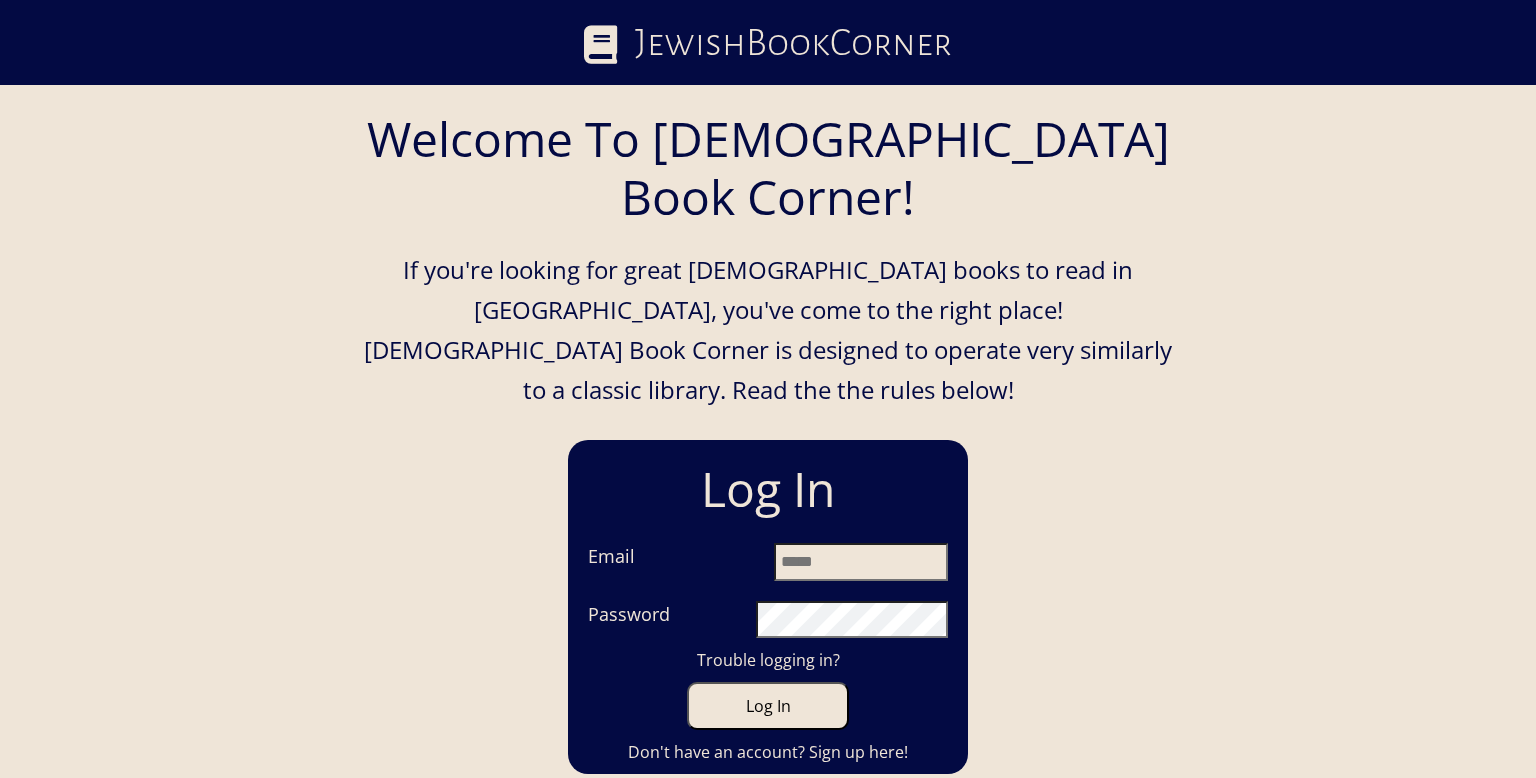 scroll, scrollTop: 0, scrollLeft: 0, axis: both 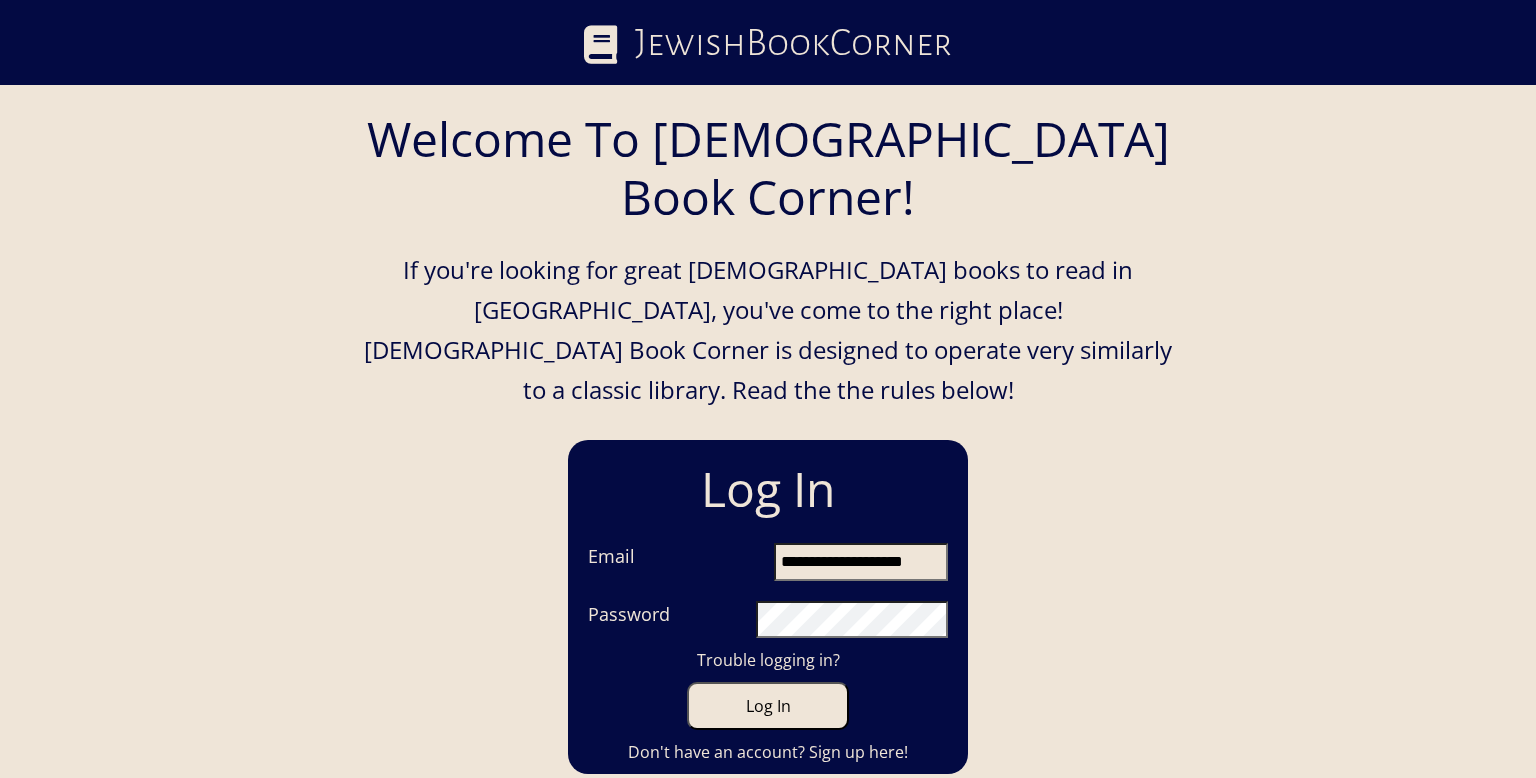 click on "Log In" at bounding box center [768, 706] 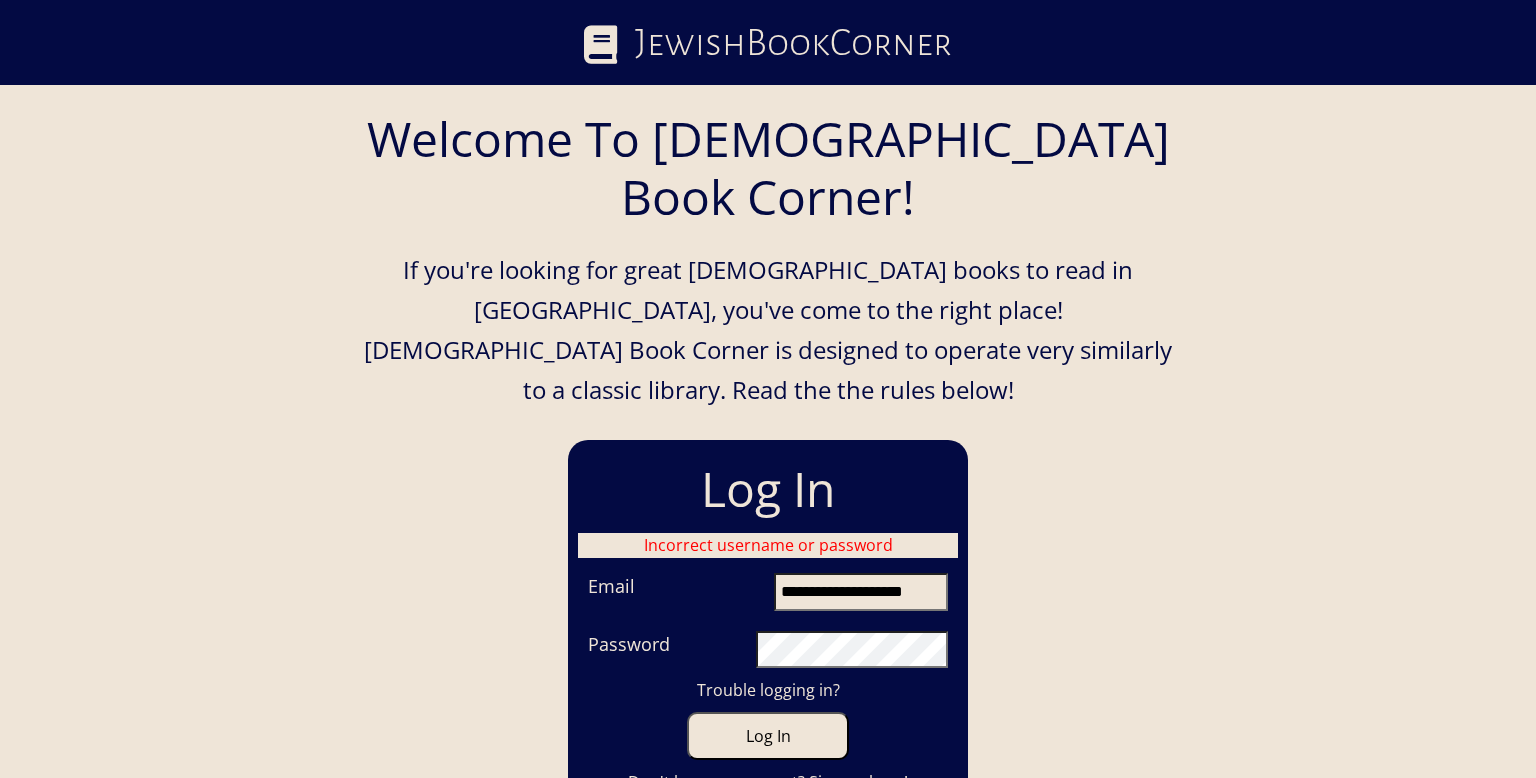 click on "Log In" at bounding box center (768, 736) 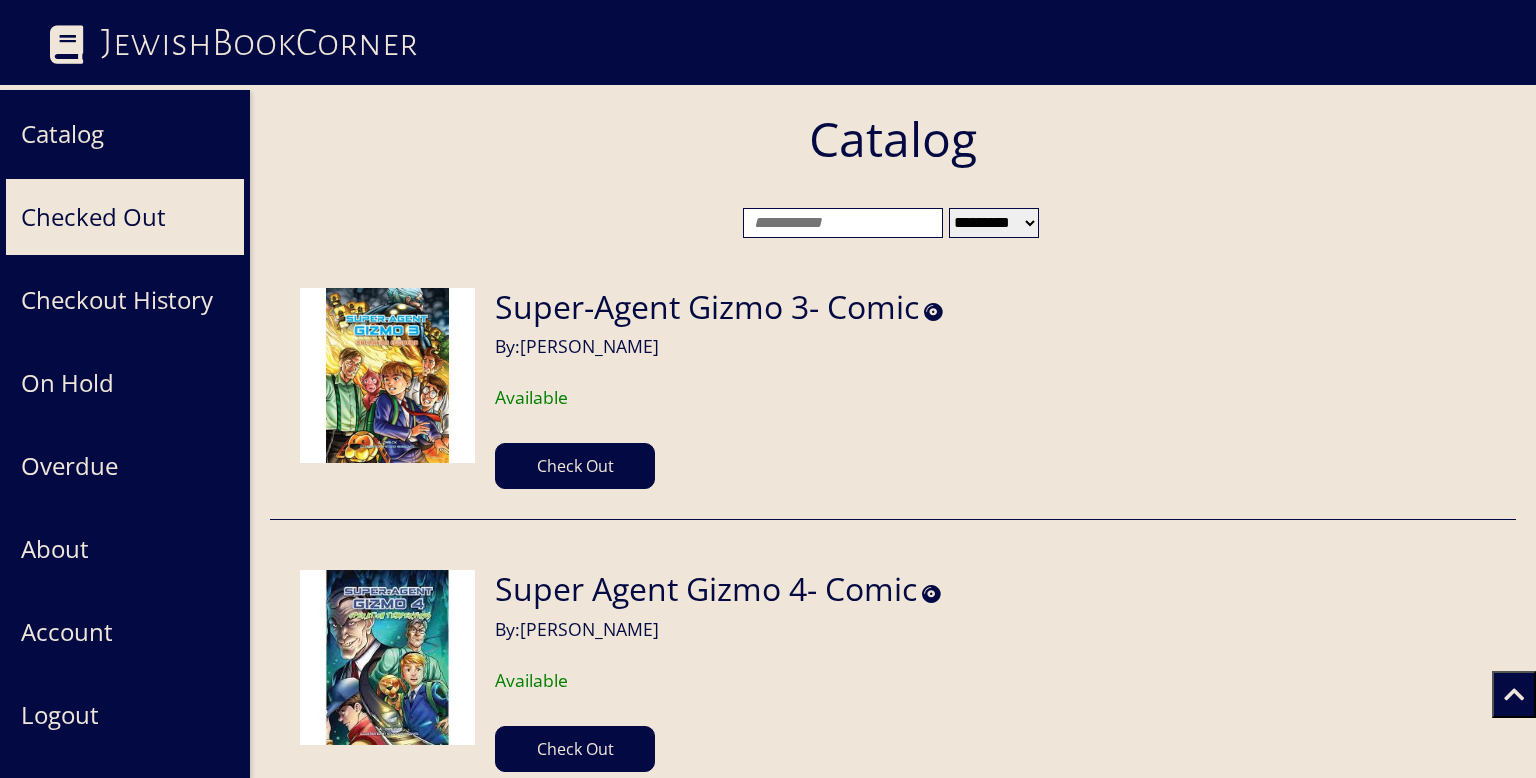click on "Checked Out" at bounding box center (125, 217) 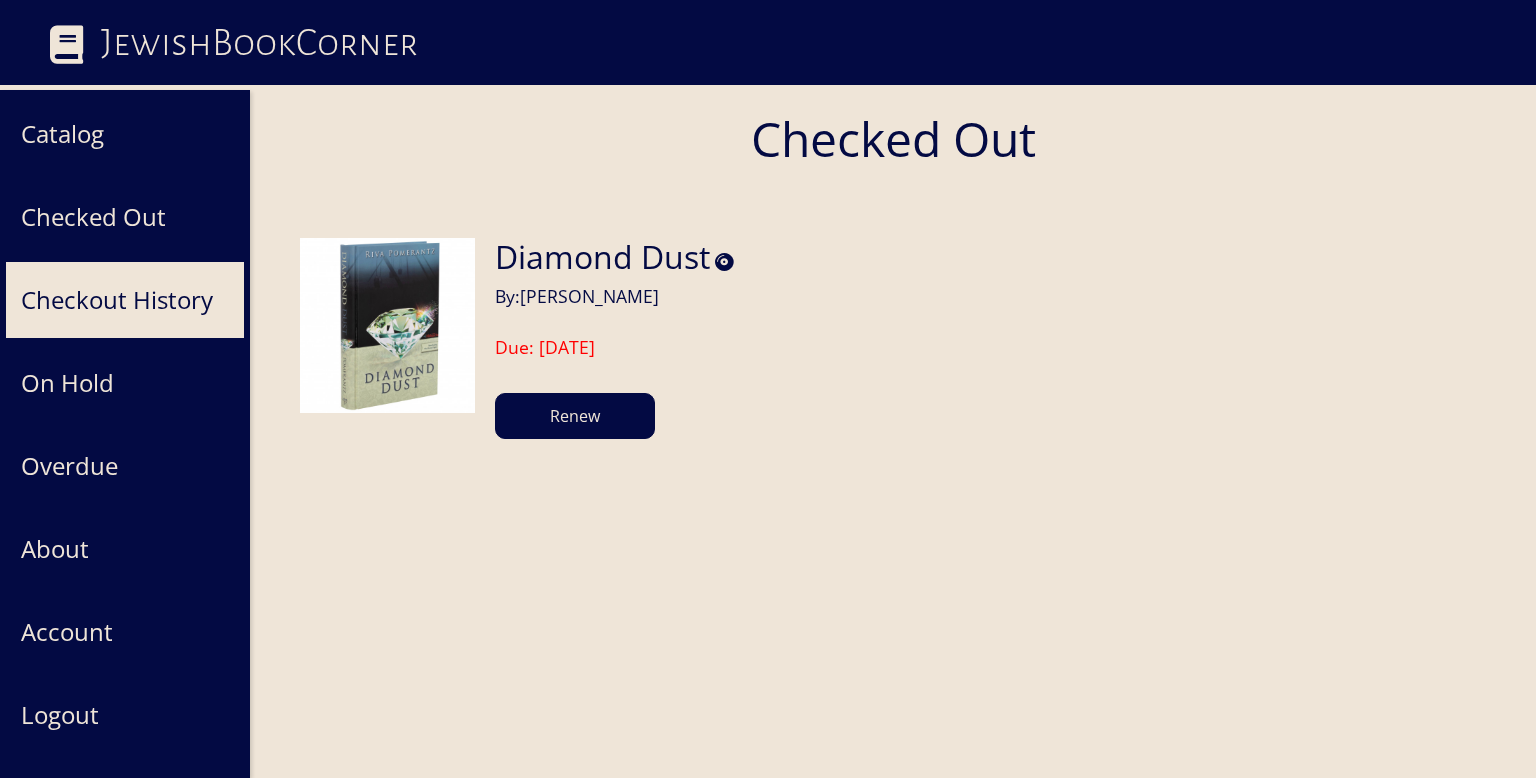 click on "Checkout History" at bounding box center (125, 300) 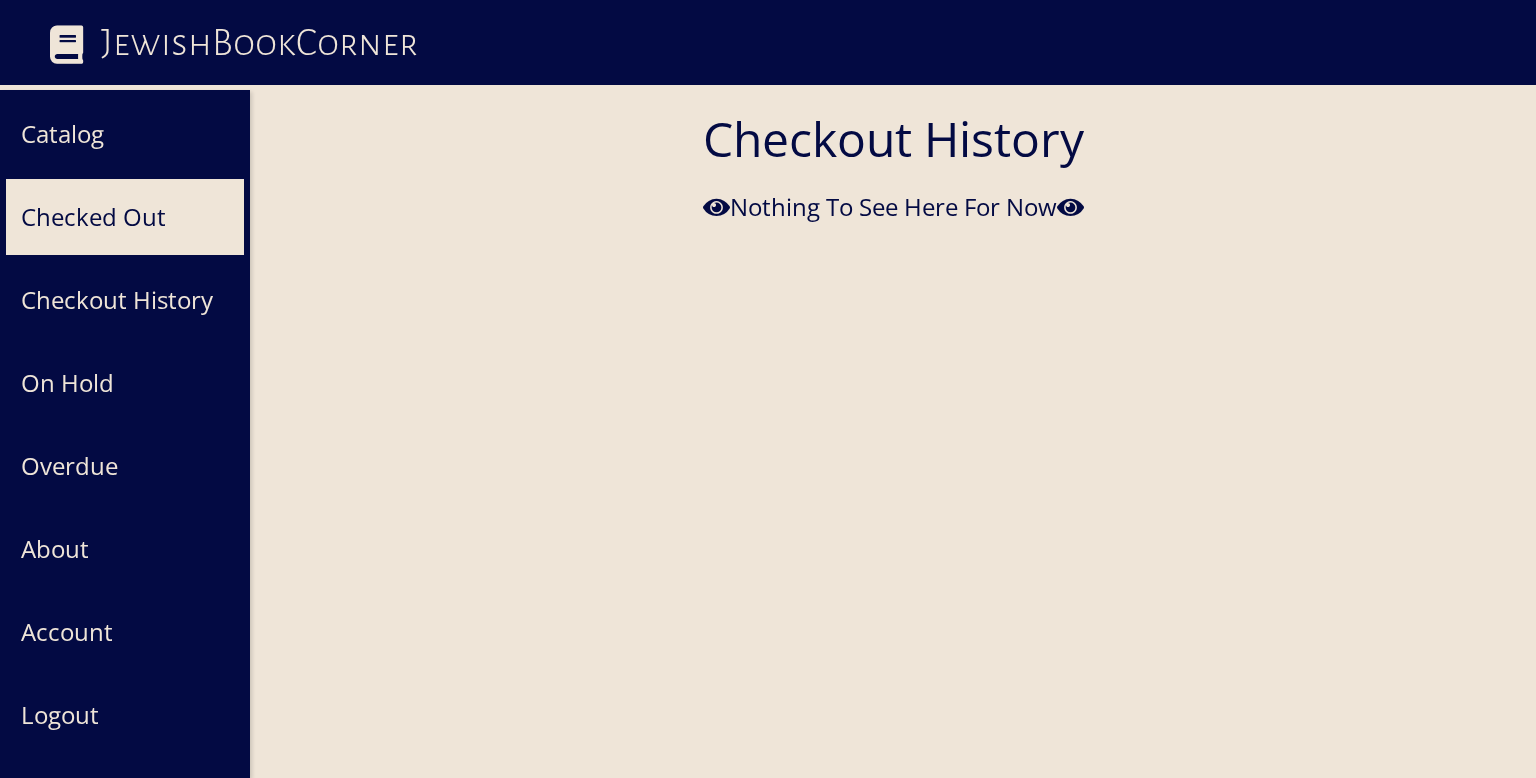 click on "Checked Out" at bounding box center [125, 217] 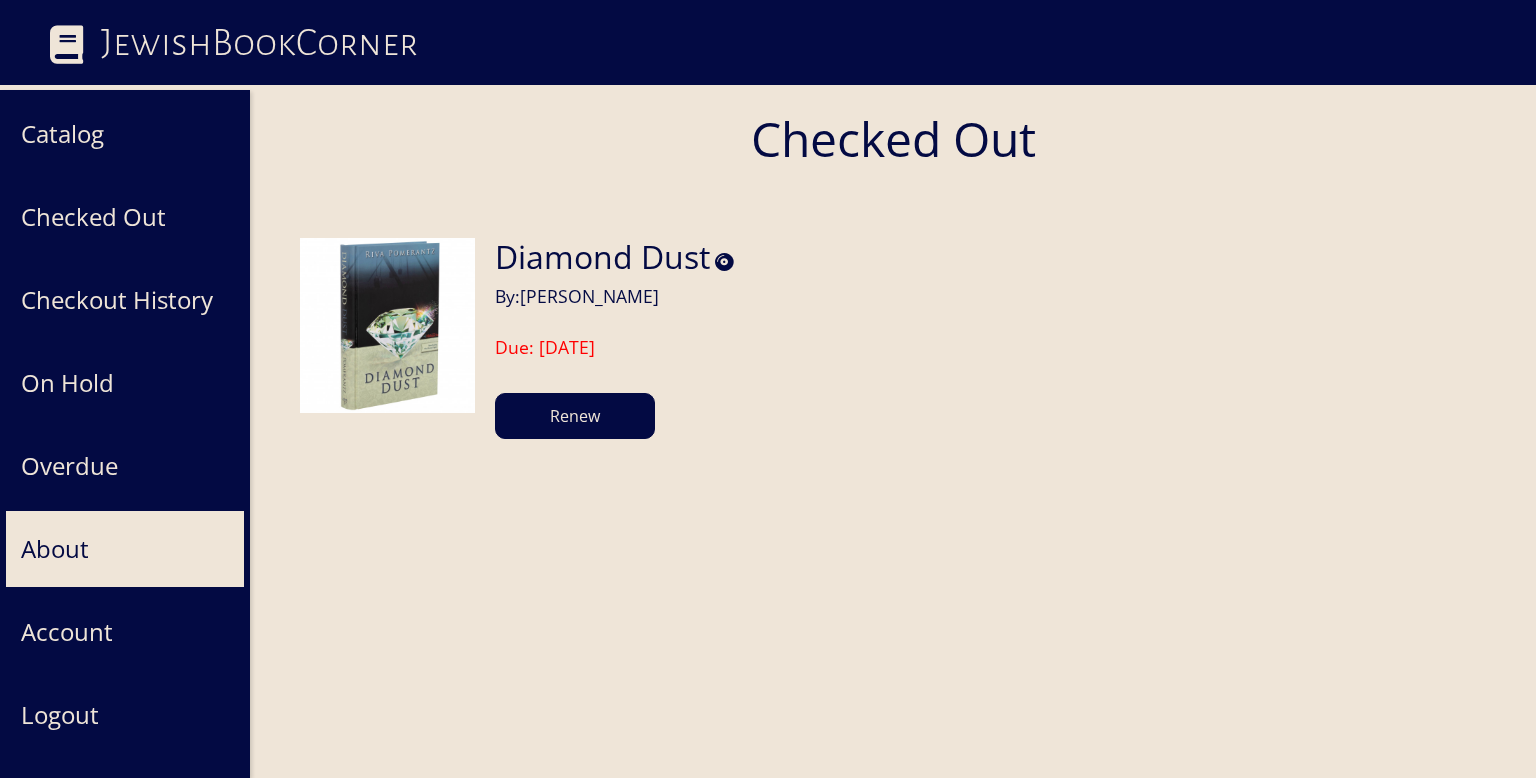 click on "About" at bounding box center [125, 549] 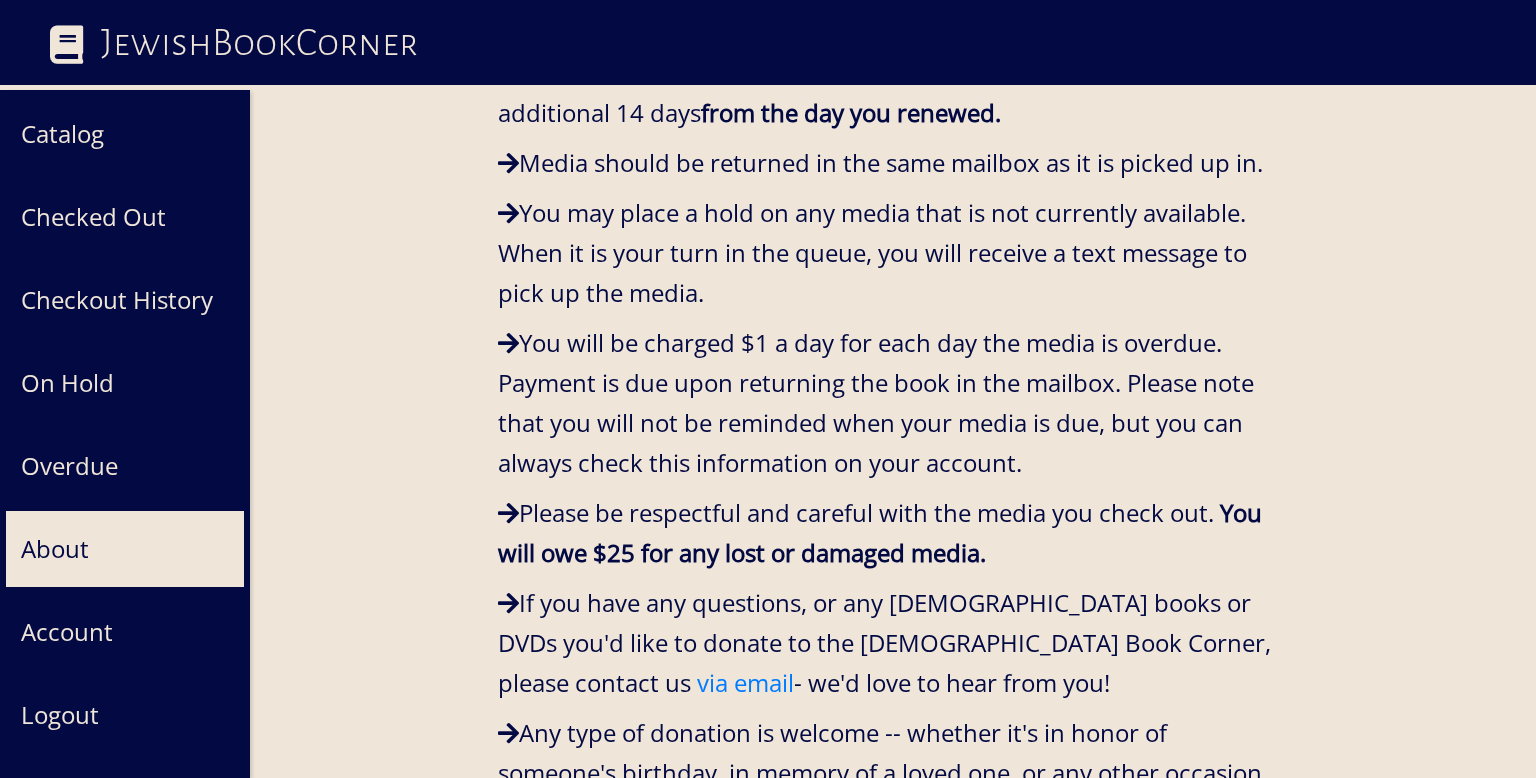 scroll, scrollTop: 1072, scrollLeft: 0, axis: vertical 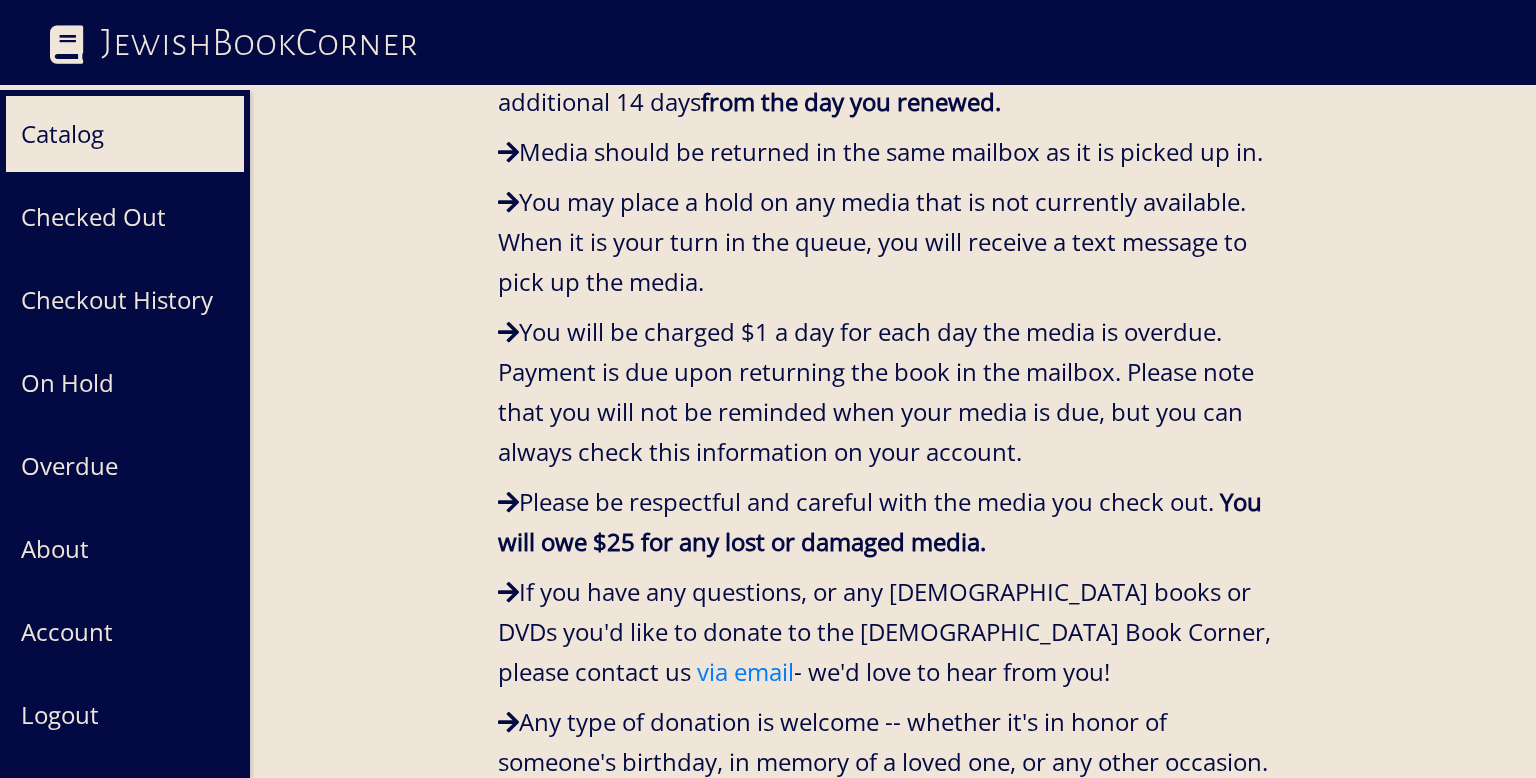 click on "Catalog" at bounding box center (125, 134) 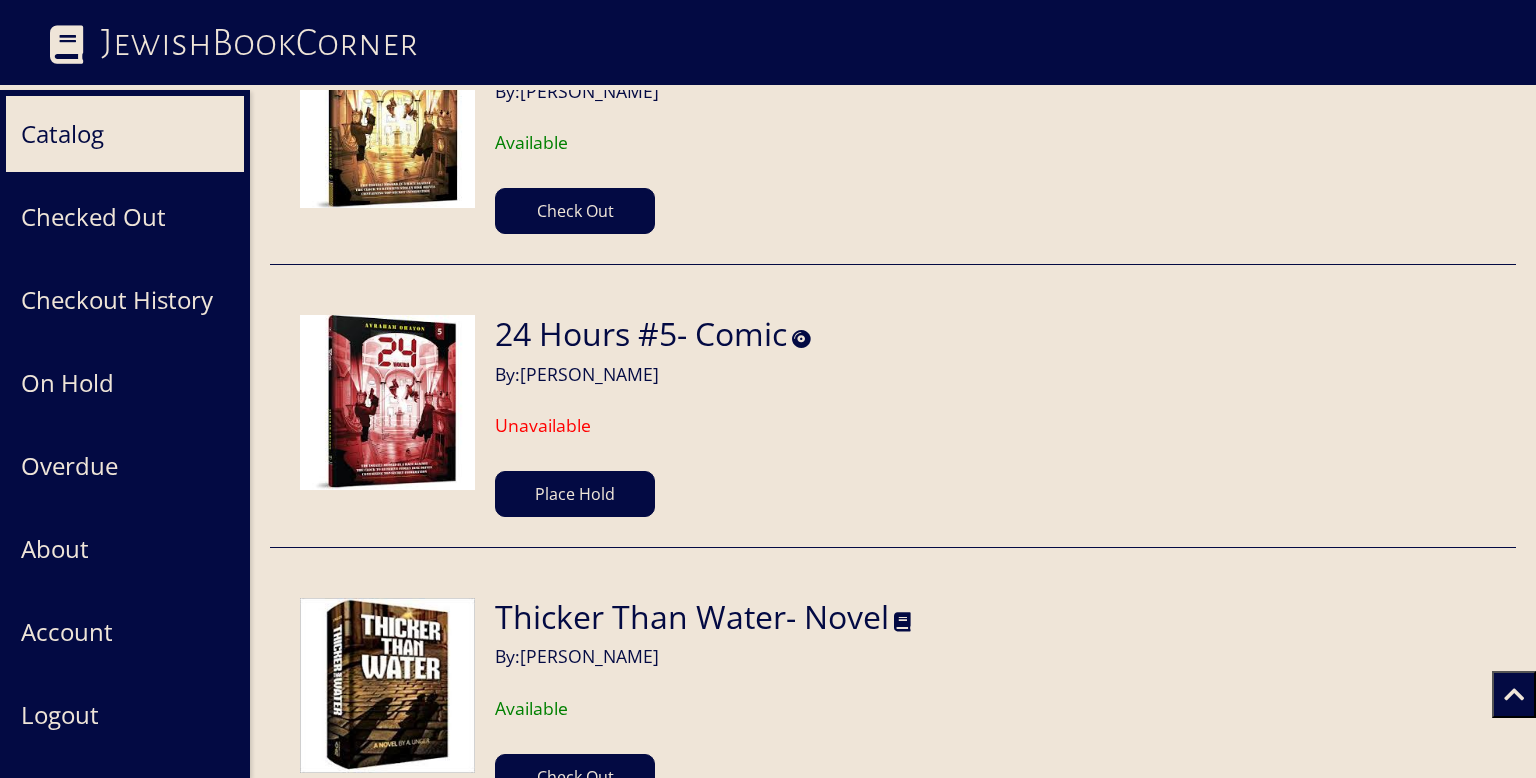 scroll, scrollTop: 3510, scrollLeft: 0, axis: vertical 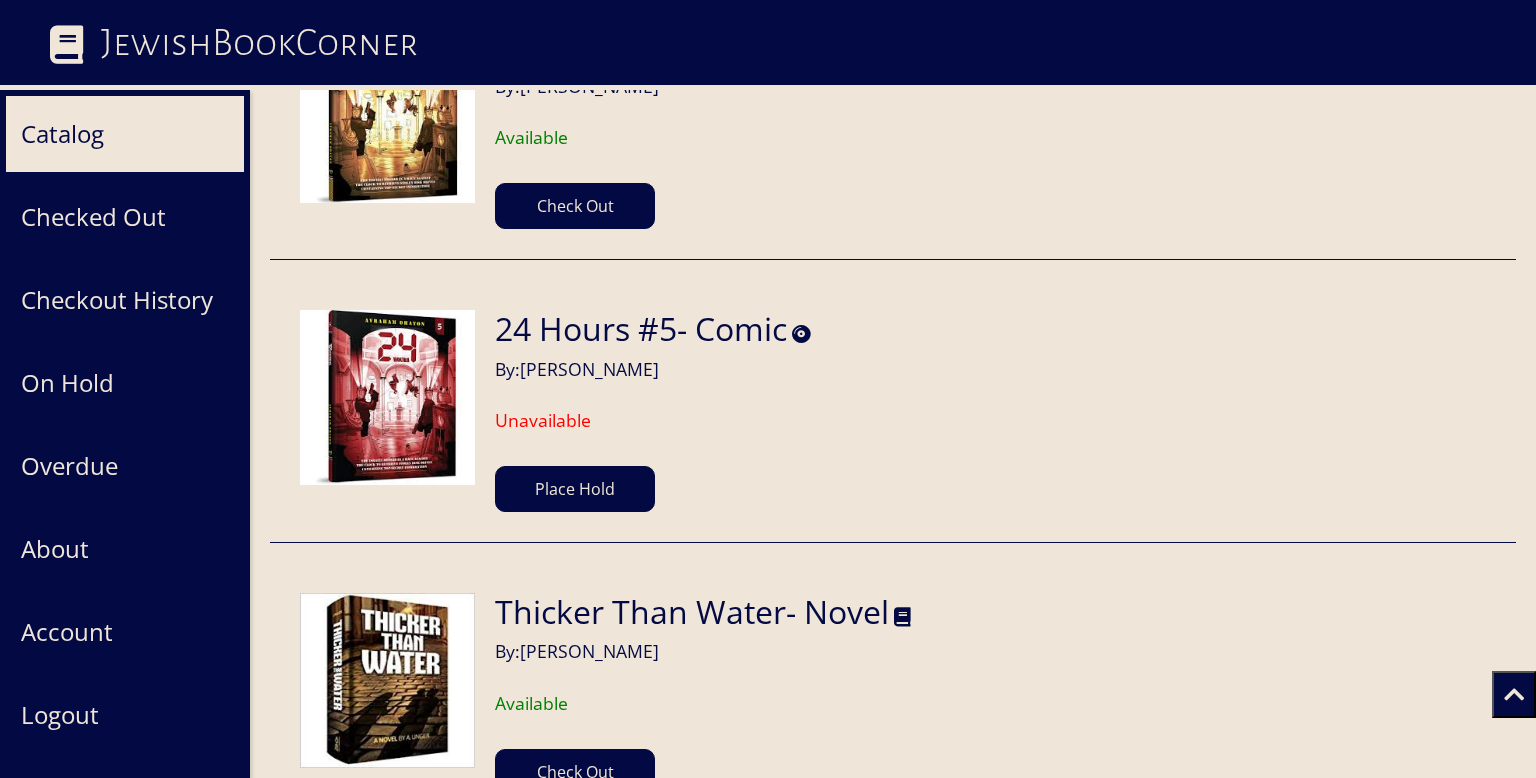 type 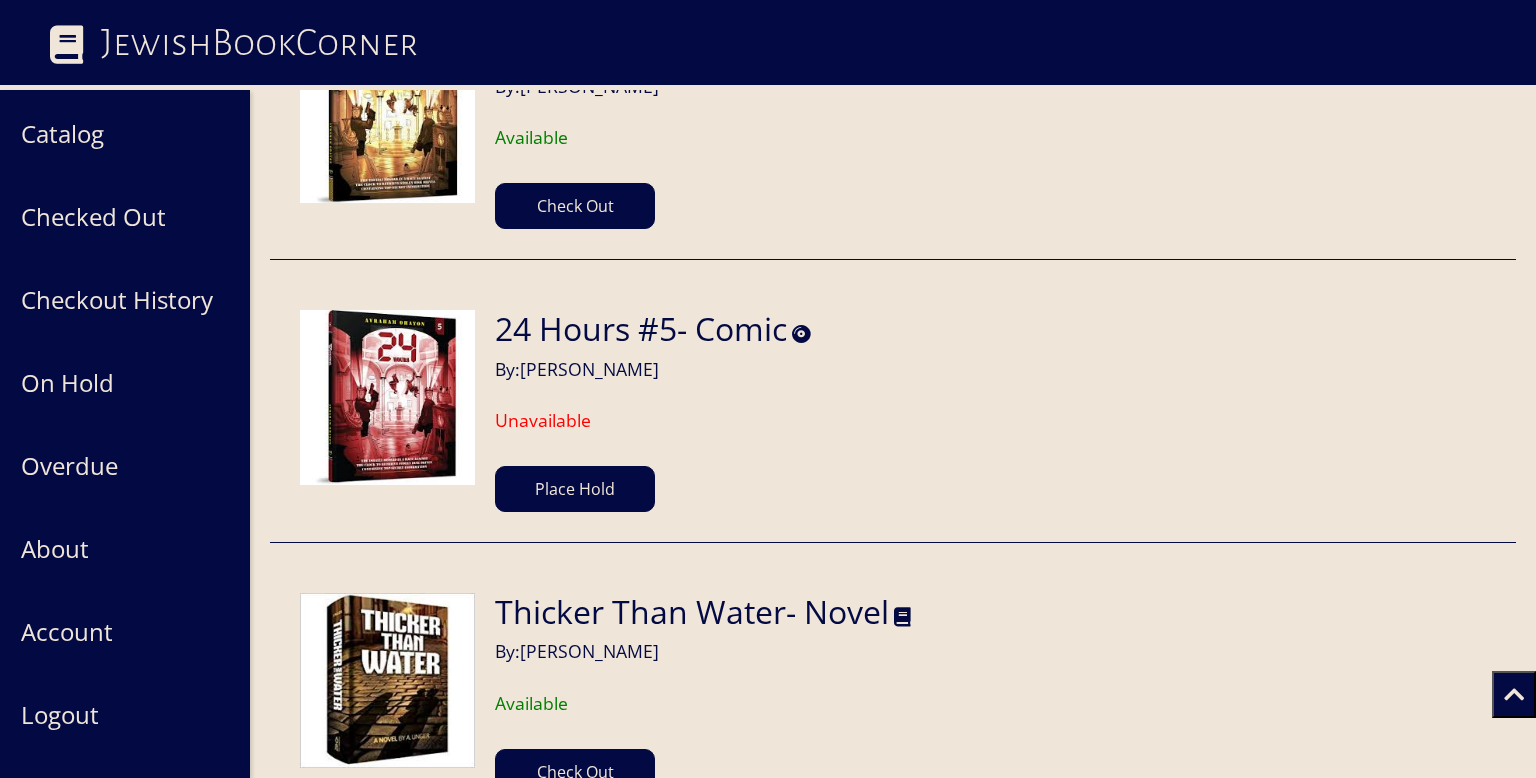click on "Thicker Than Water- Novel" at bounding box center [692, 612] 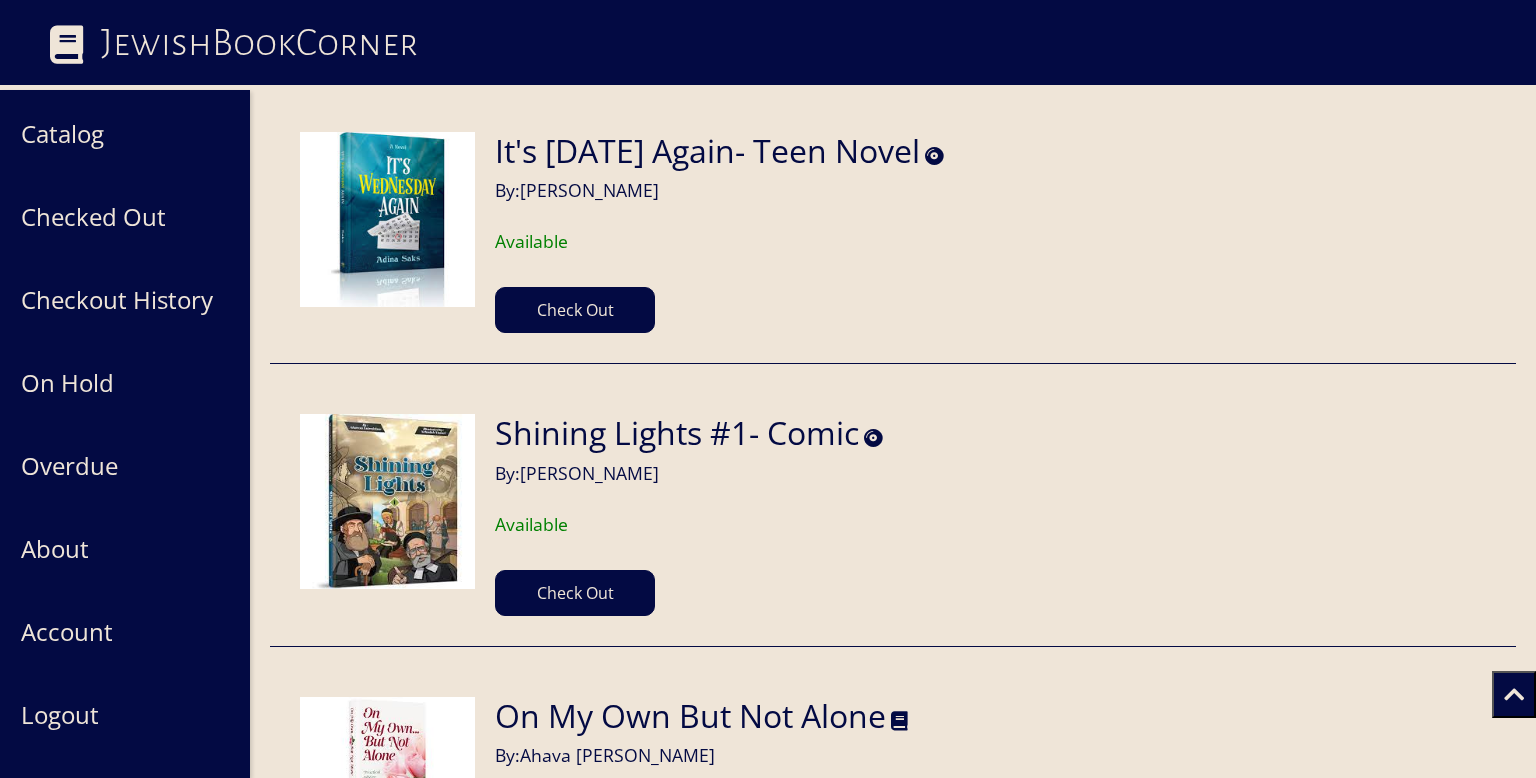 scroll, scrollTop: 0, scrollLeft: 0, axis: both 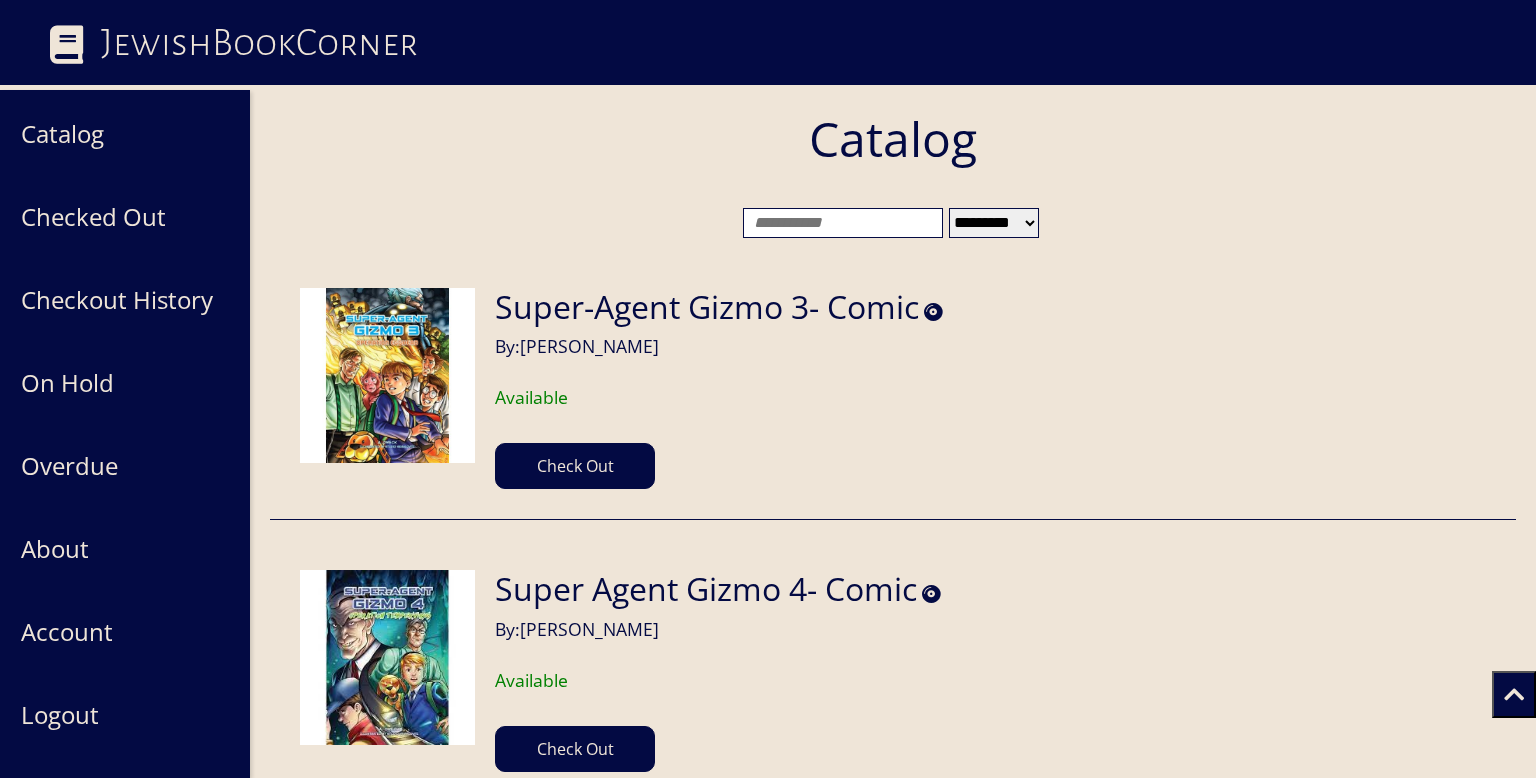 click at bounding box center (843, 223) 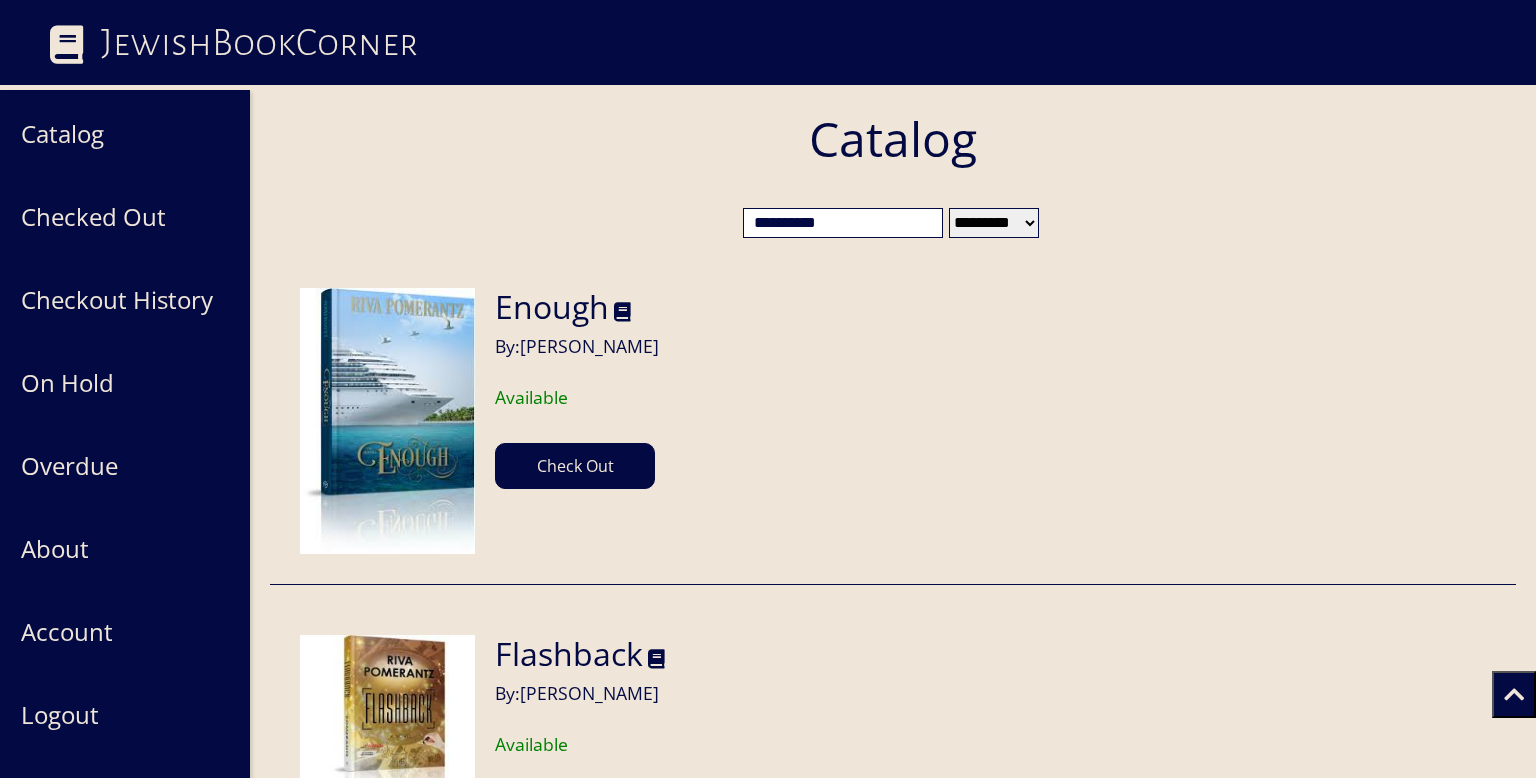 click on "JewishBookCorner" at bounding box center [209, 43] 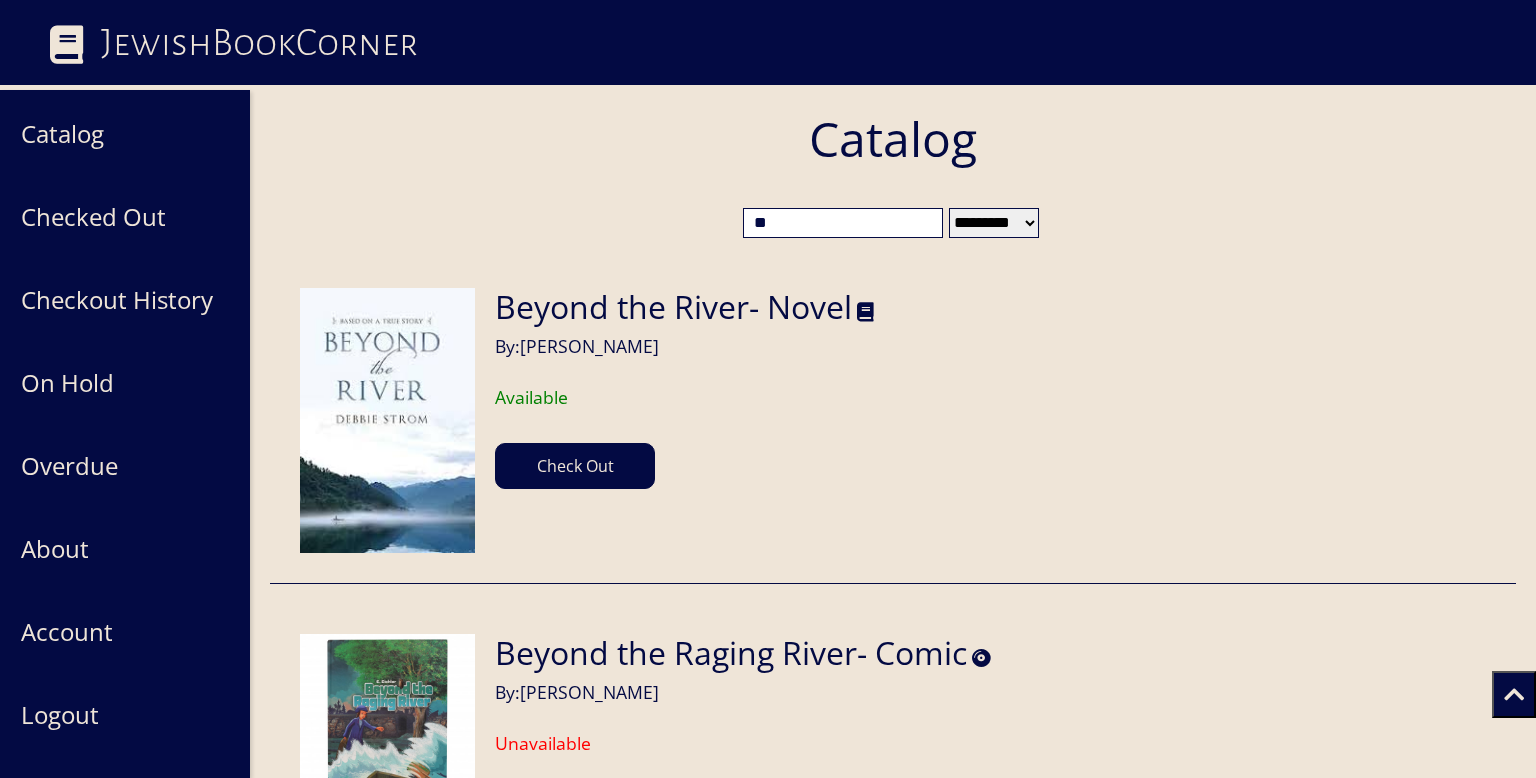 type on "*" 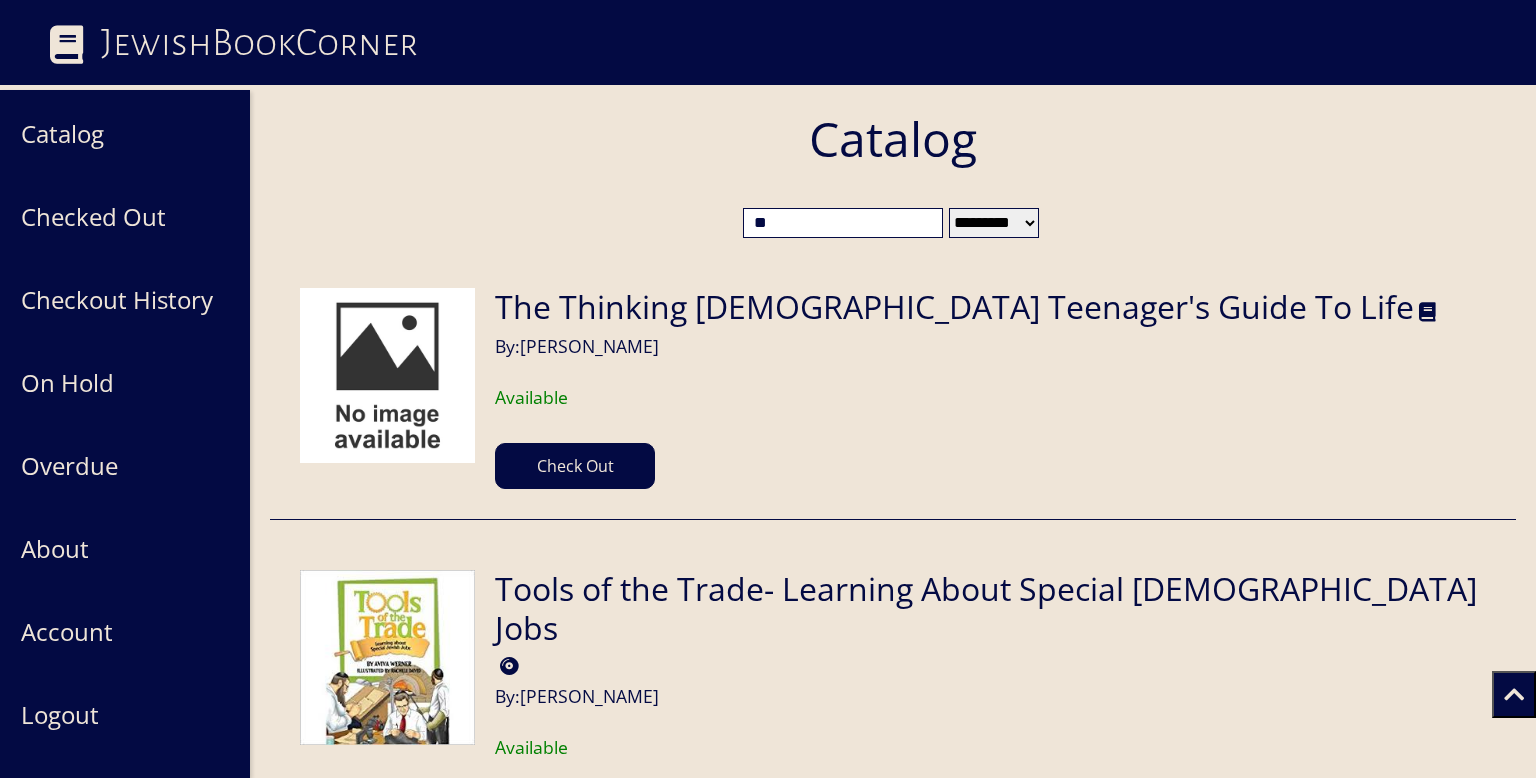 type on "*" 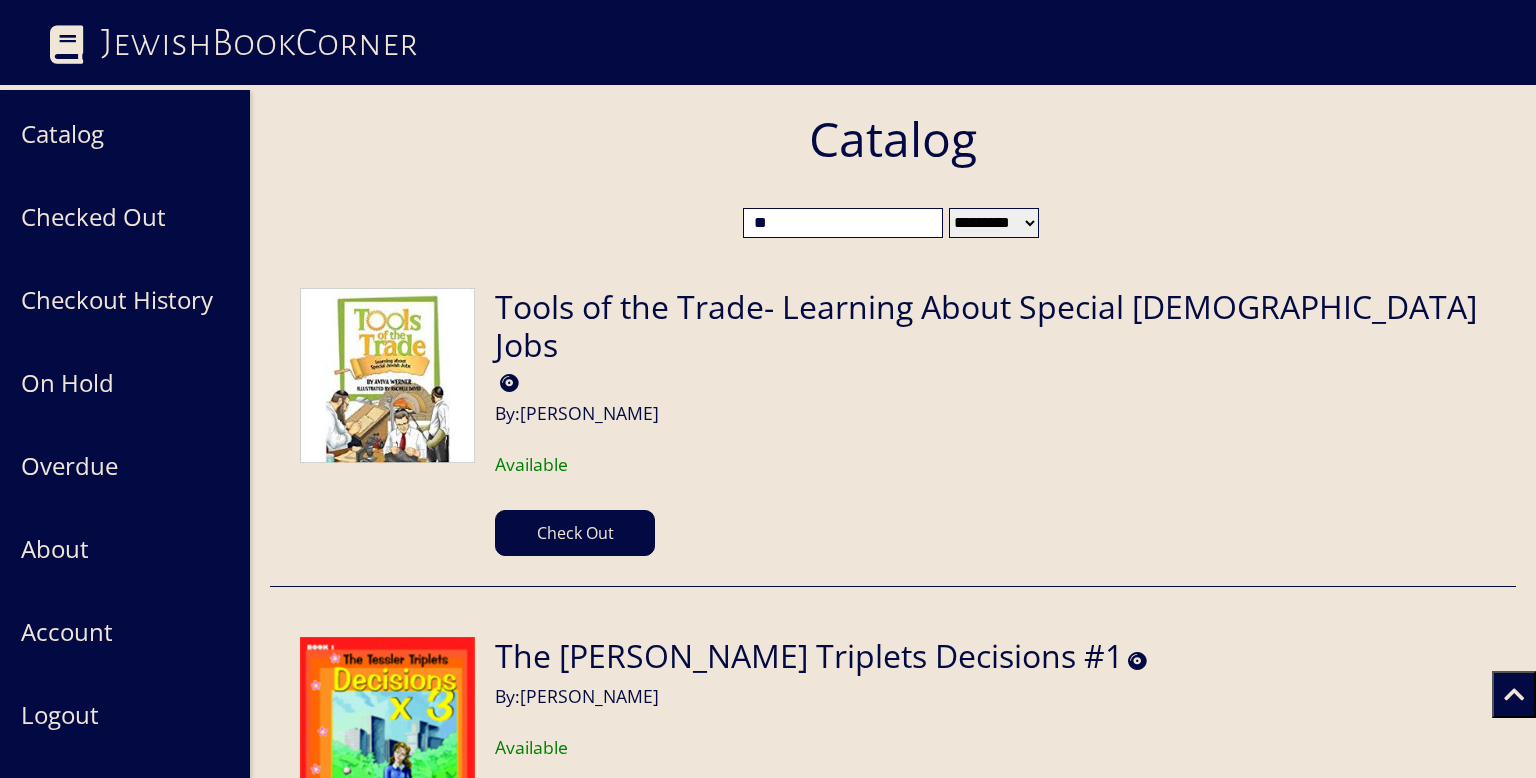 type on "*" 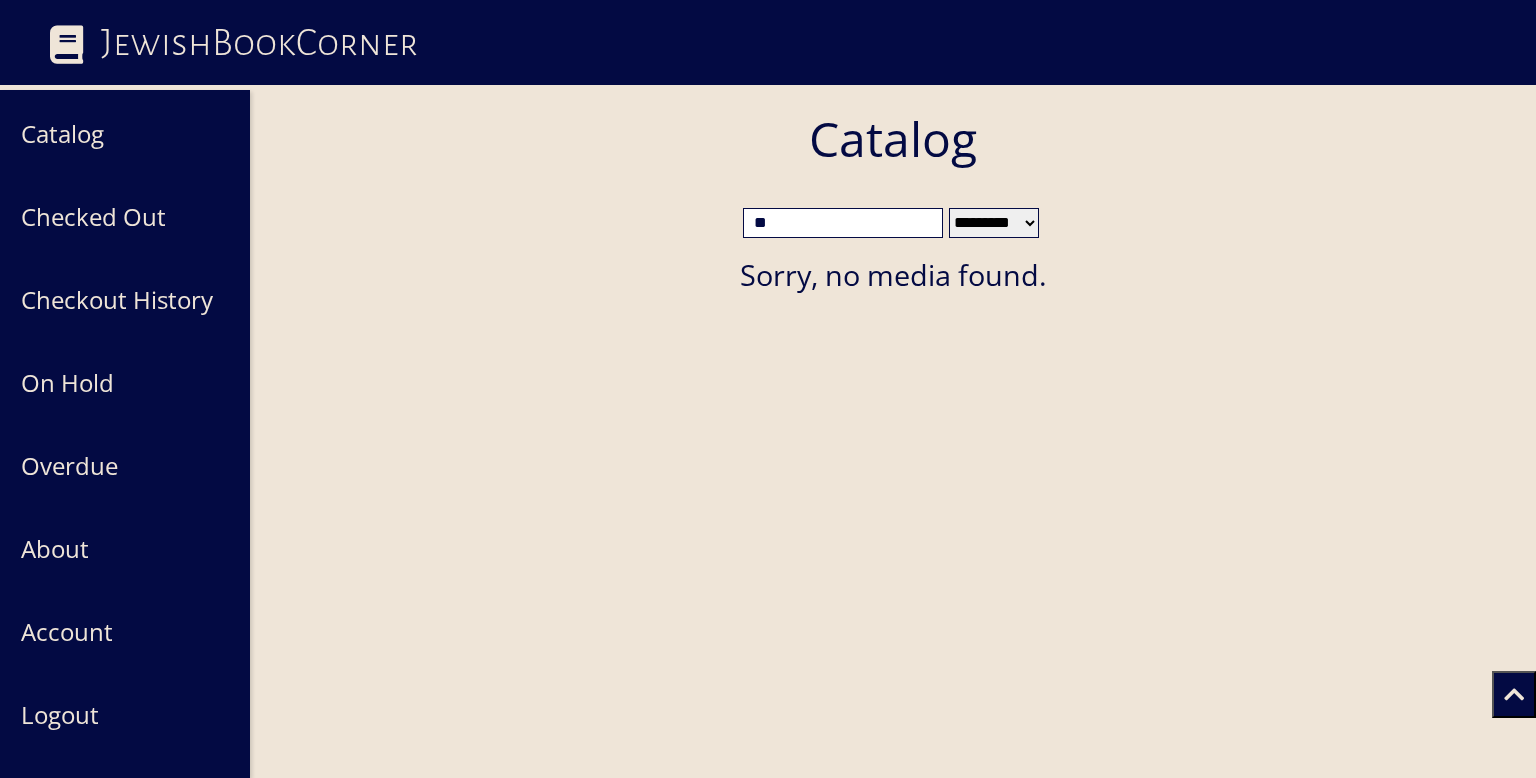 type on "*" 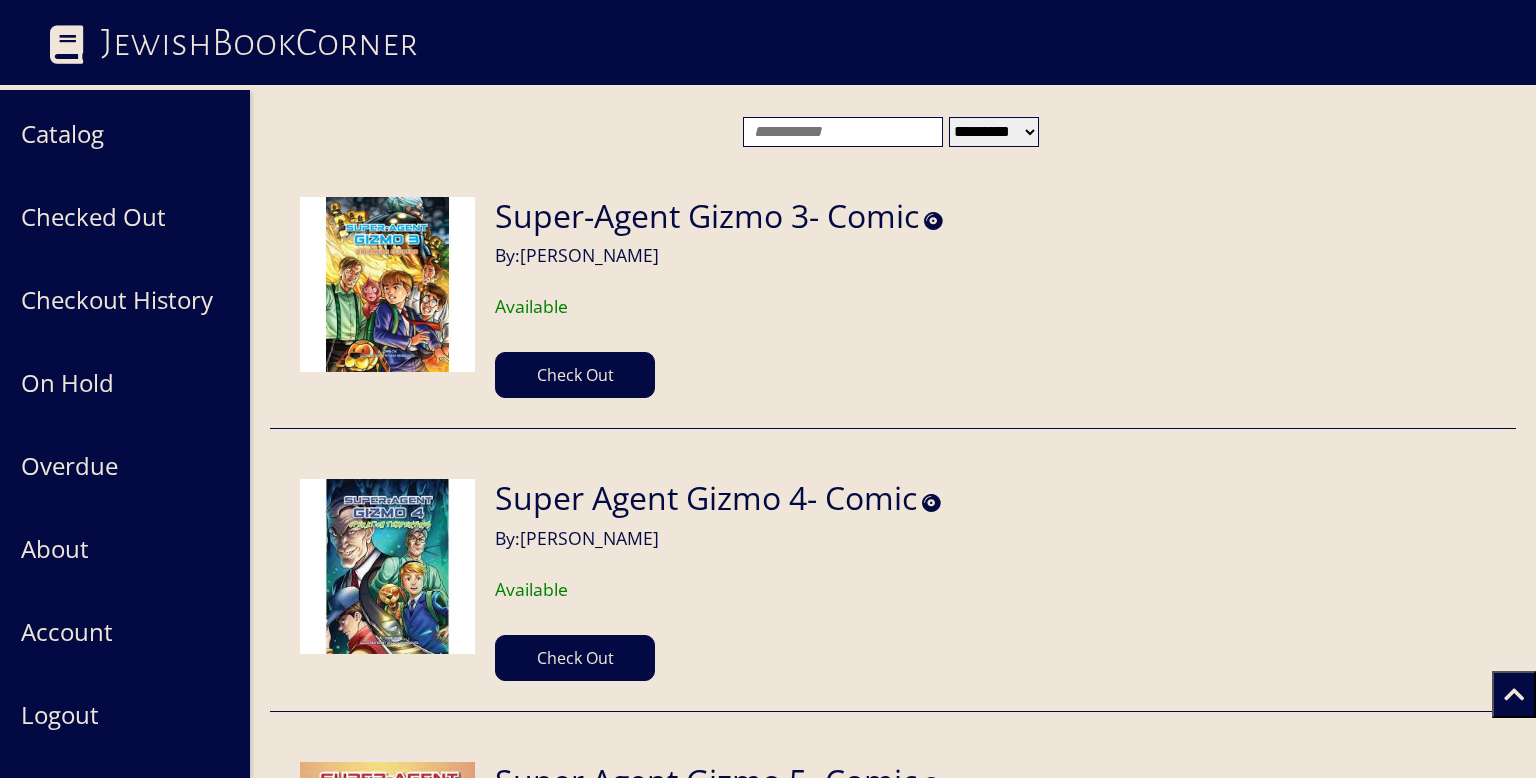 scroll, scrollTop: 90, scrollLeft: 0, axis: vertical 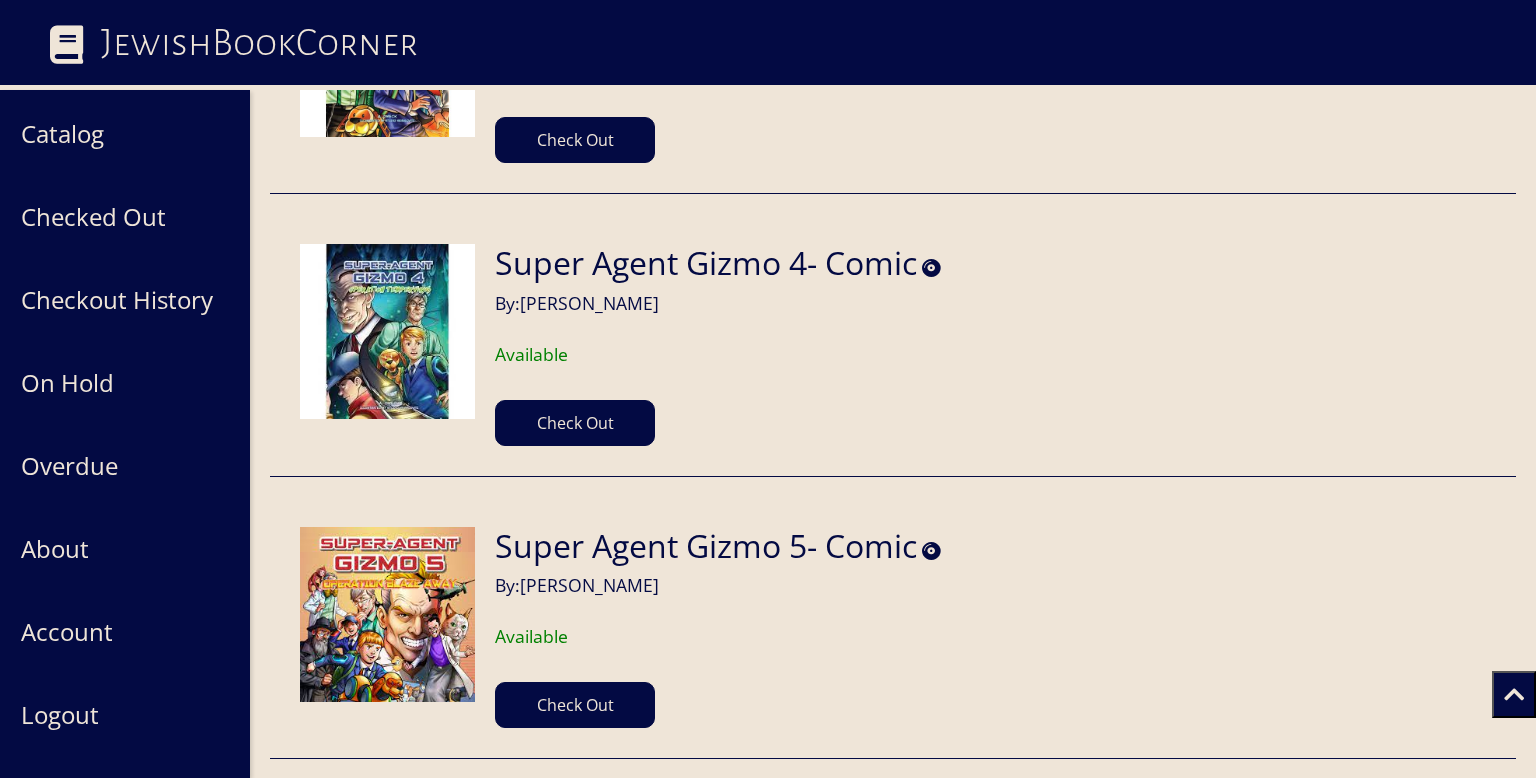 click on "Super Agent Gizmo 4- Comic By:  A. Dweck Available Check Out" at bounding box center [893, 345] 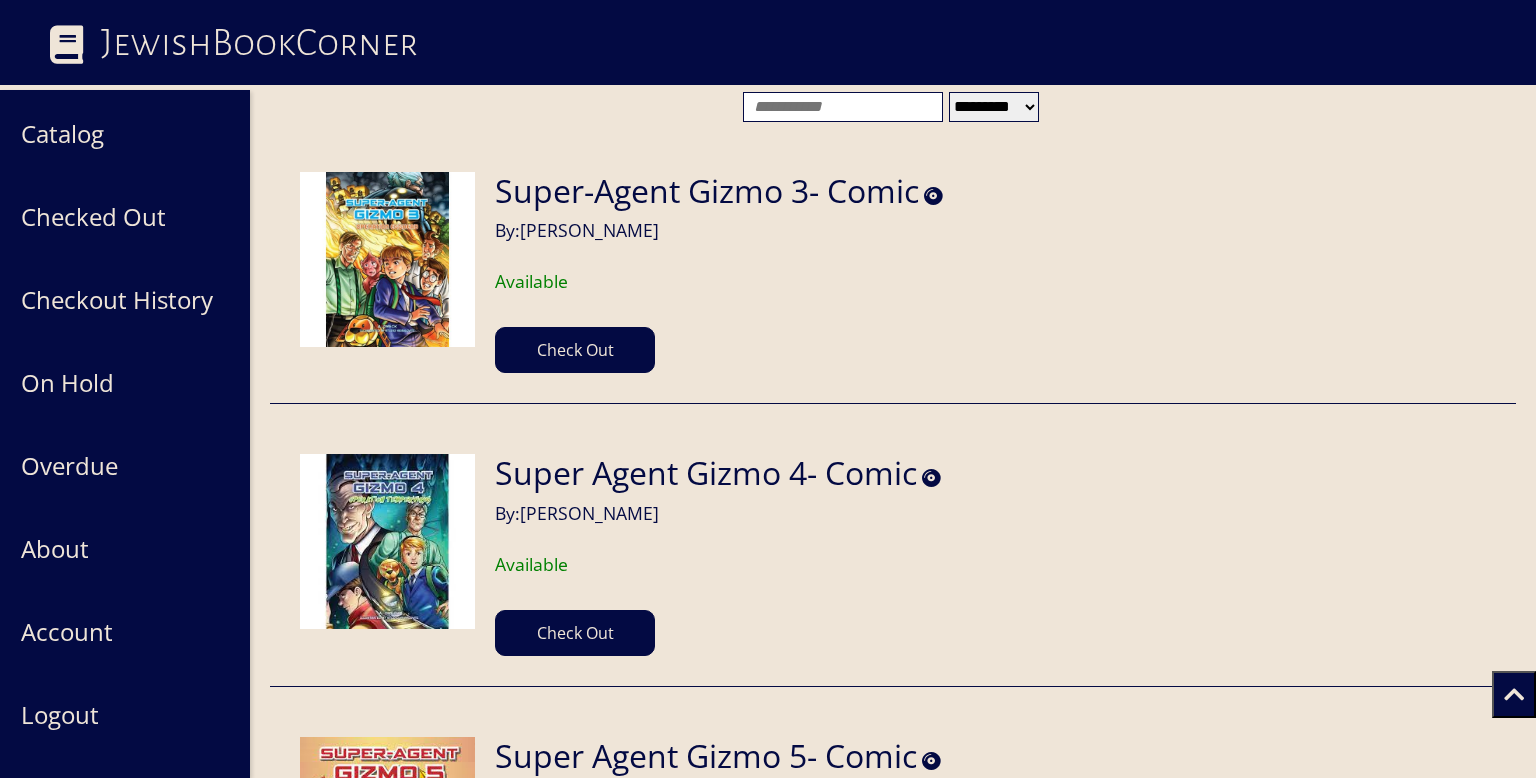 scroll, scrollTop: 0, scrollLeft: 0, axis: both 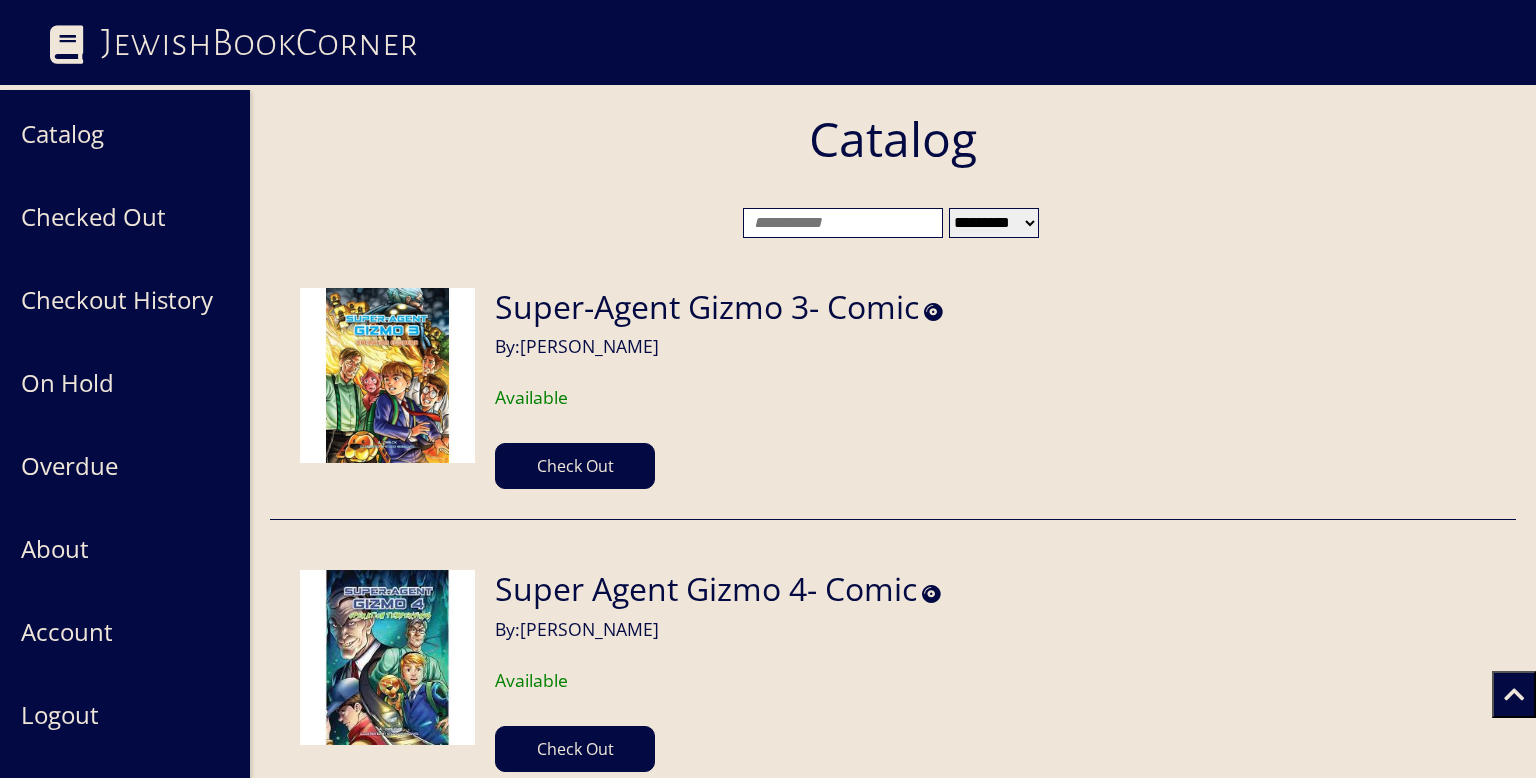 click at bounding box center (843, 223) 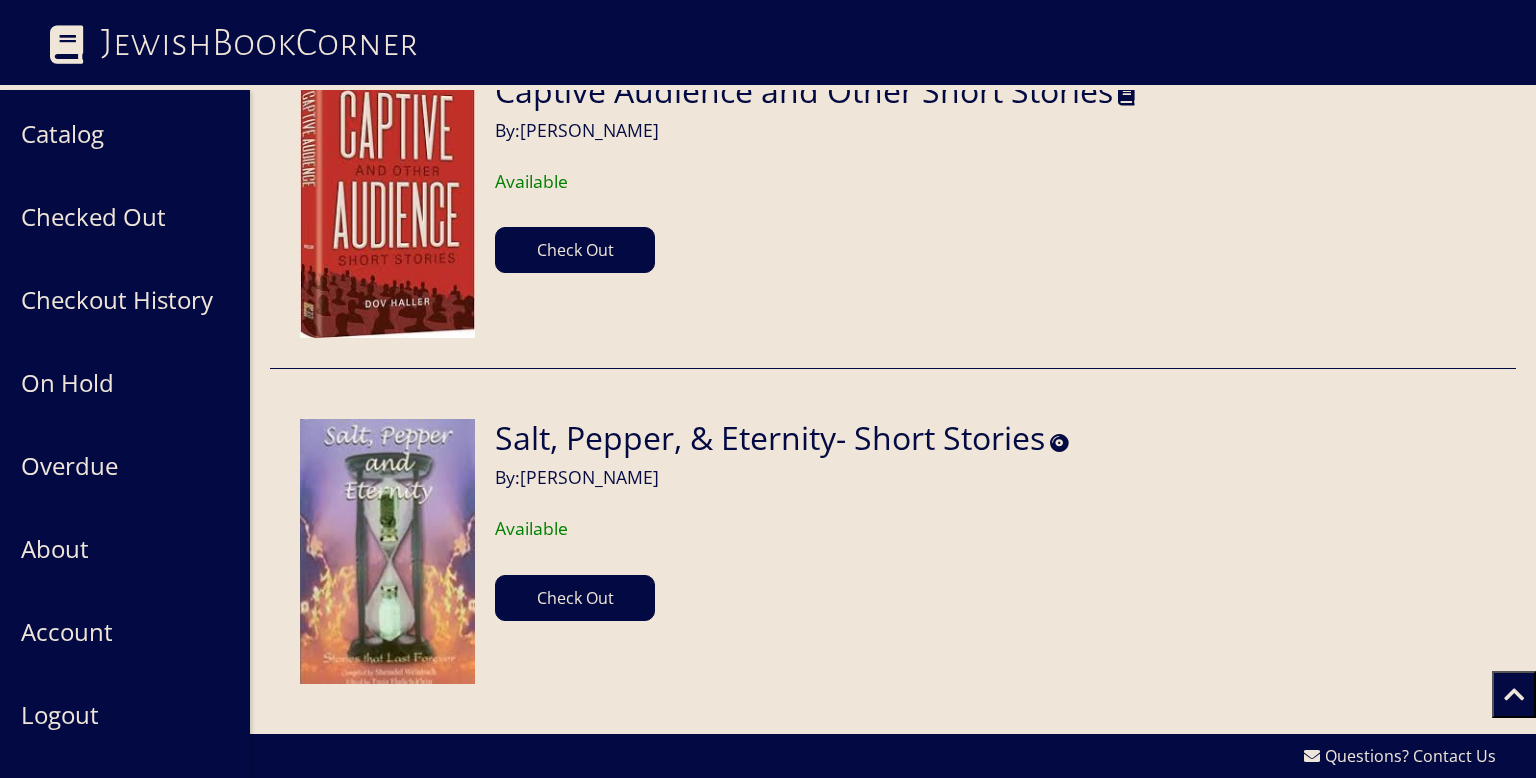 scroll, scrollTop: 0, scrollLeft: 0, axis: both 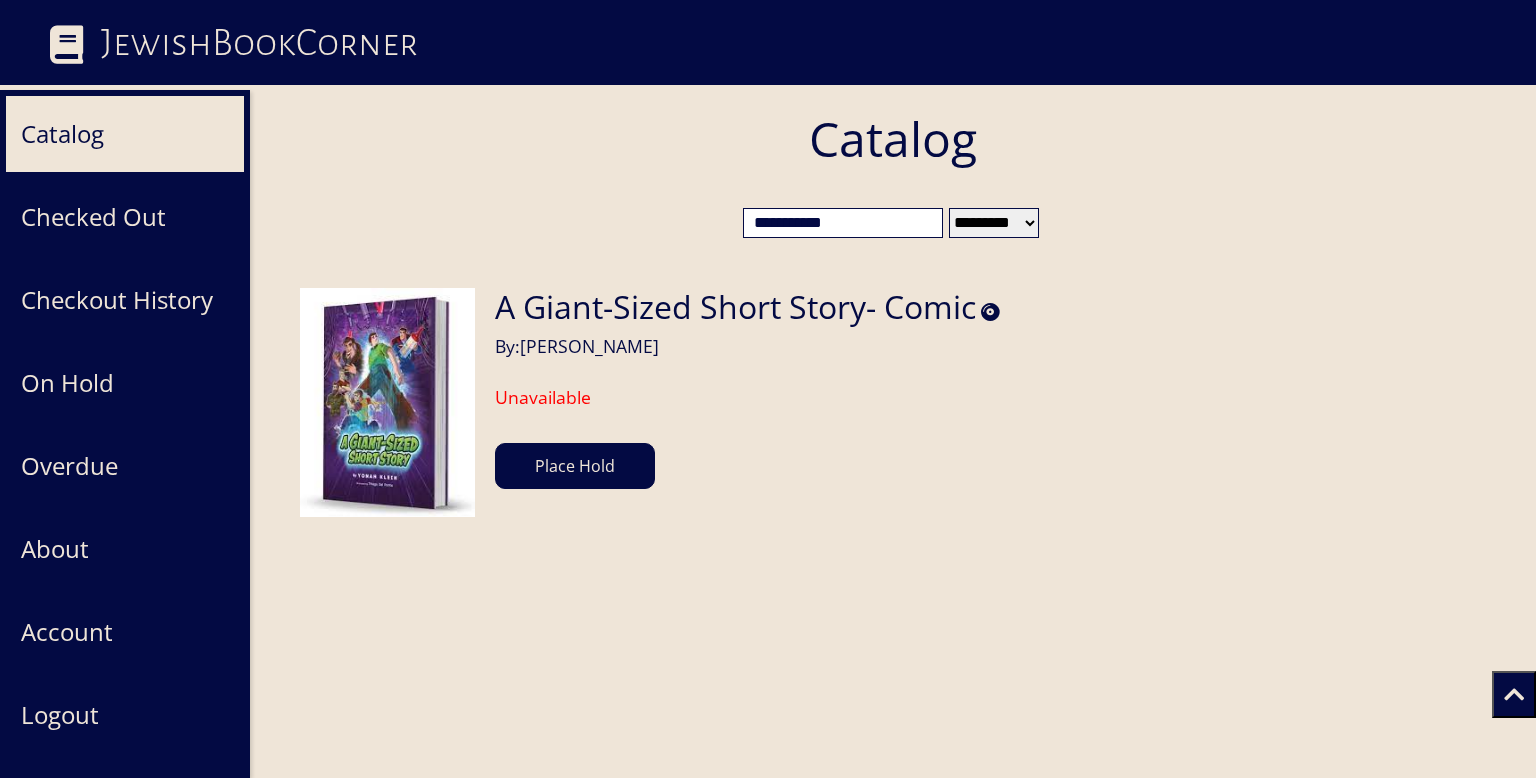 type on "**********" 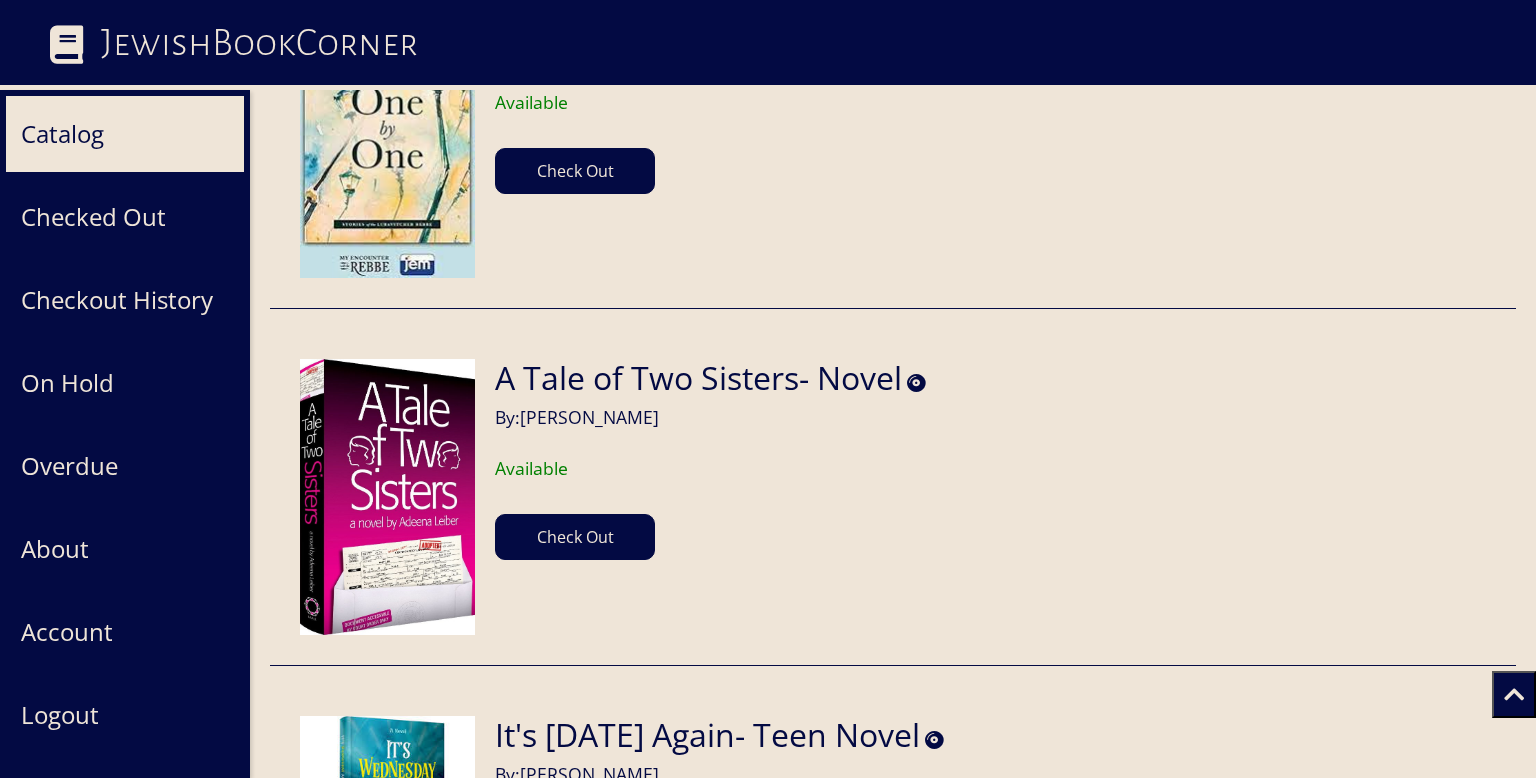 scroll, scrollTop: 4738, scrollLeft: 0, axis: vertical 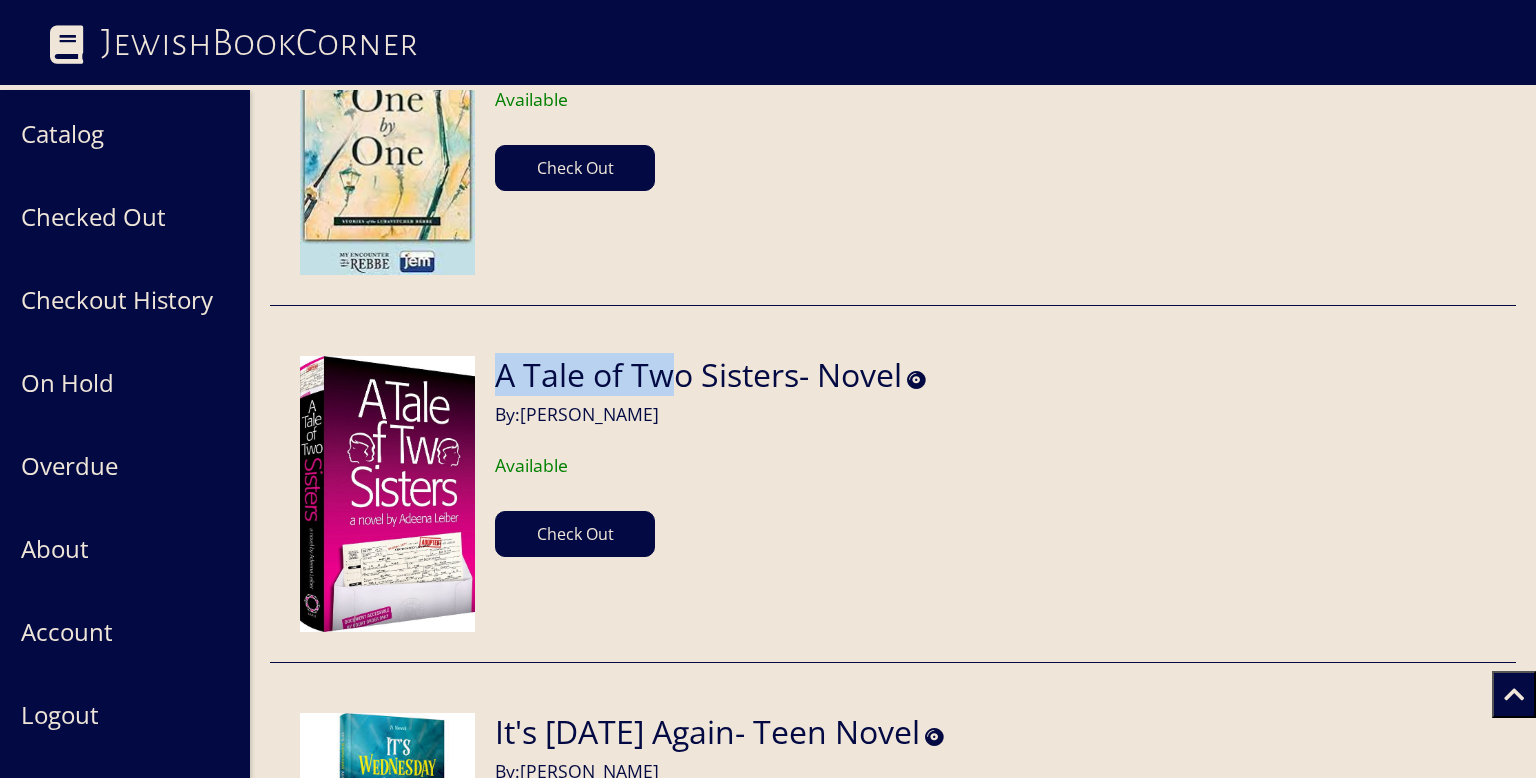drag, startPoint x: 497, startPoint y: 366, endPoint x: 663, endPoint y: 374, distance: 166.19266 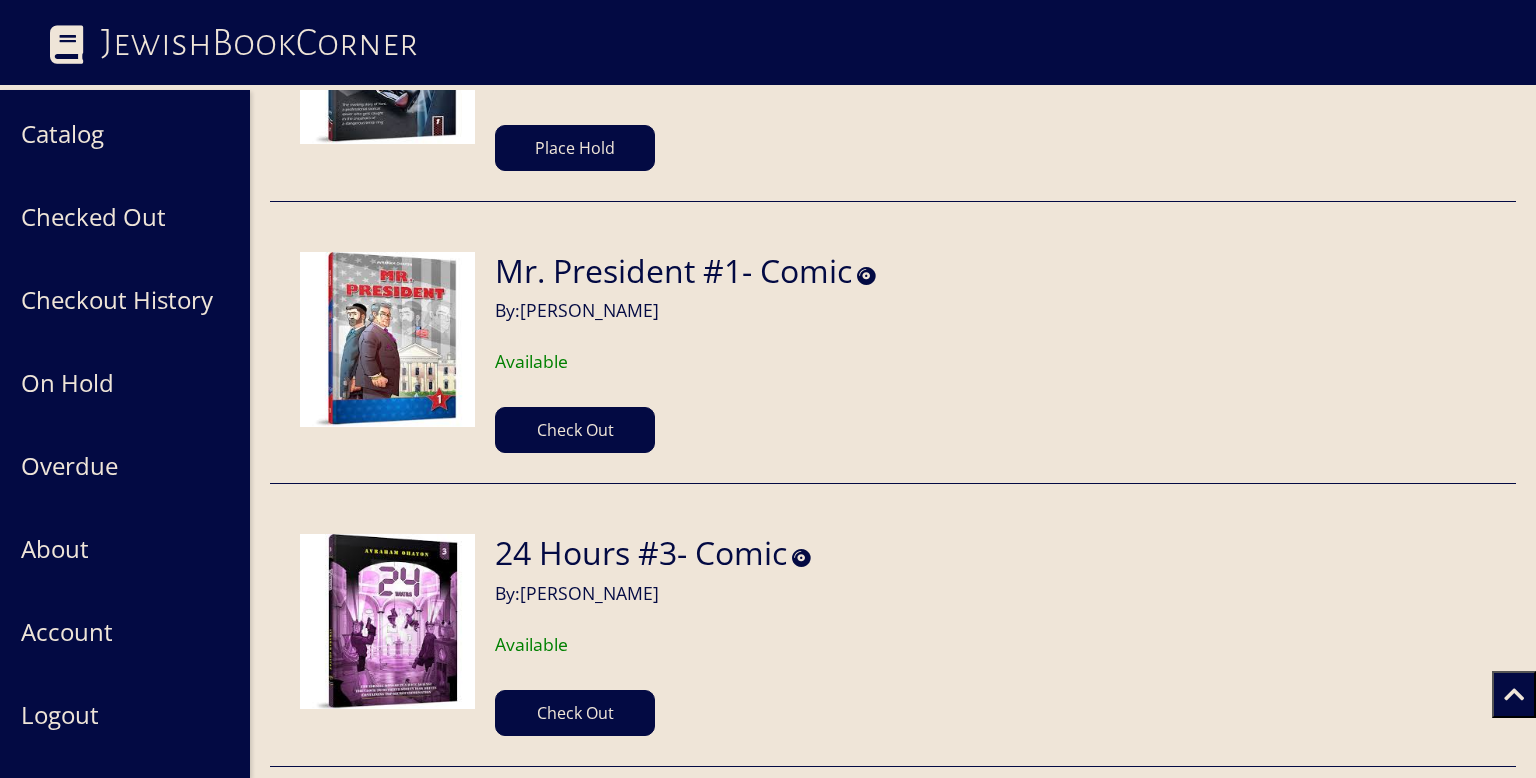 scroll, scrollTop: 2752, scrollLeft: 0, axis: vertical 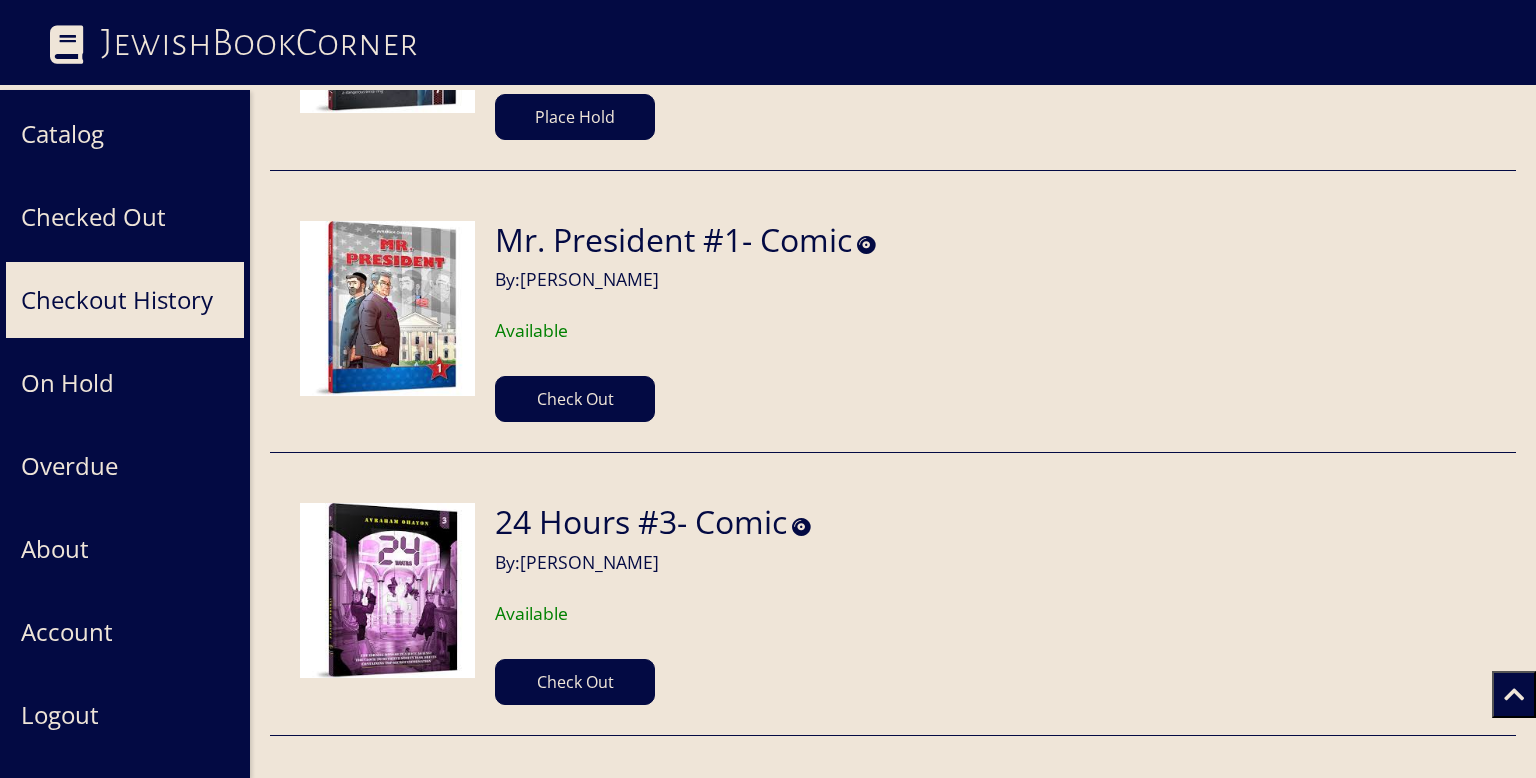 click on "Checkout History" at bounding box center [125, 300] 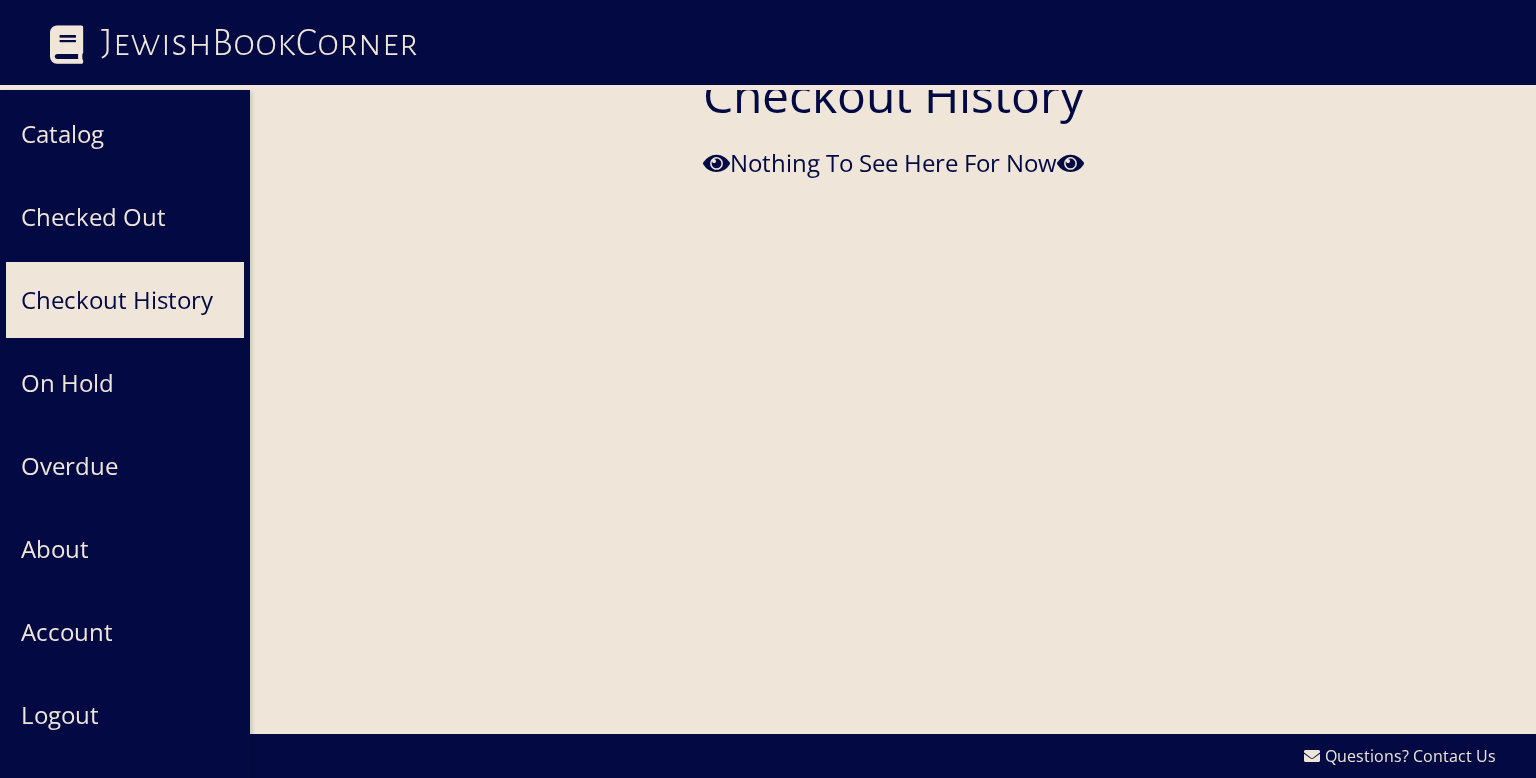 scroll, scrollTop: 0, scrollLeft: 0, axis: both 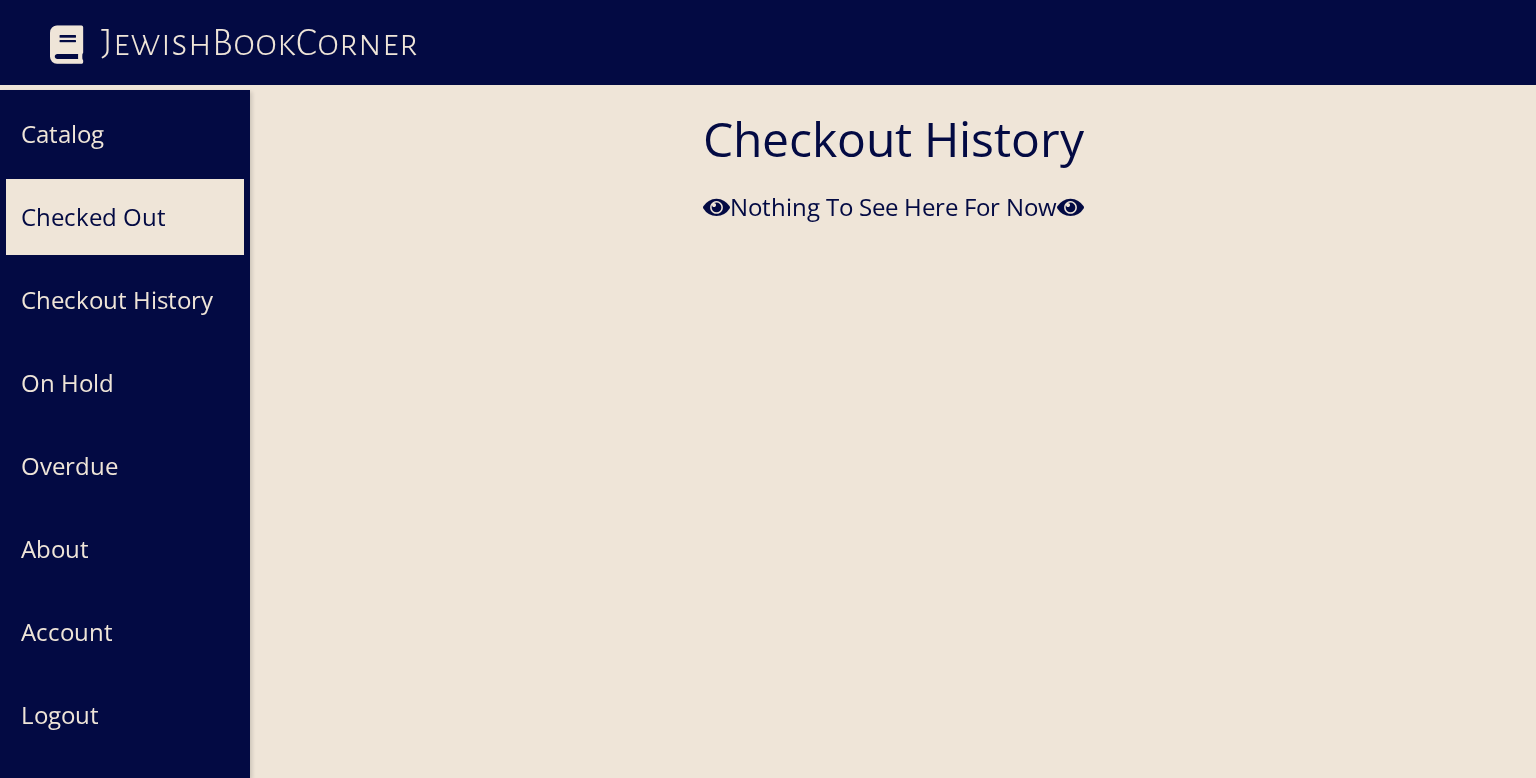 click on "Checked Out" at bounding box center (125, 217) 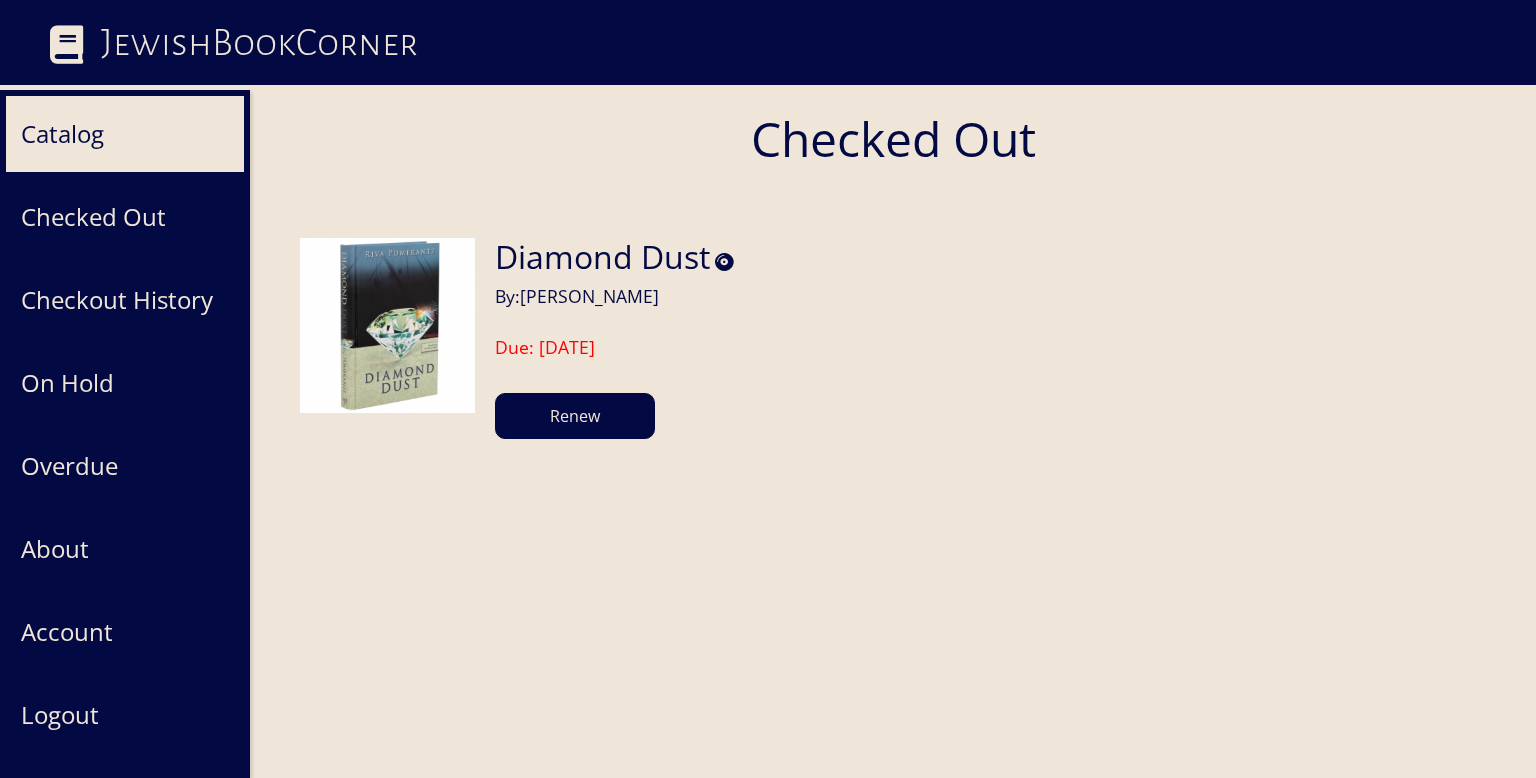 click on "Catalog" at bounding box center (125, 134) 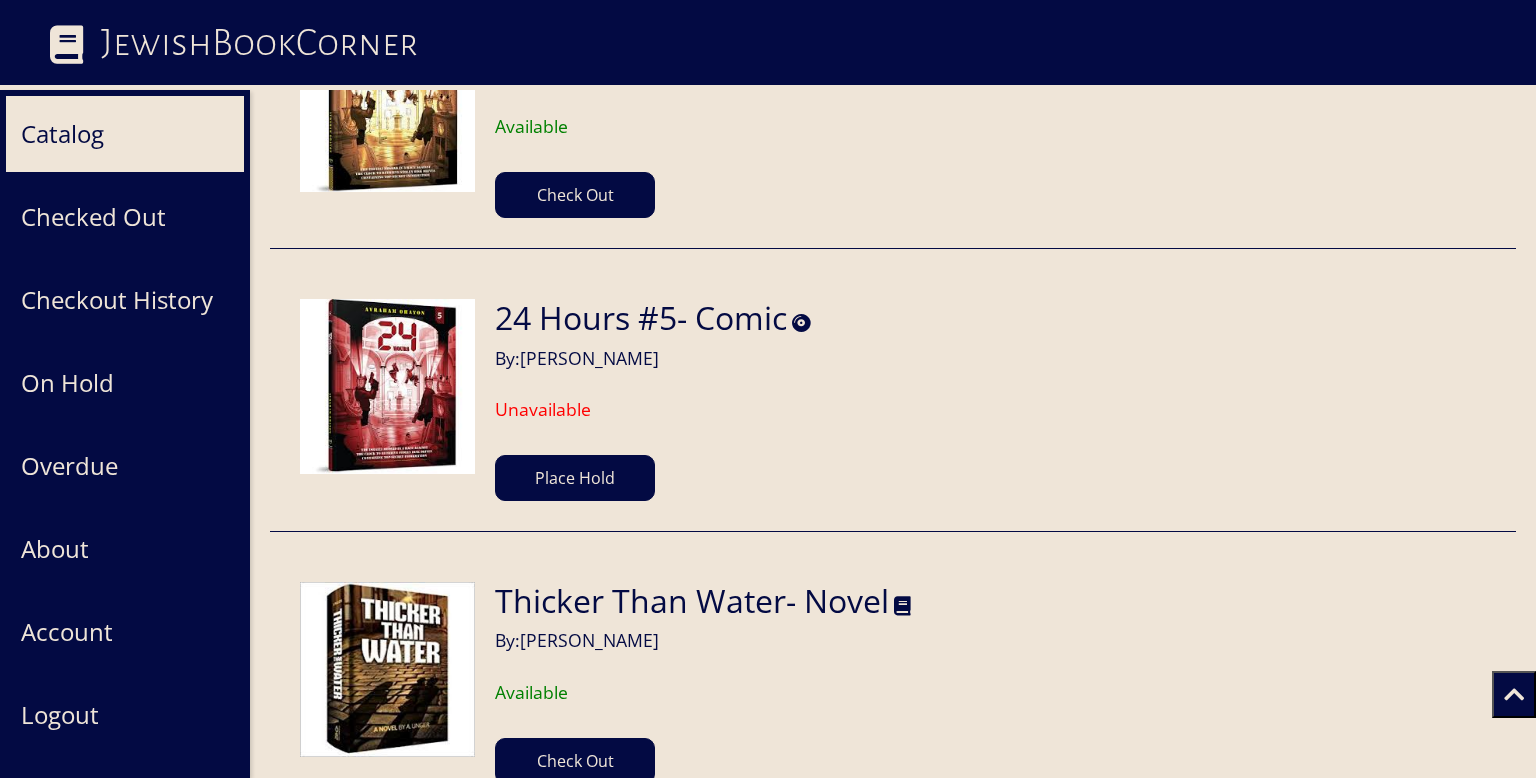 scroll, scrollTop: 3524, scrollLeft: 0, axis: vertical 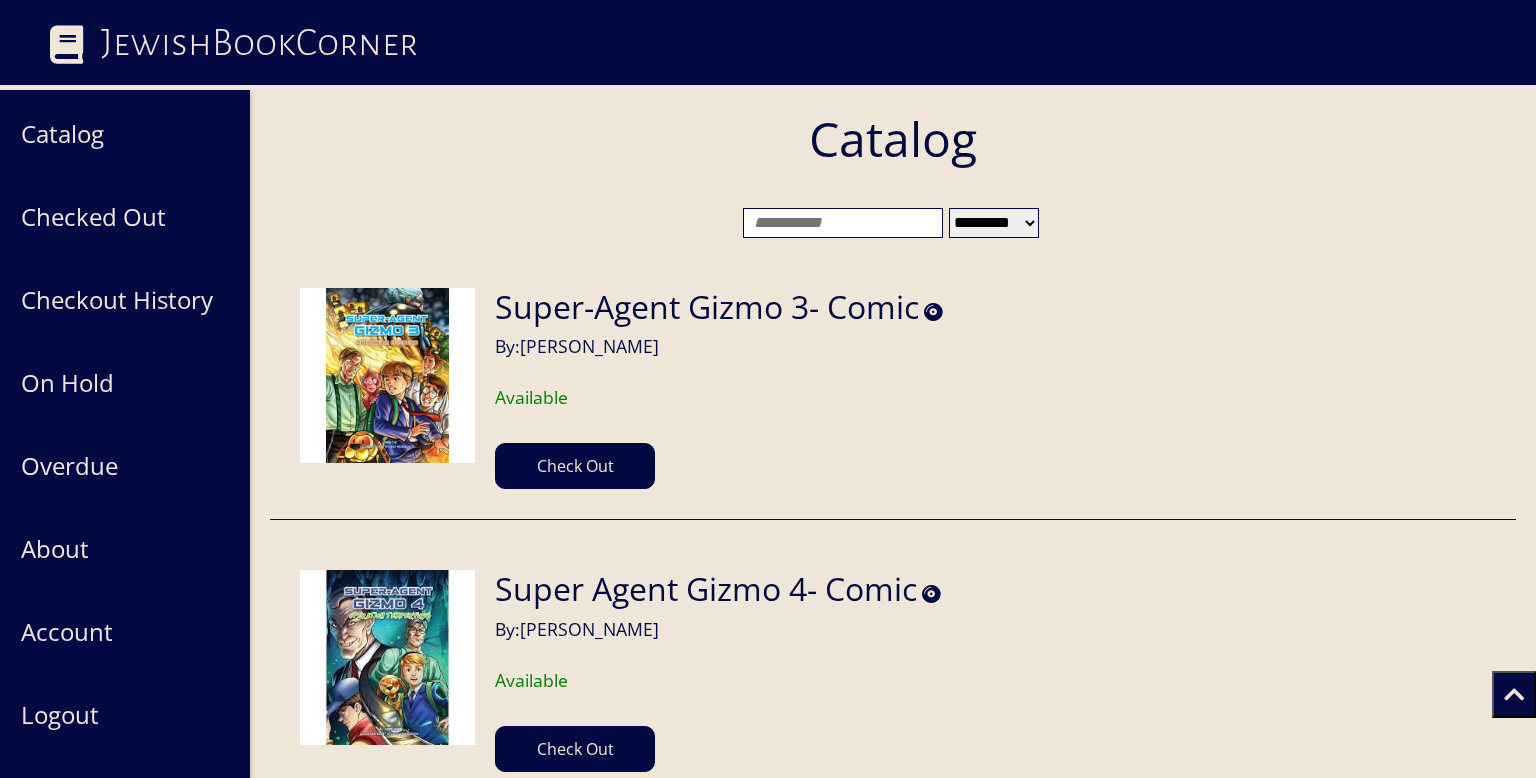 click at bounding box center [843, 223] 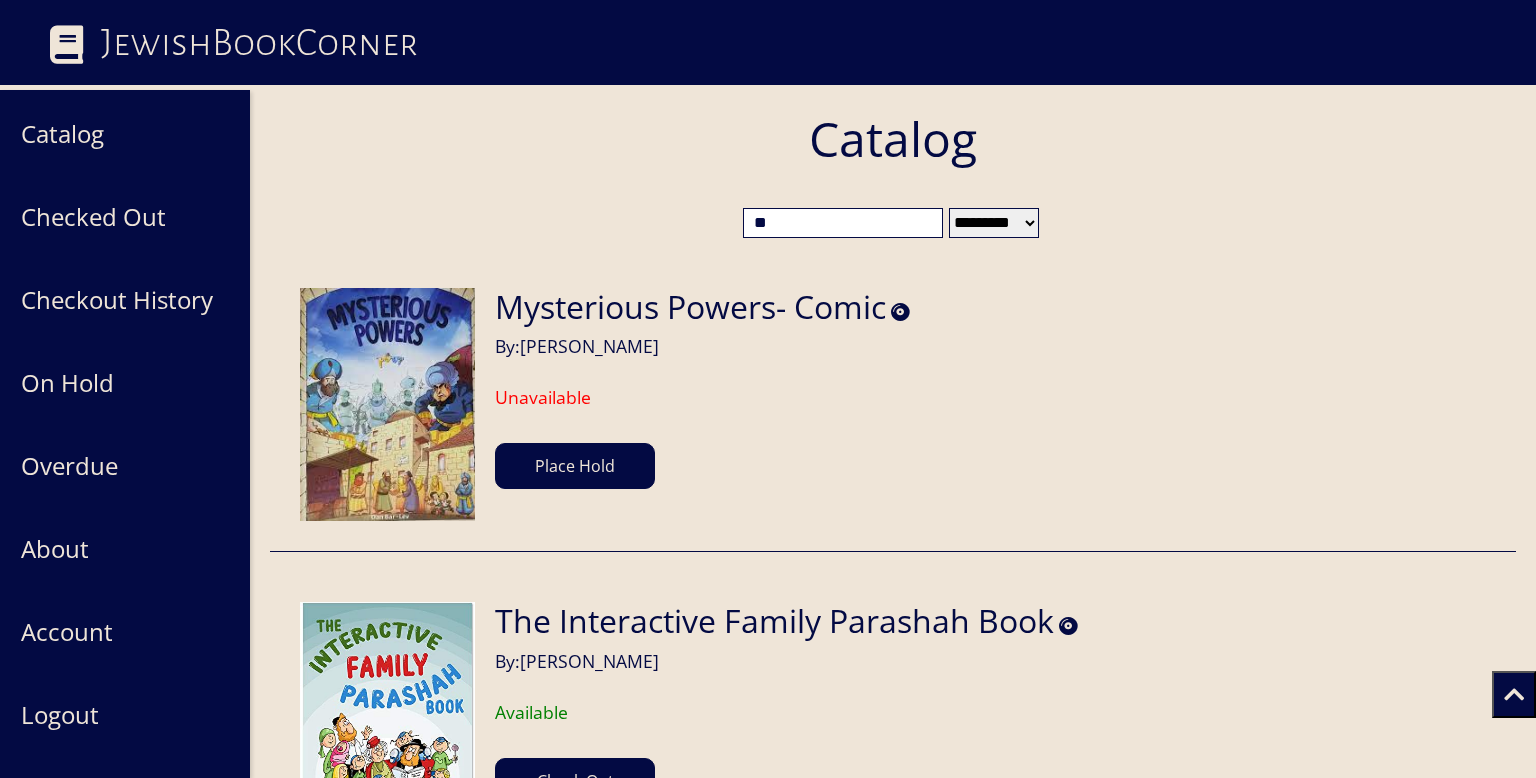 type on "*" 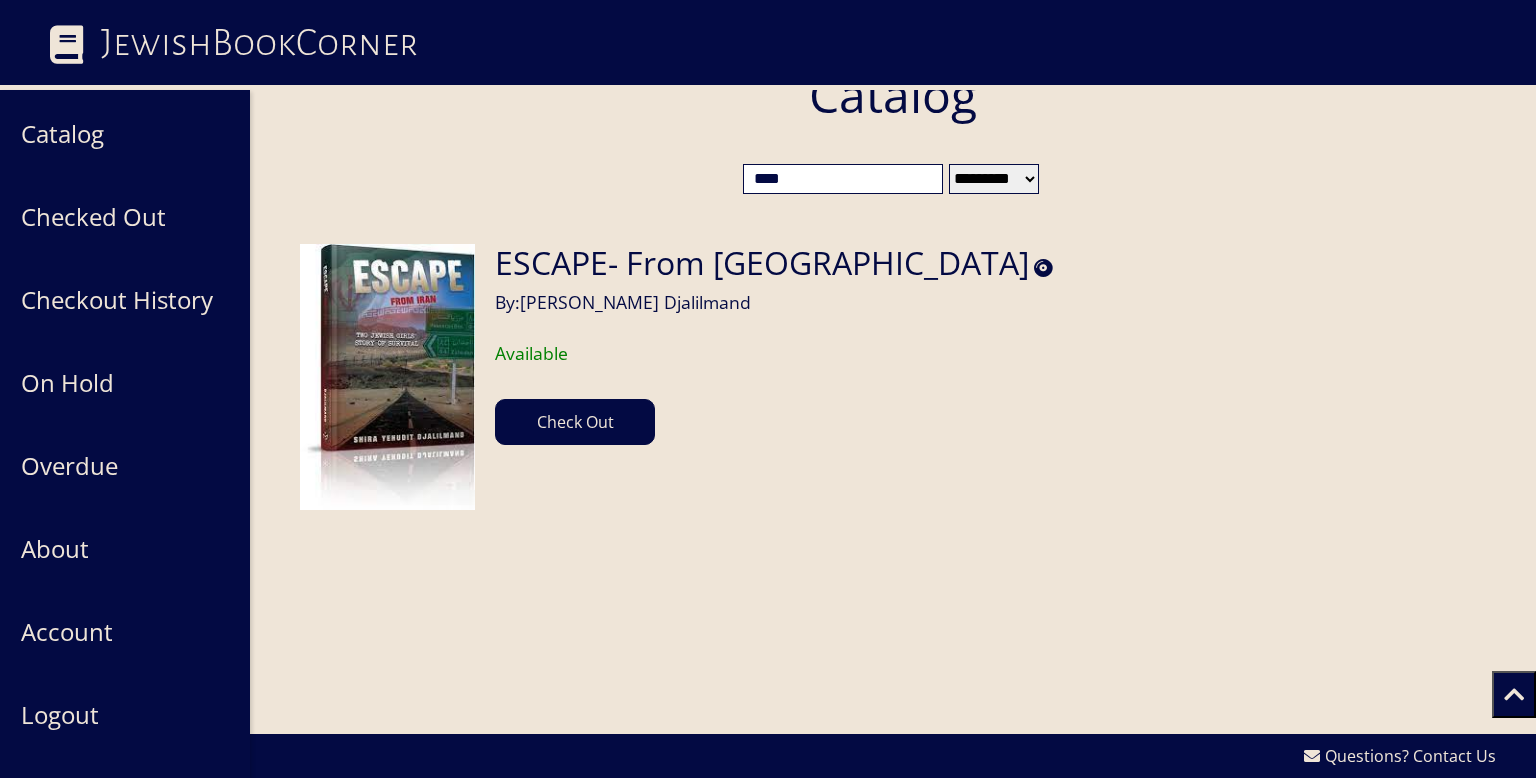 scroll, scrollTop: 42, scrollLeft: 0, axis: vertical 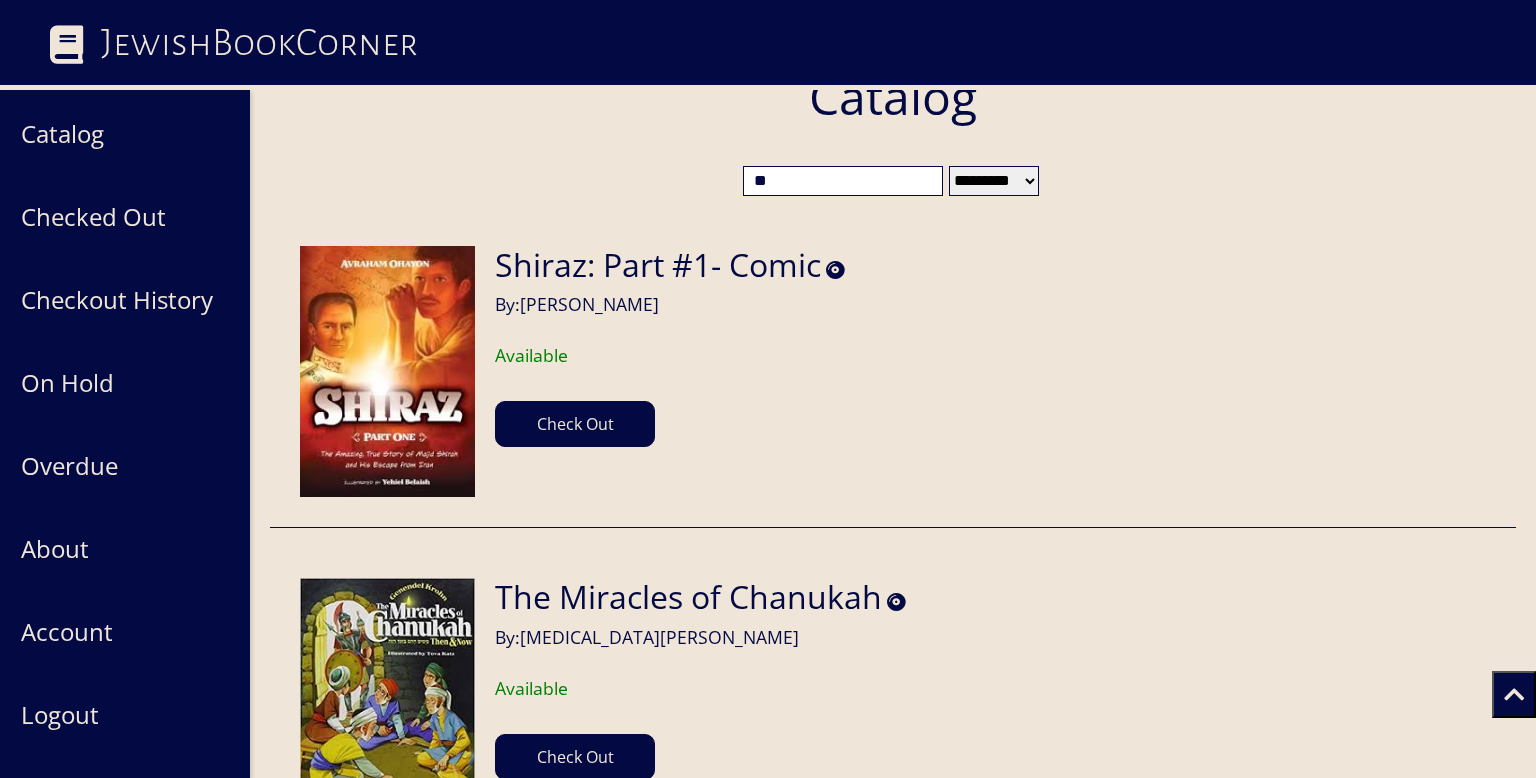 type on "*" 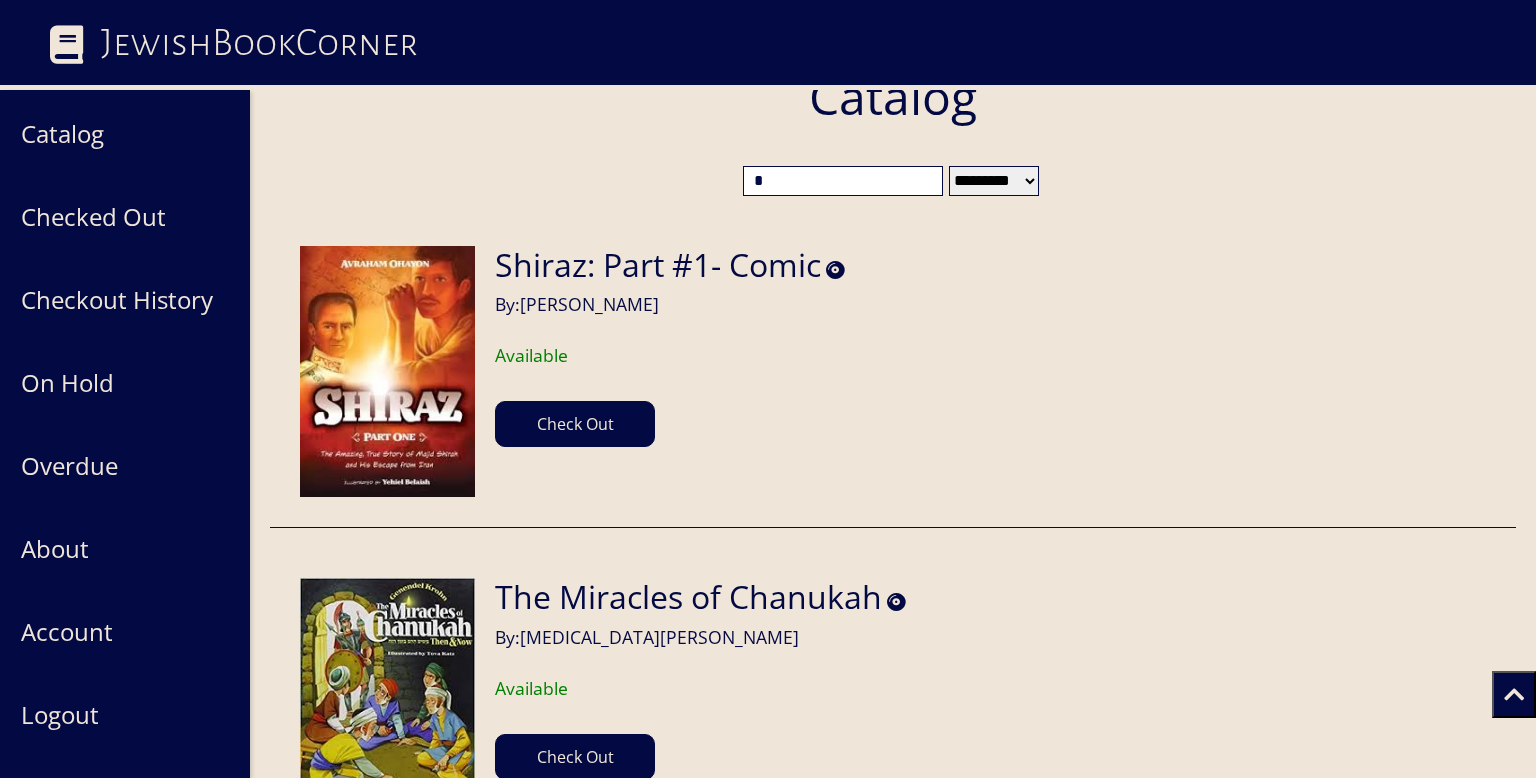 type 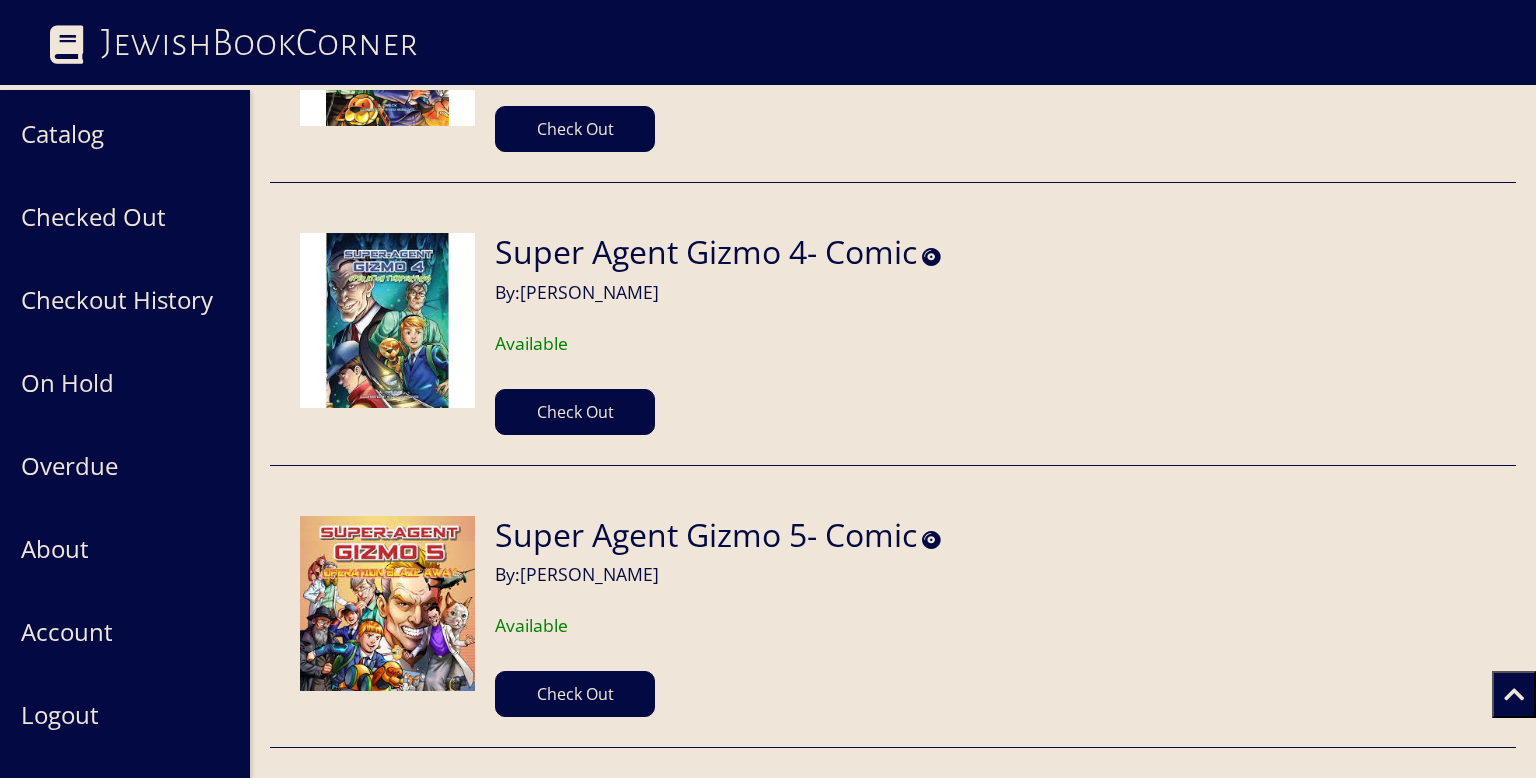 scroll, scrollTop: 324, scrollLeft: 0, axis: vertical 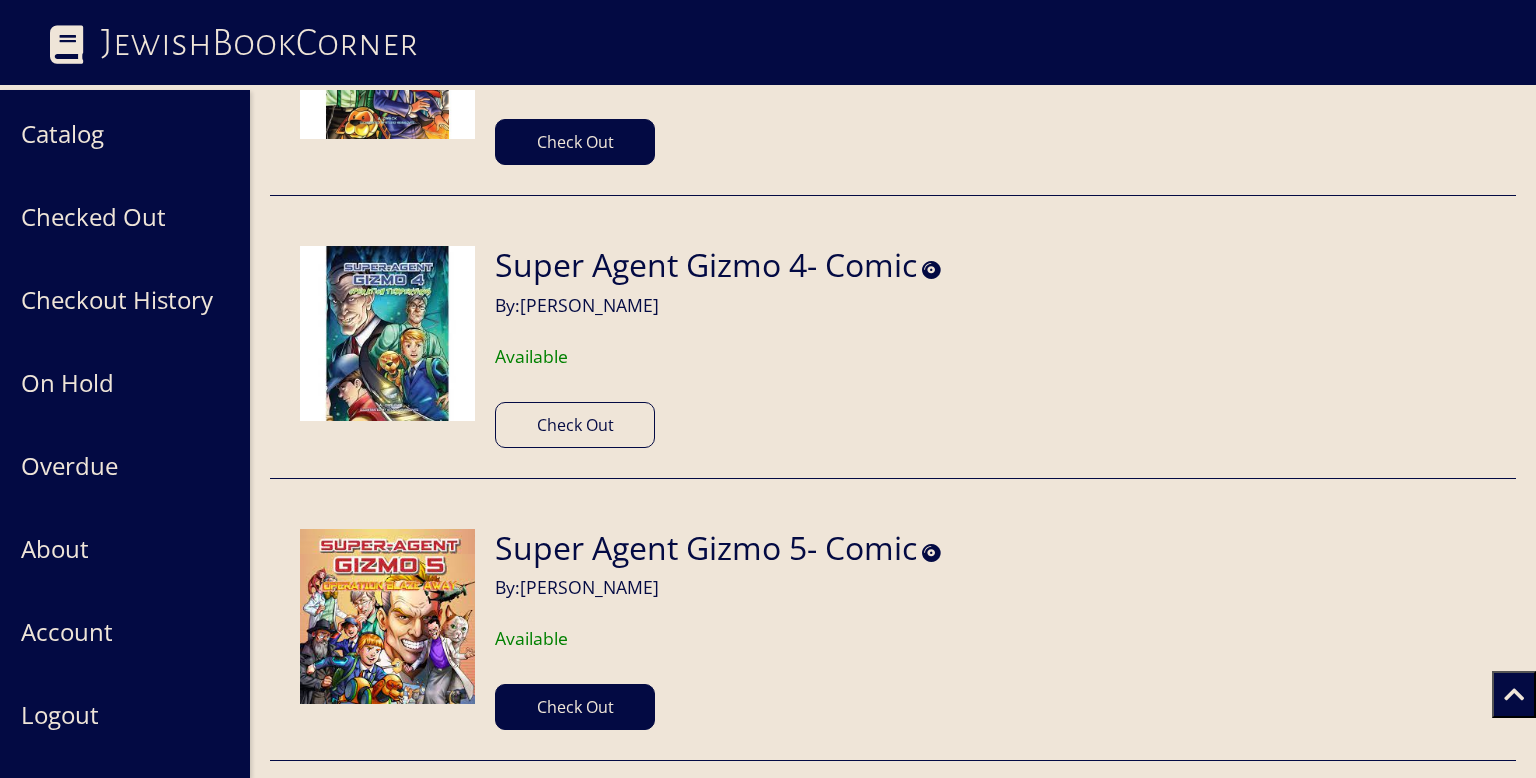 click on "Check Out" at bounding box center (575, 425) 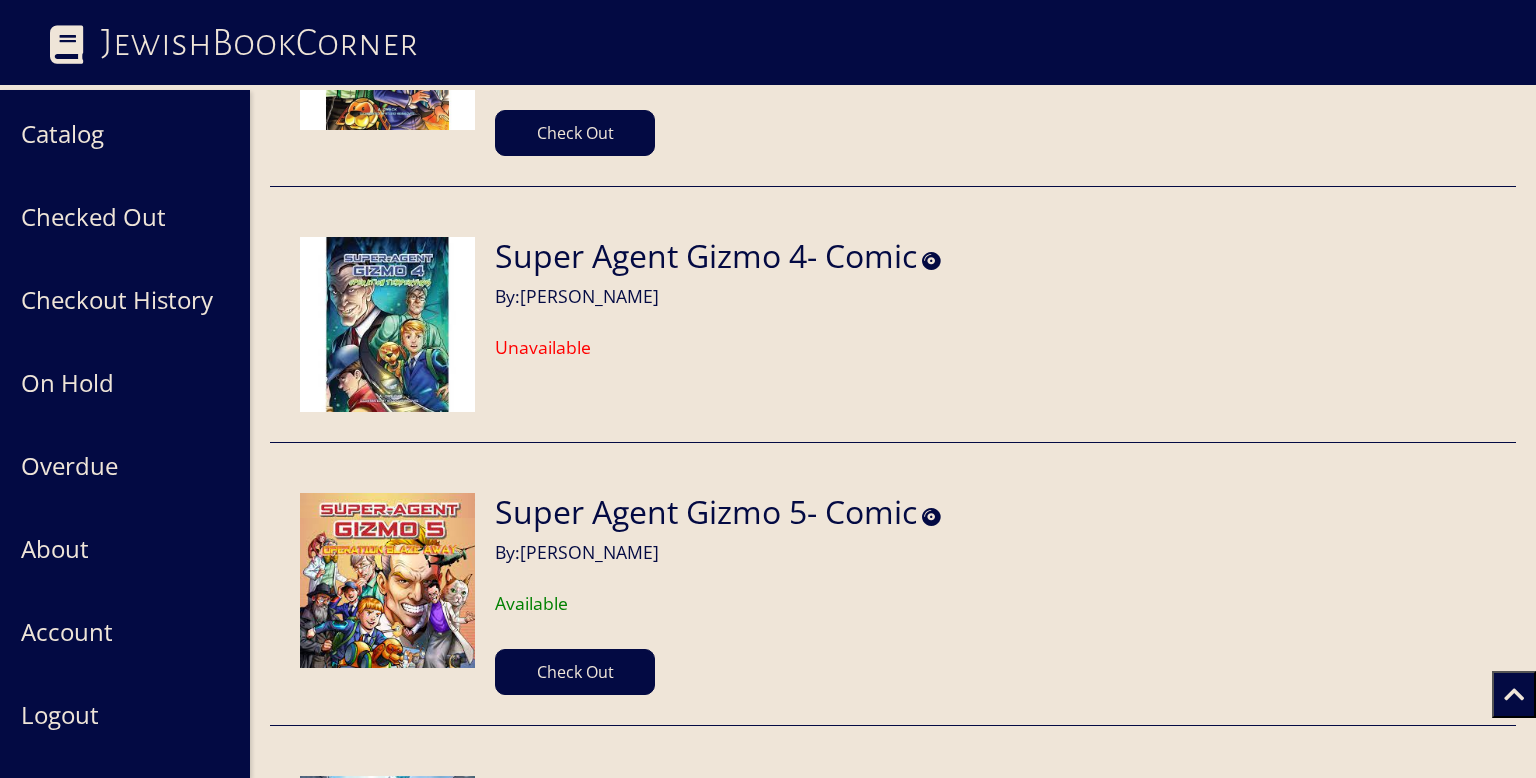 scroll, scrollTop: 343, scrollLeft: 0, axis: vertical 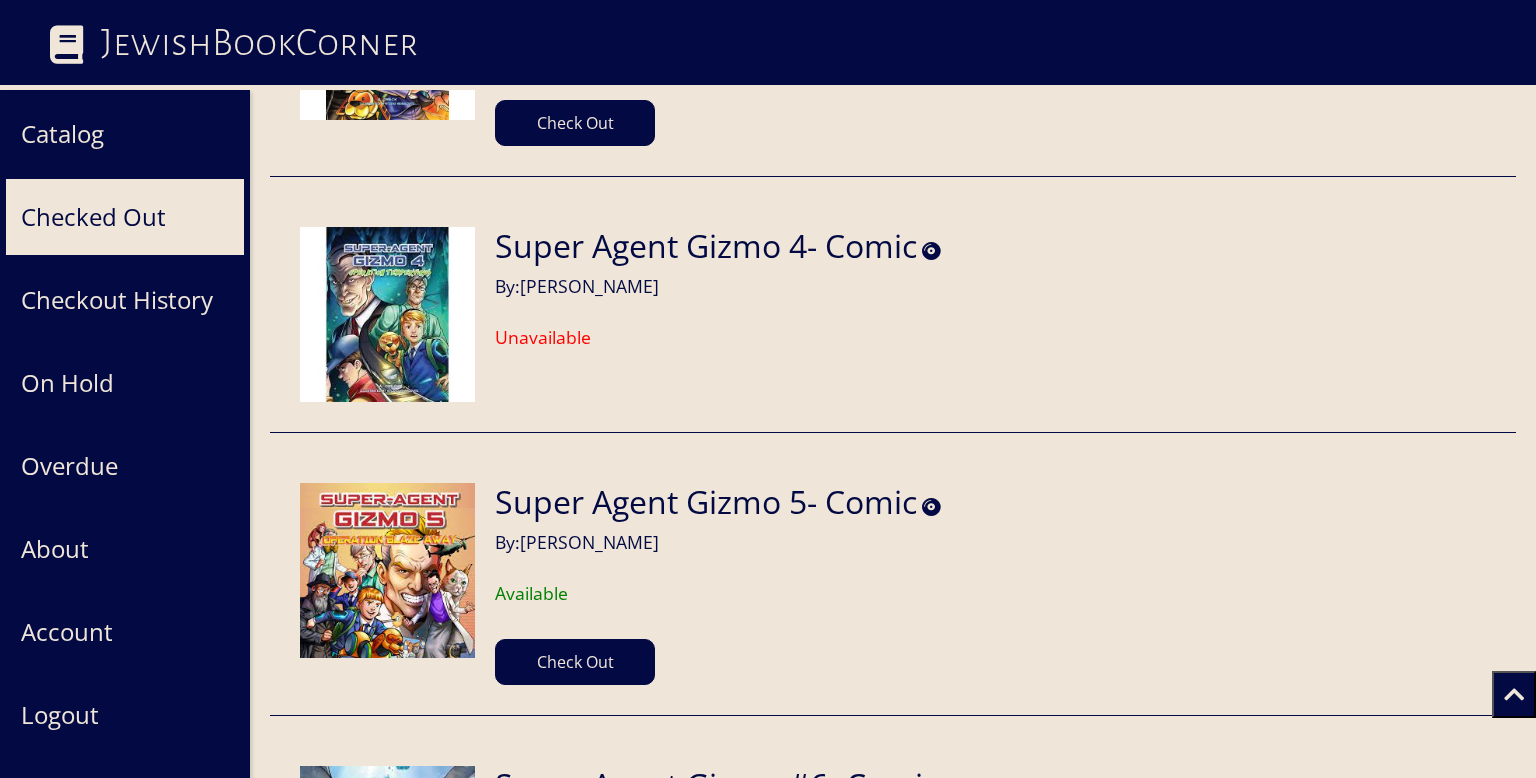 click on "Checked Out" at bounding box center [125, 217] 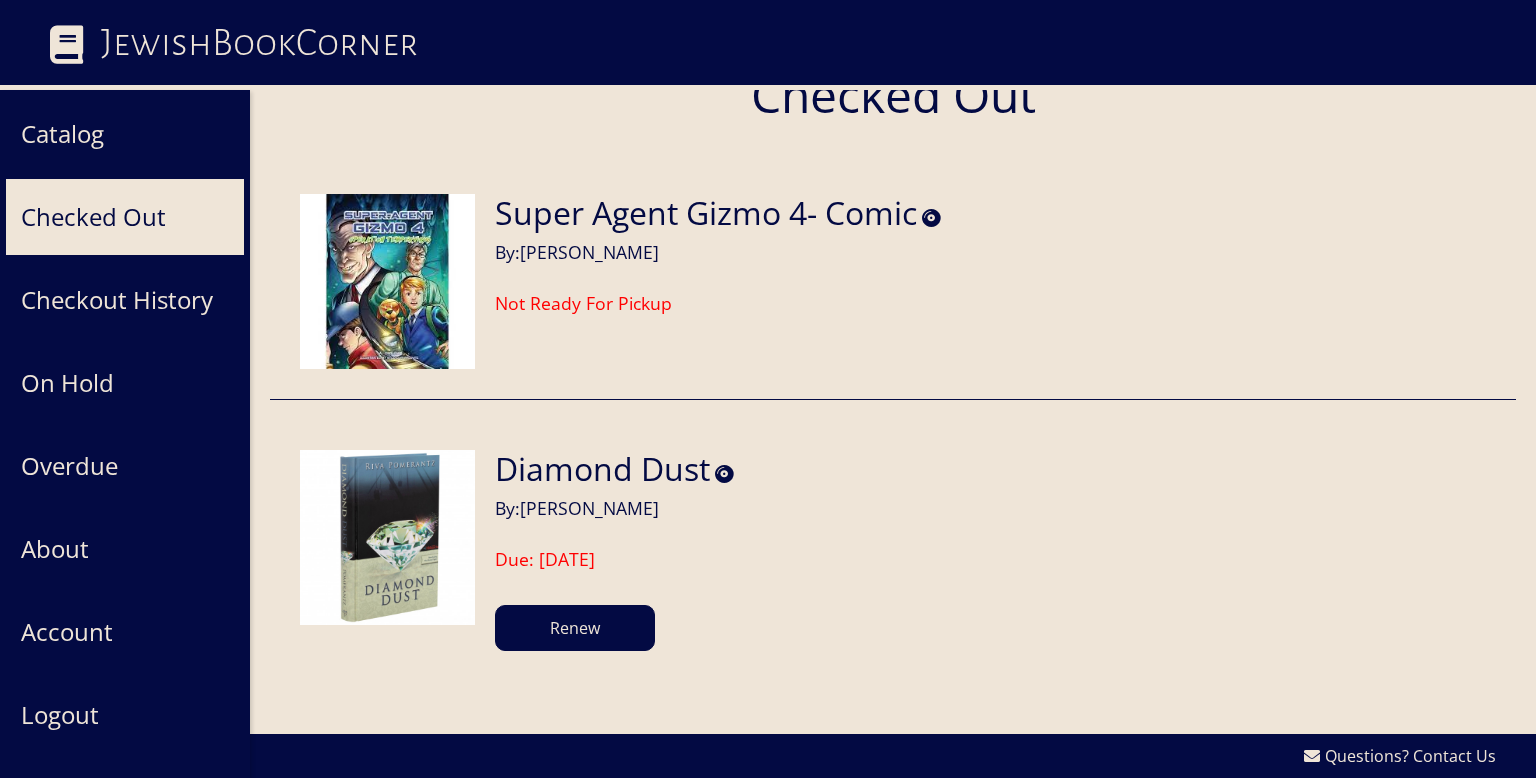 scroll, scrollTop: 37, scrollLeft: 0, axis: vertical 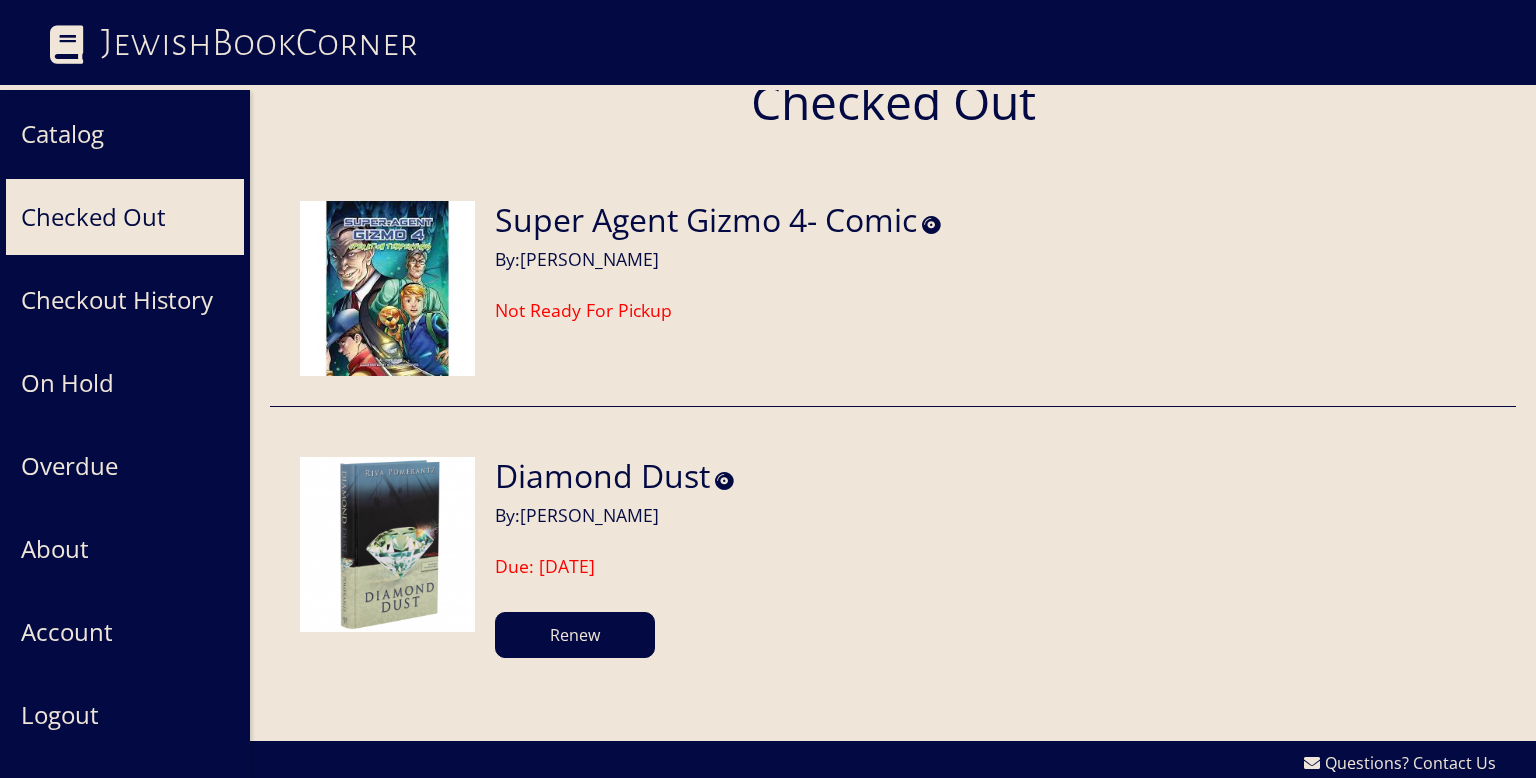 click on "Checked Out" at bounding box center (125, 217) 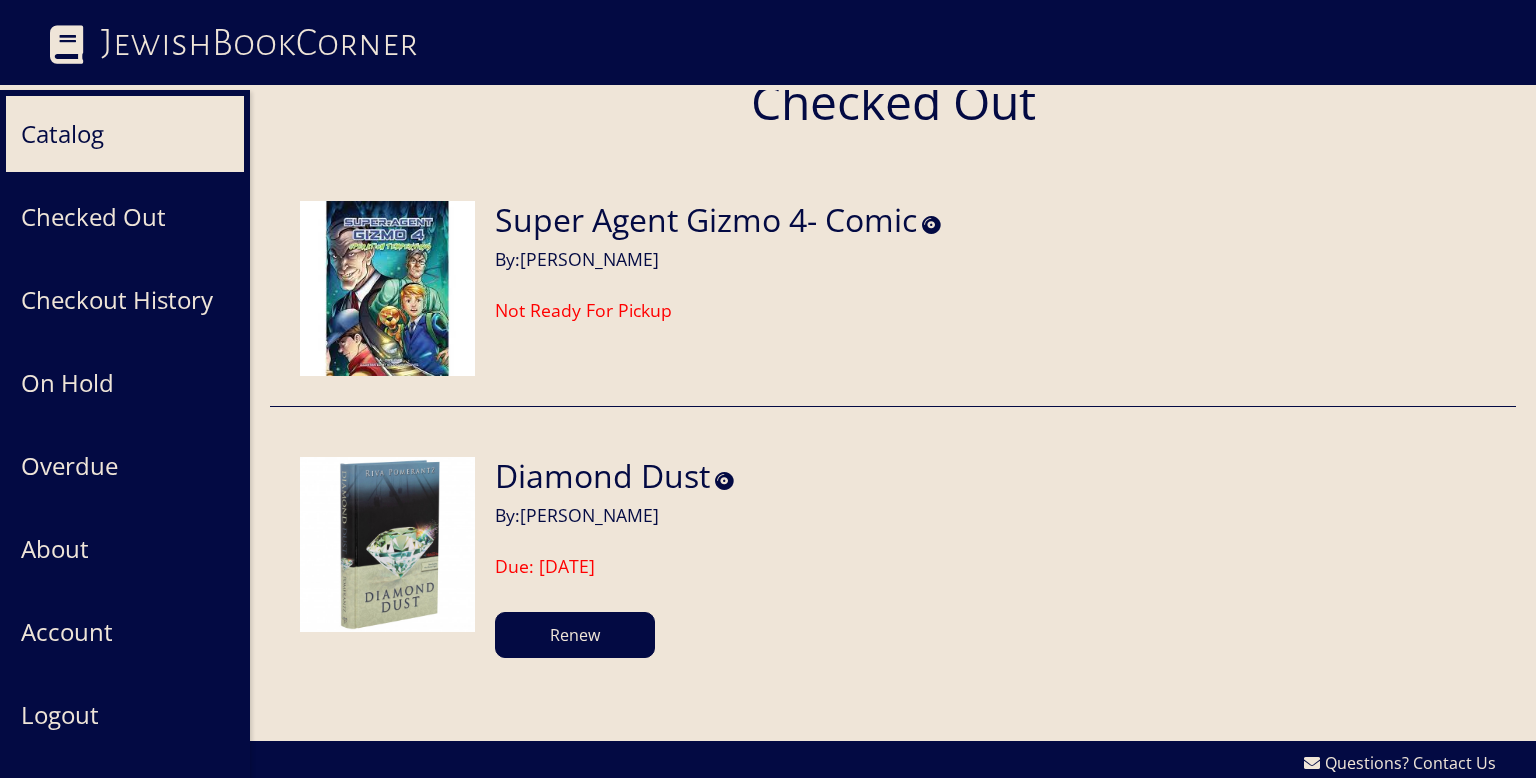 click on "Catalog" at bounding box center (125, 134) 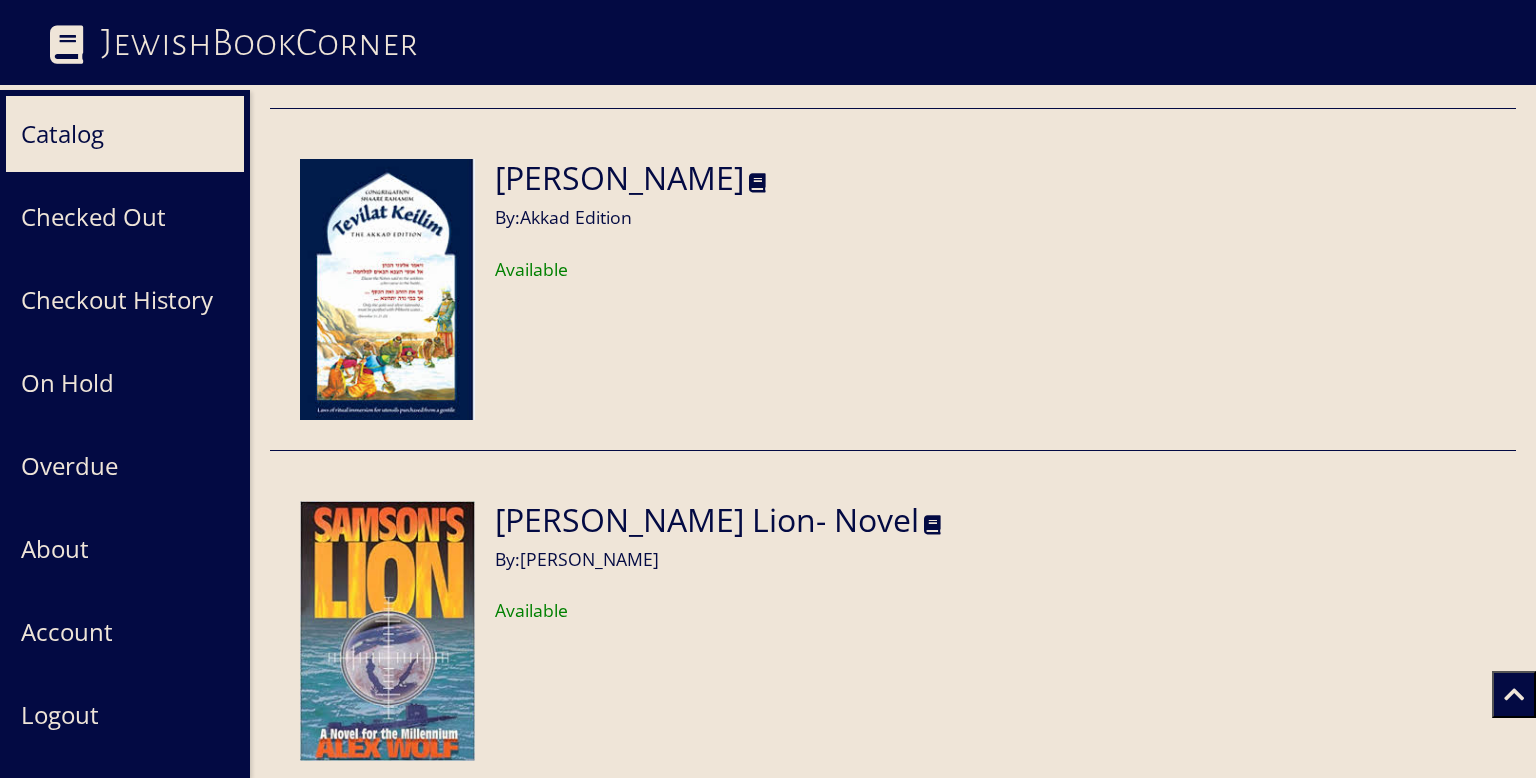 scroll, scrollTop: 6358, scrollLeft: 0, axis: vertical 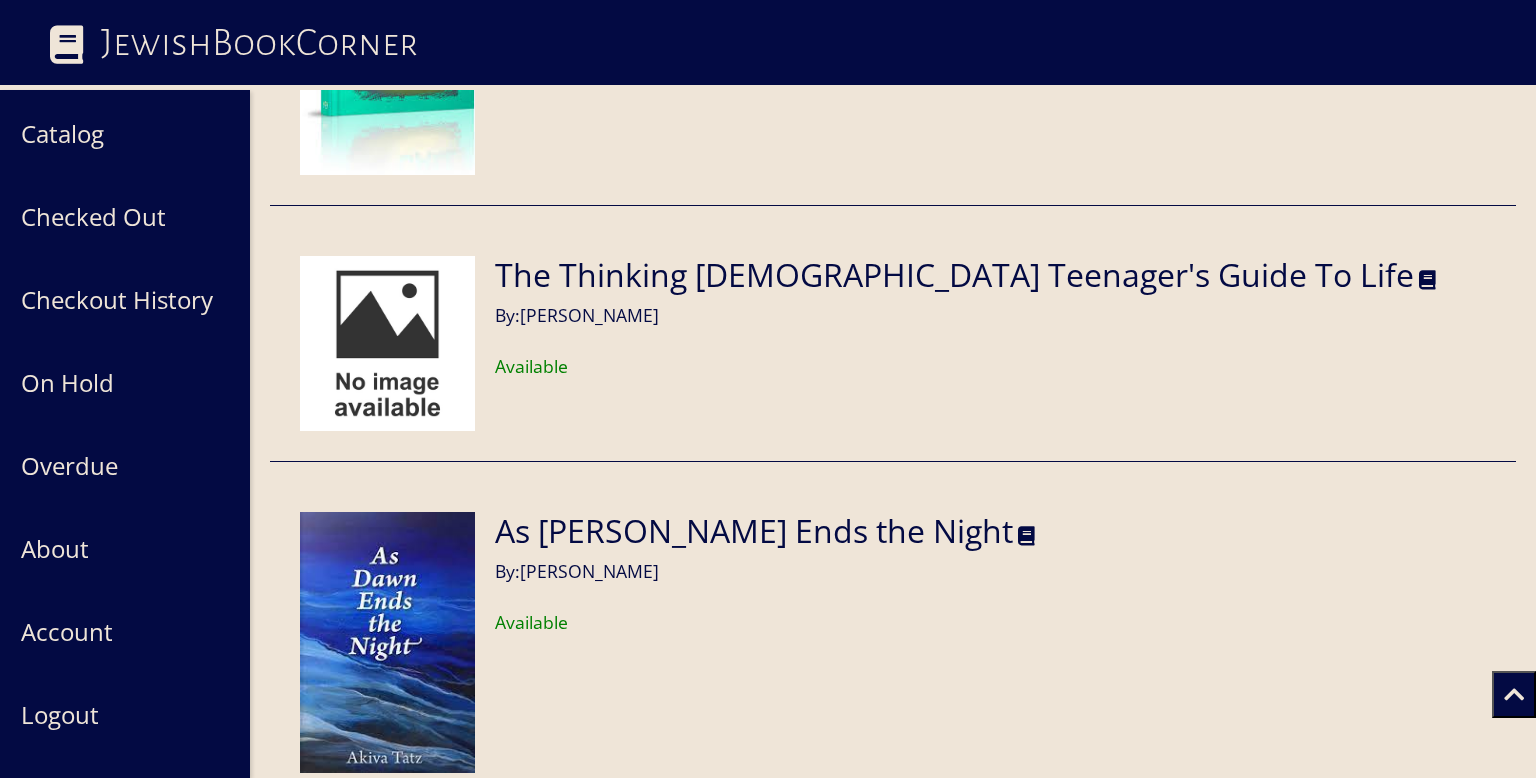 click on "Available" at bounding box center [965, 366] 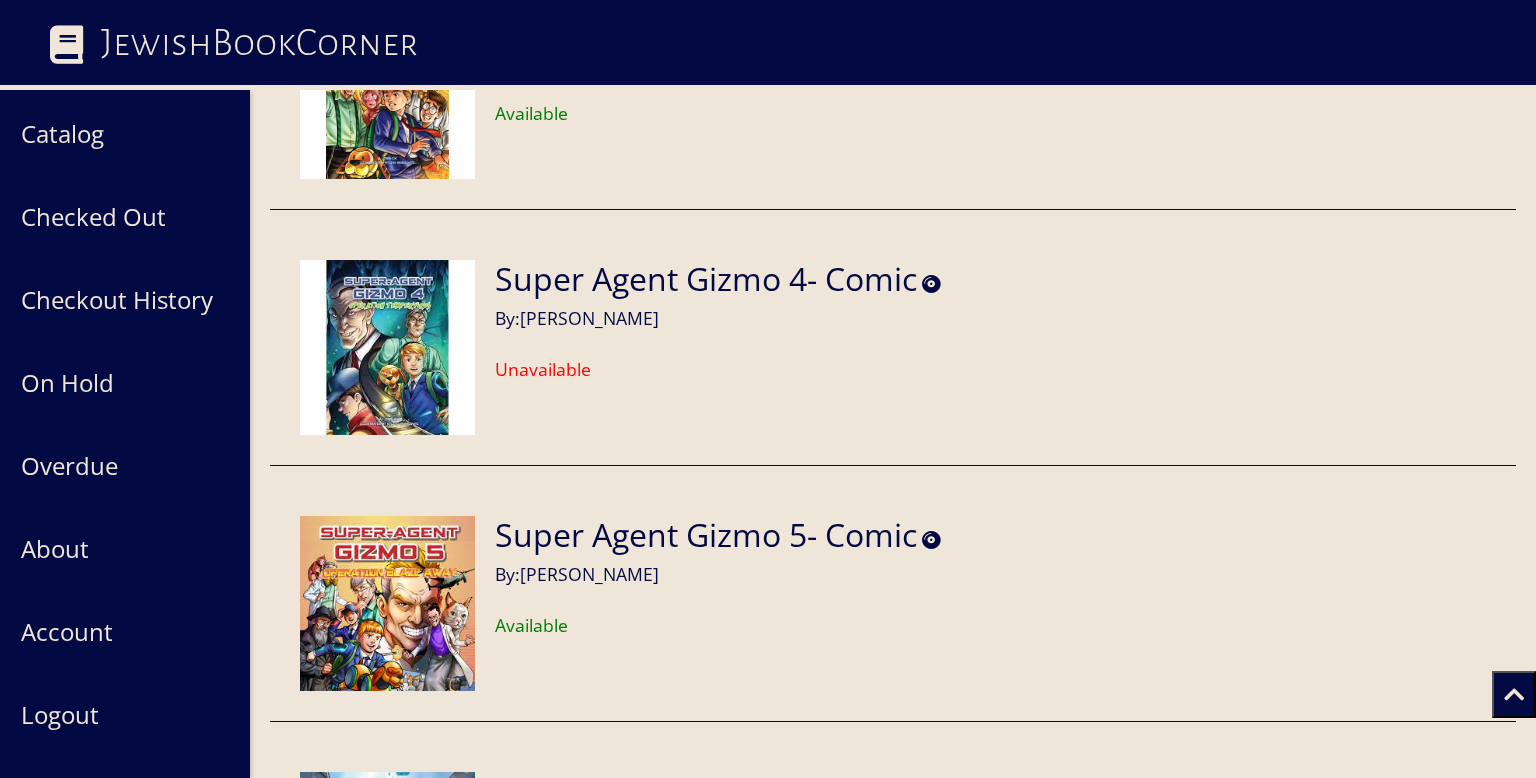 scroll, scrollTop: 0, scrollLeft: 0, axis: both 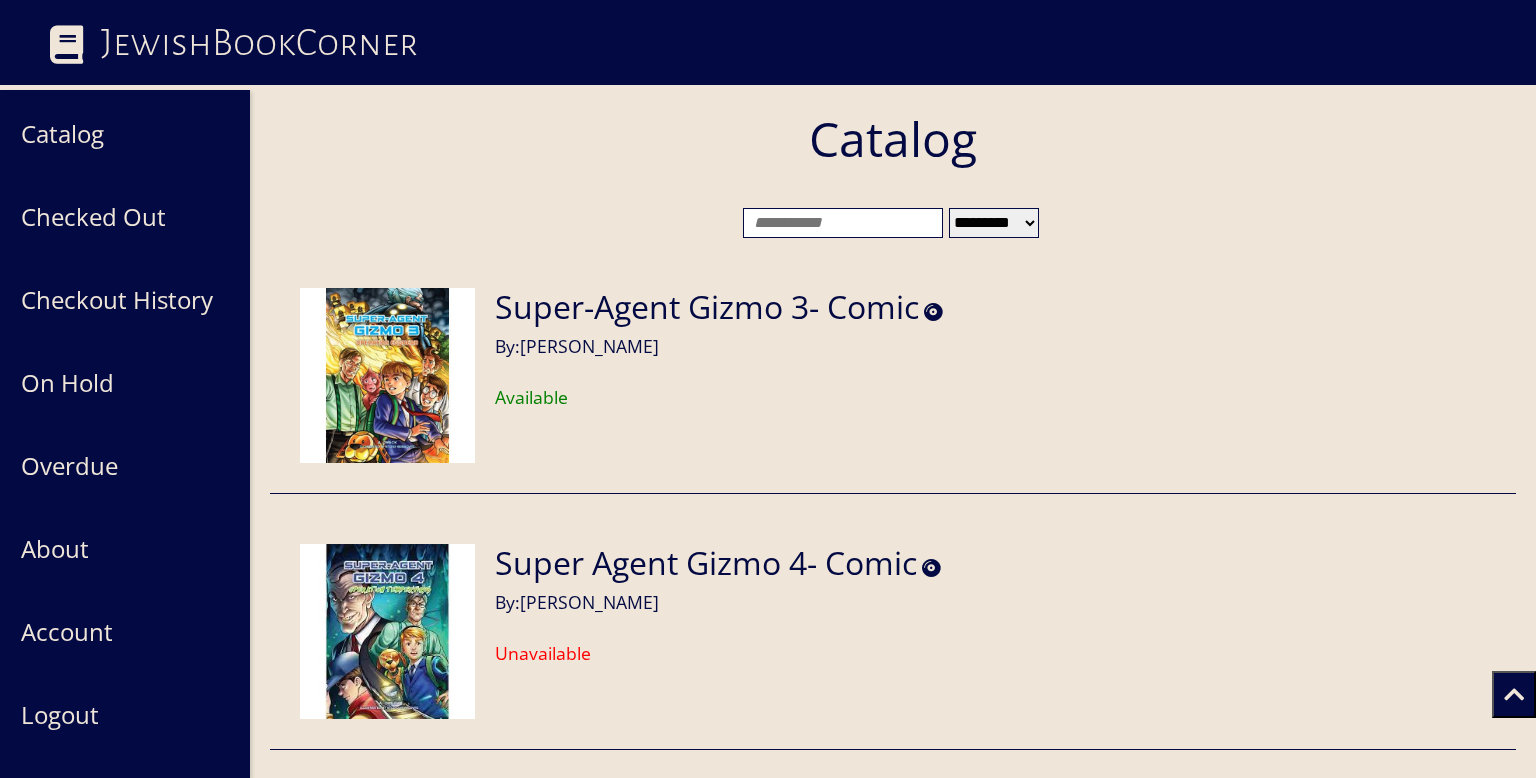 click at bounding box center [843, 223] 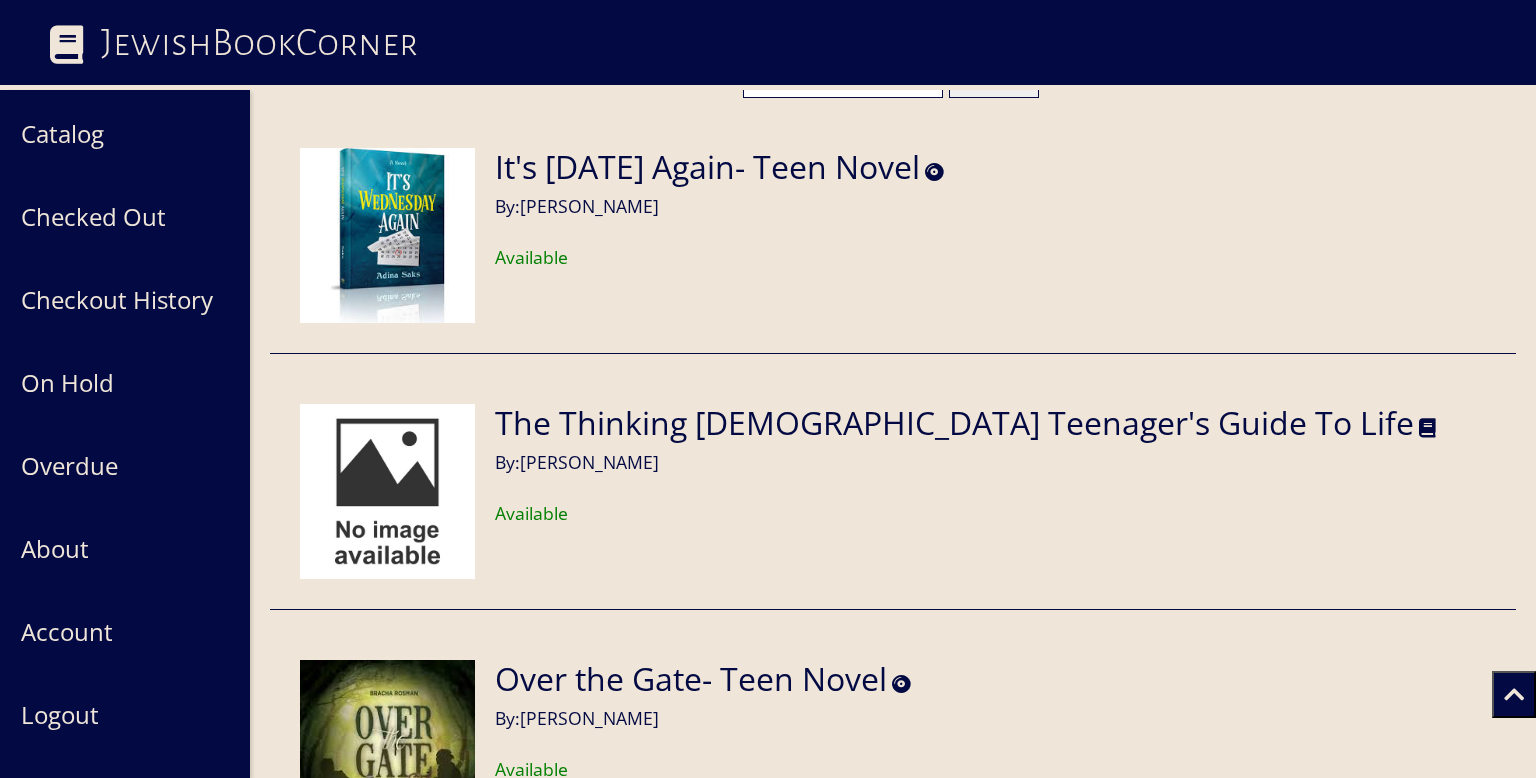 scroll, scrollTop: 150, scrollLeft: 0, axis: vertical 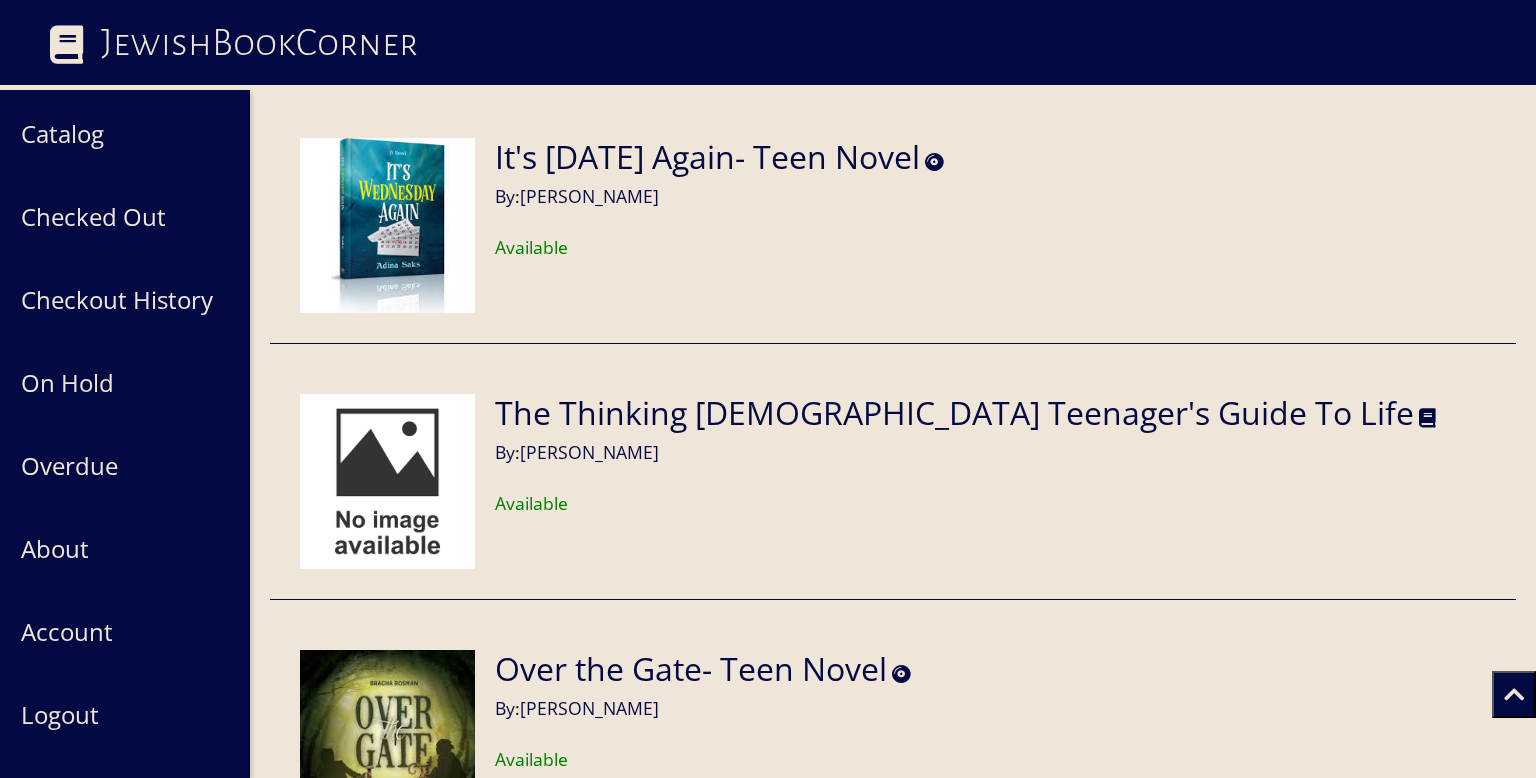 click on "The Thinking [DEMOGRAPHIC_DATA] Teenager's Guide To Life" at bounding box center (954, 413) 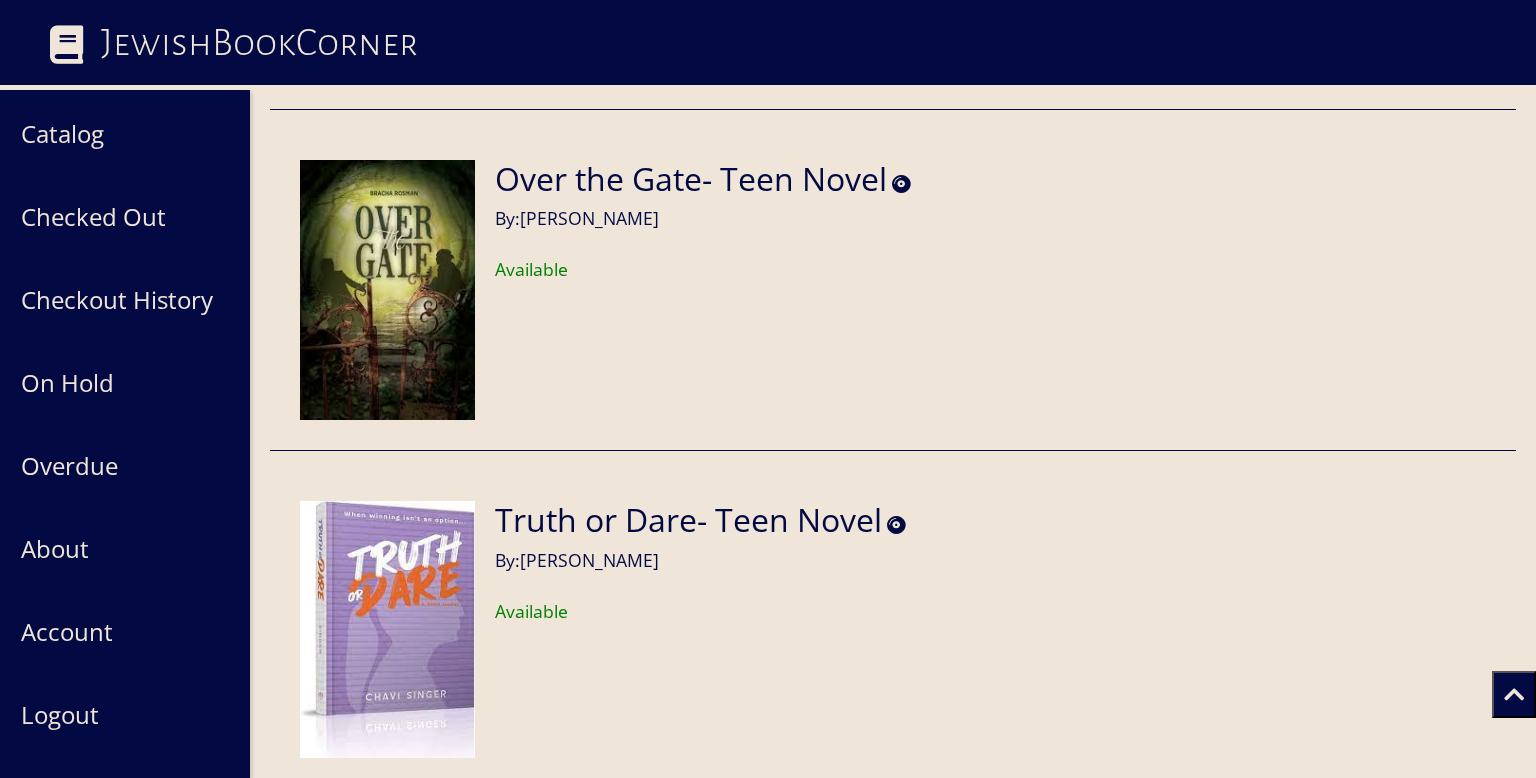scroll, scrollTop: 0, scrollLeft: 0, axis: both 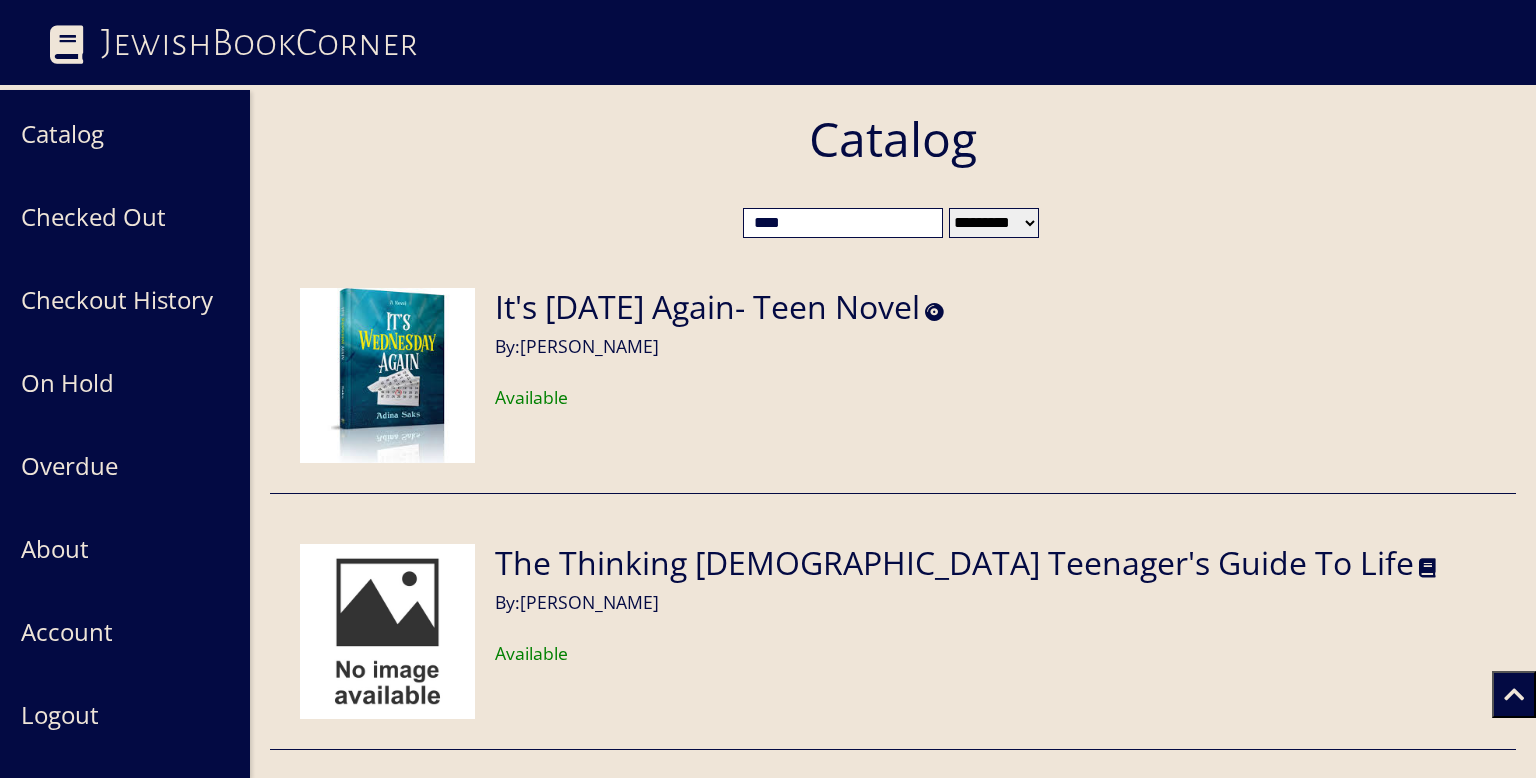 click on "****" at bounding box center [843, 223] 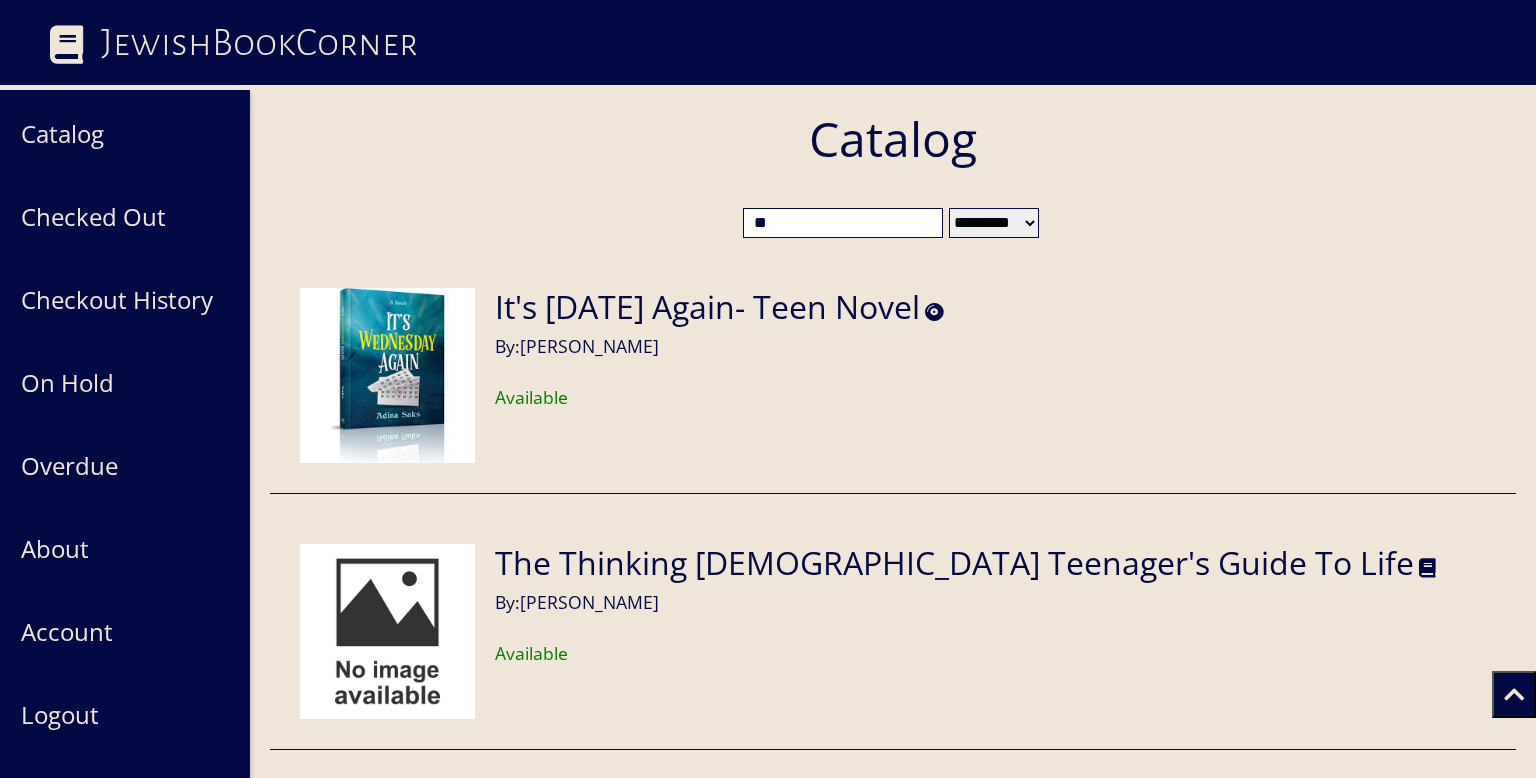 type on "*" 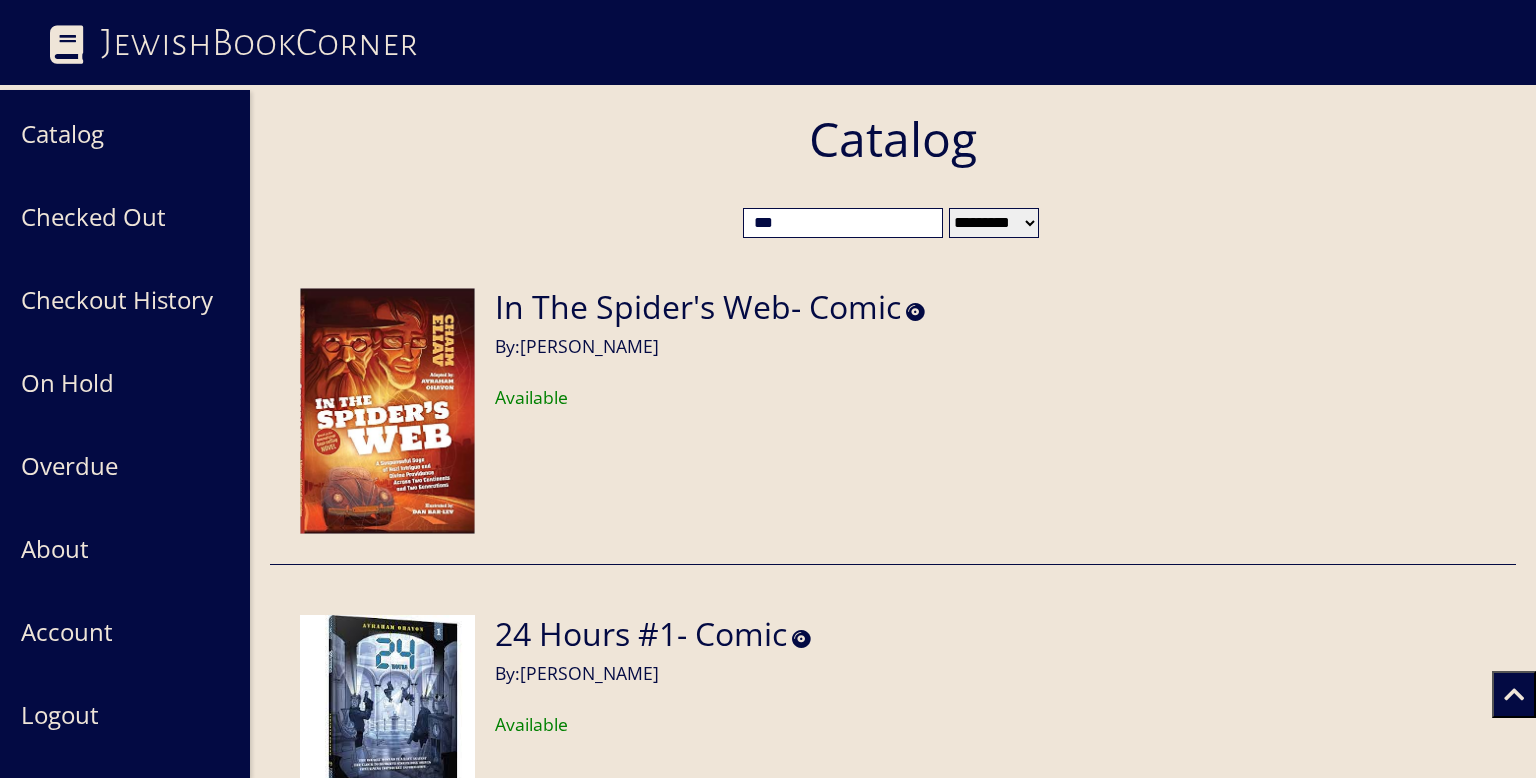 type on "***" 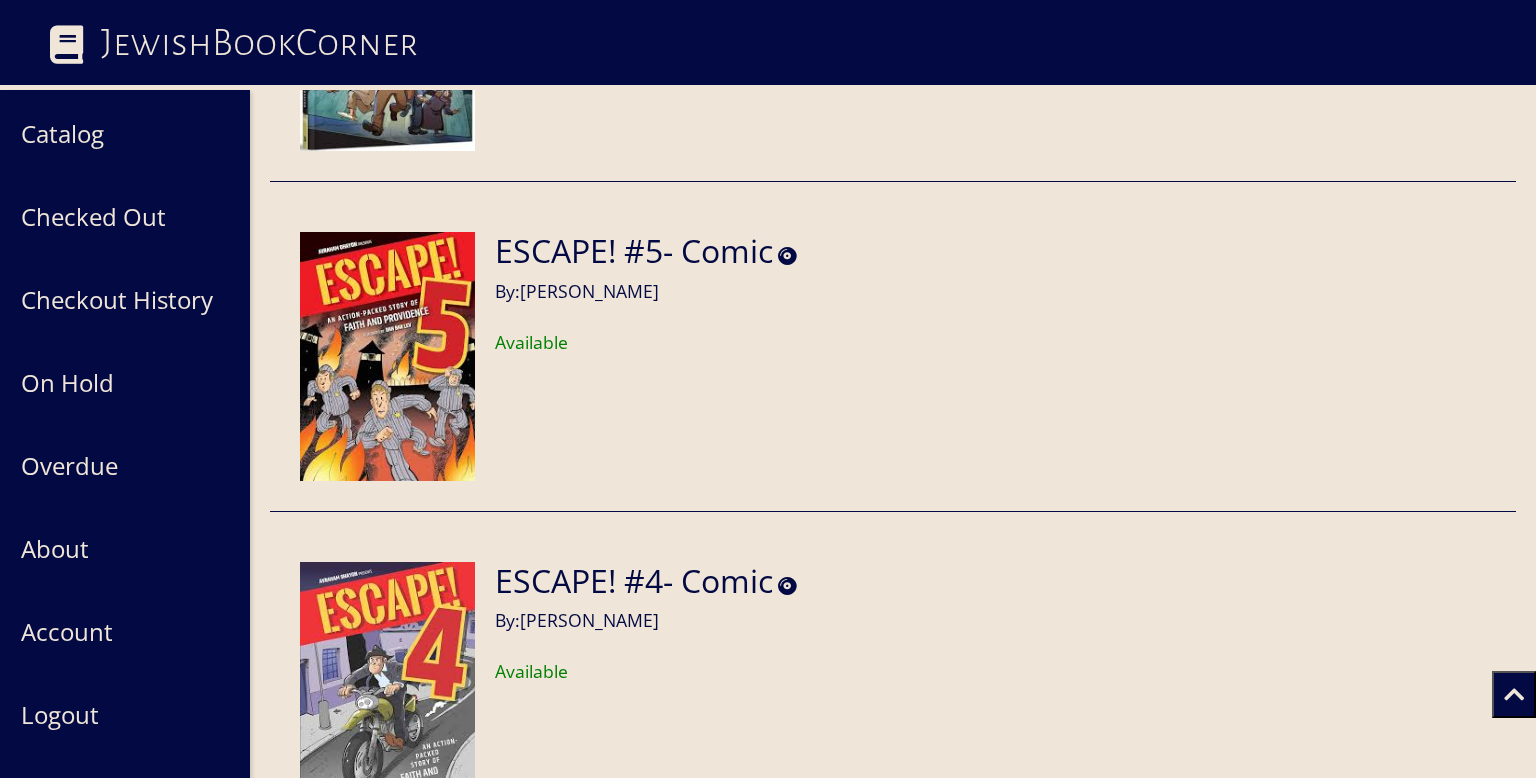 scroll, scrollTop: 0, scrollLeft: 0, axis: both 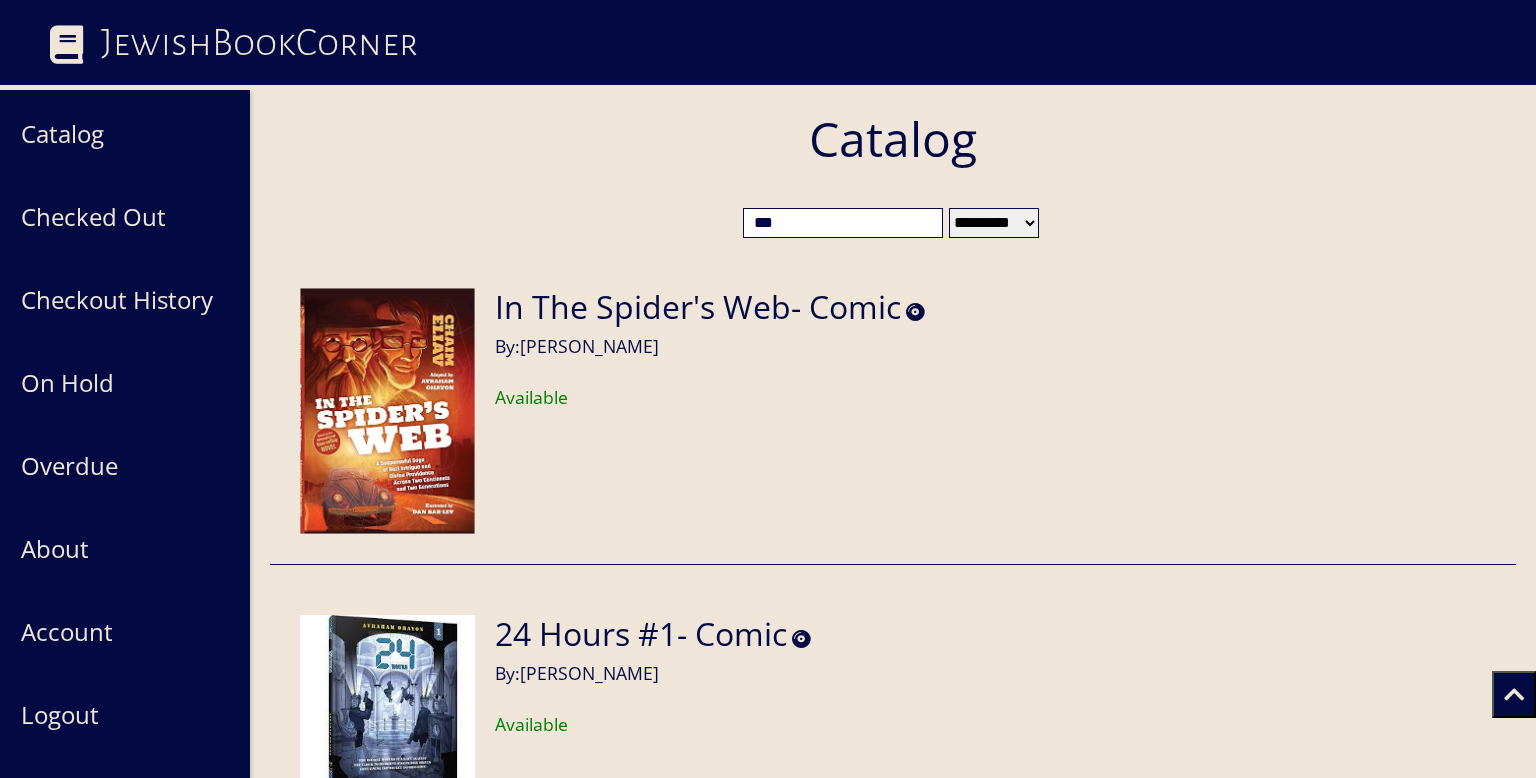 drag, startPoint x: 523, startPoint y: 339, endPoint x: 904, endPoint y: 327, distance: 381.18893 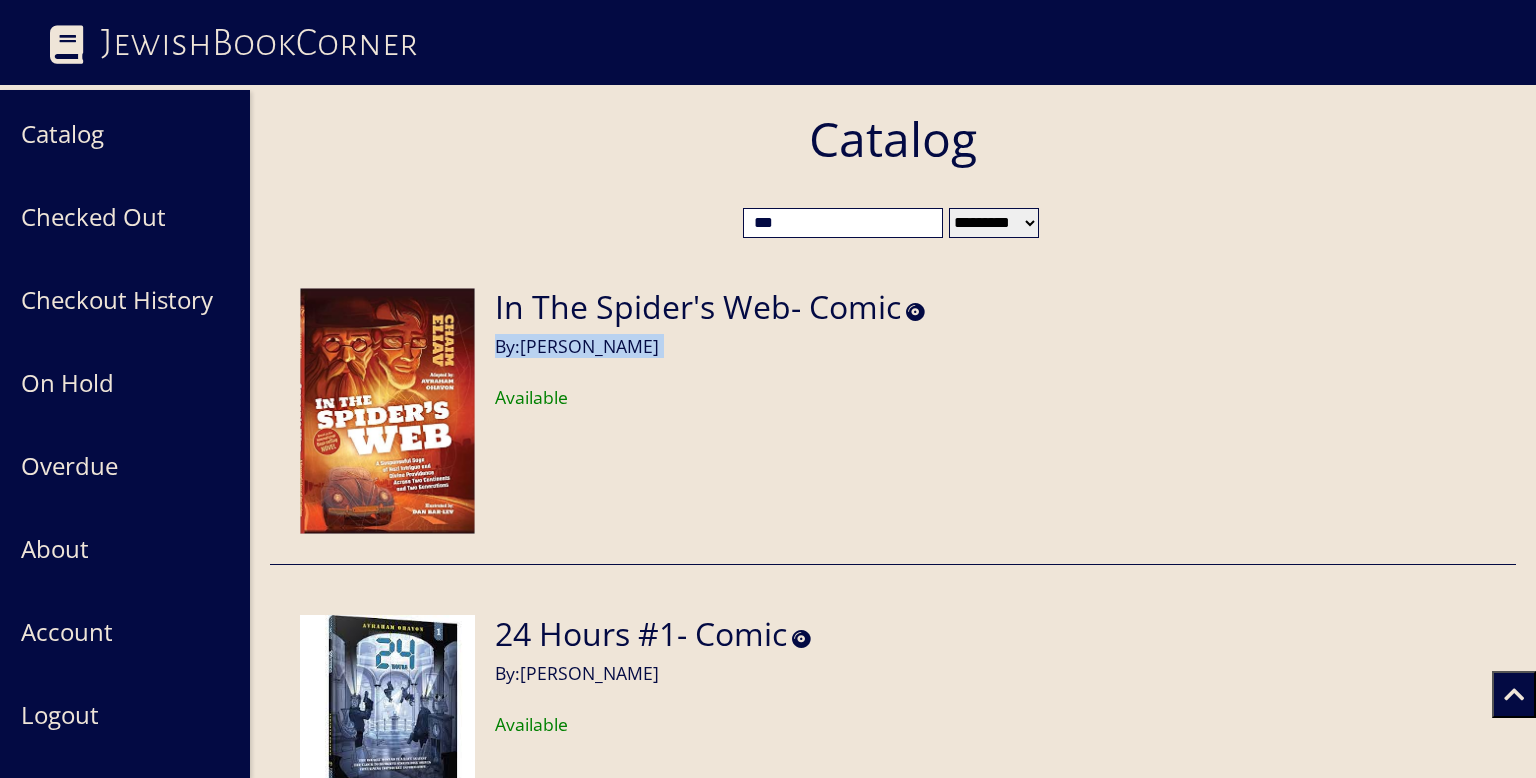 copy on "By:  [PERSON_NAME]" 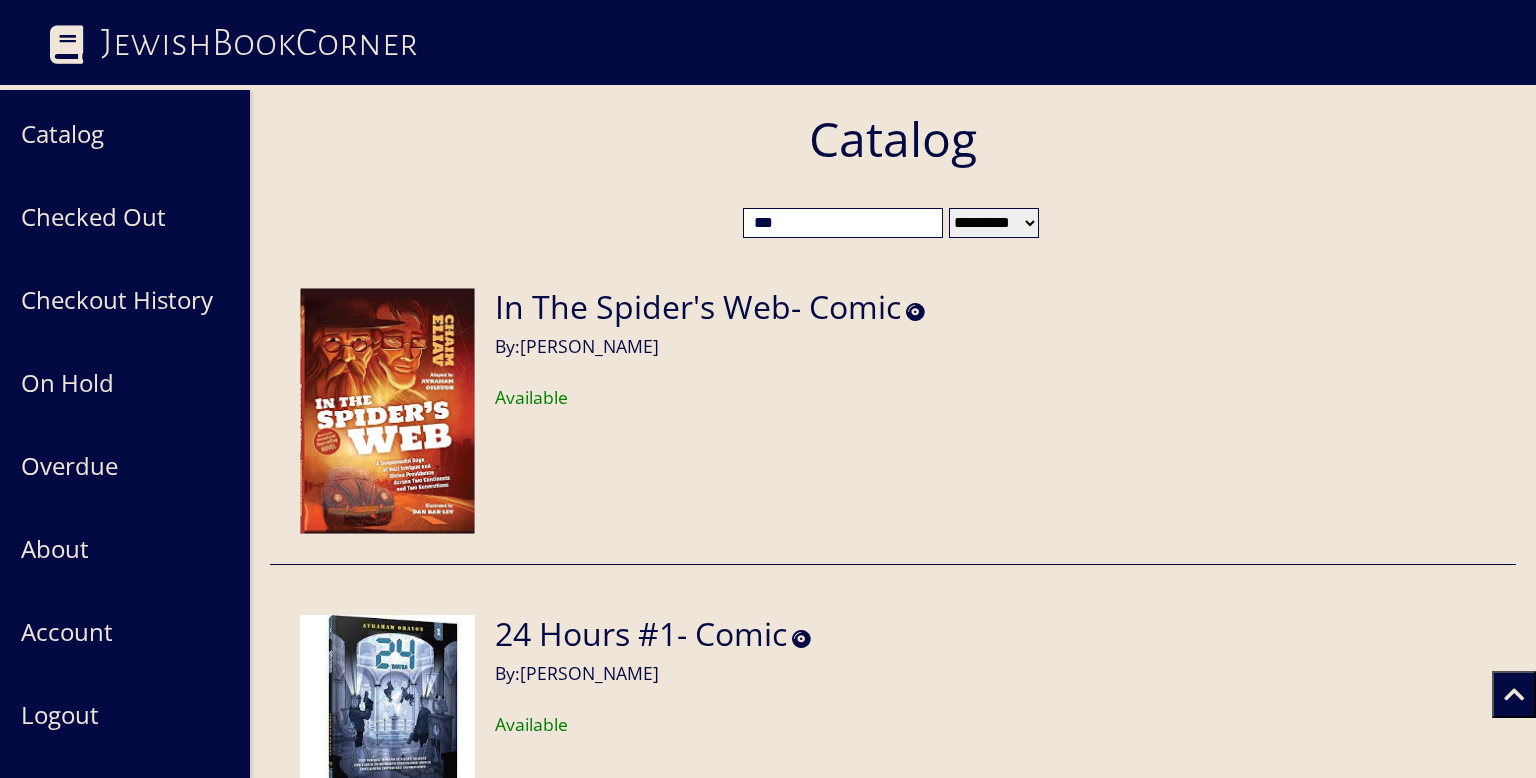 click on "***" at bounding box center [843, 223] 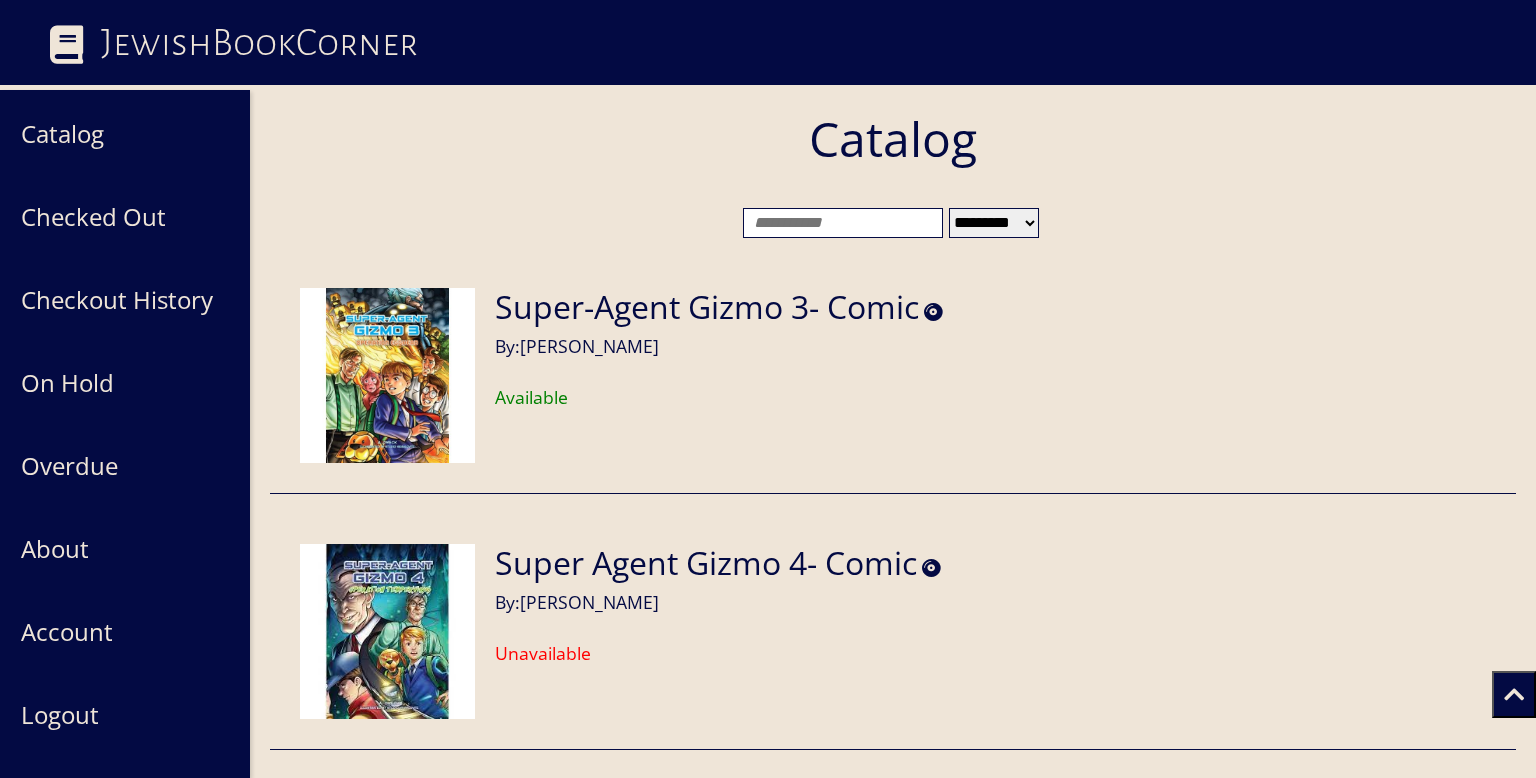 paste on "**********" 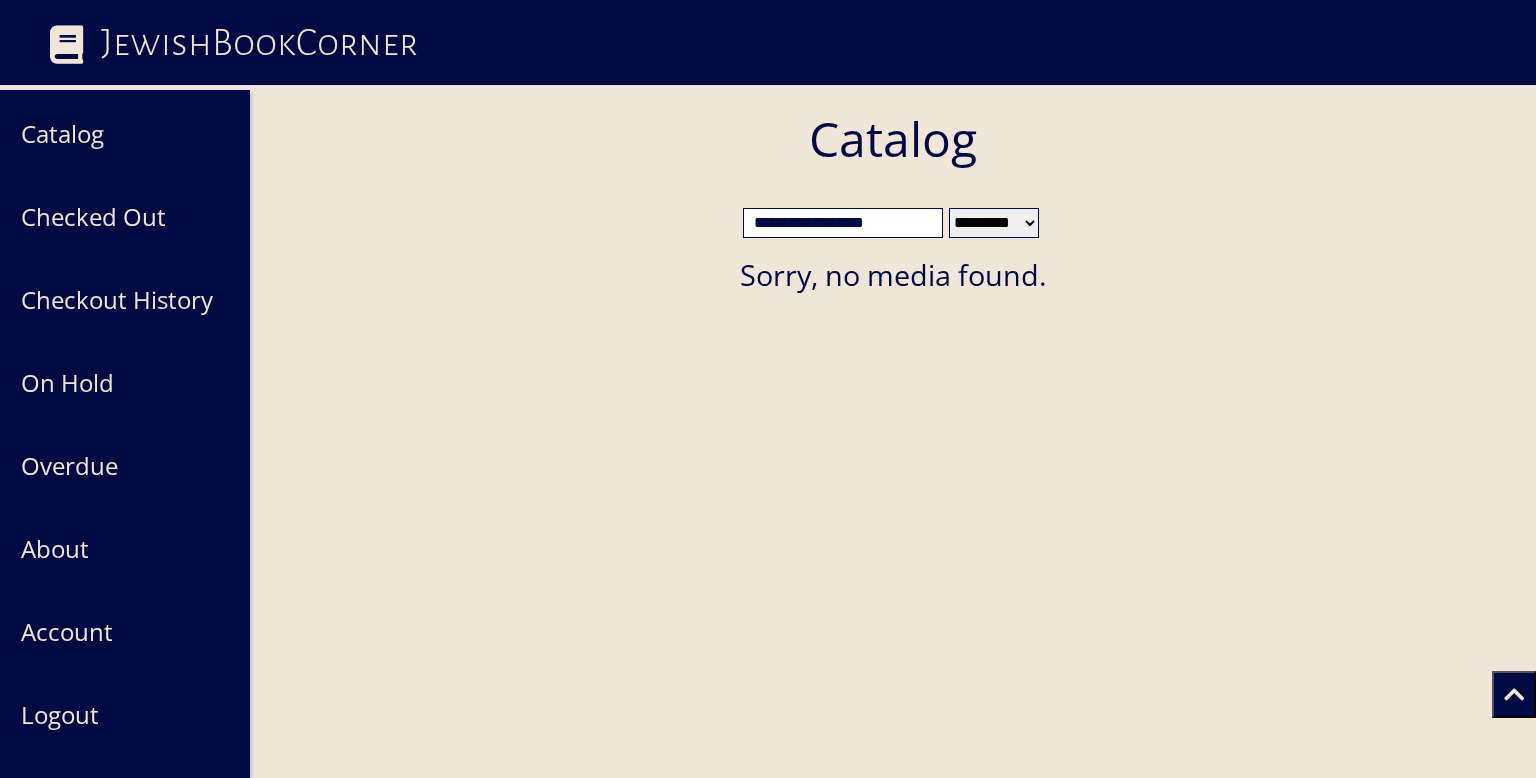 click on "**********" at bounding box center [843, 223] 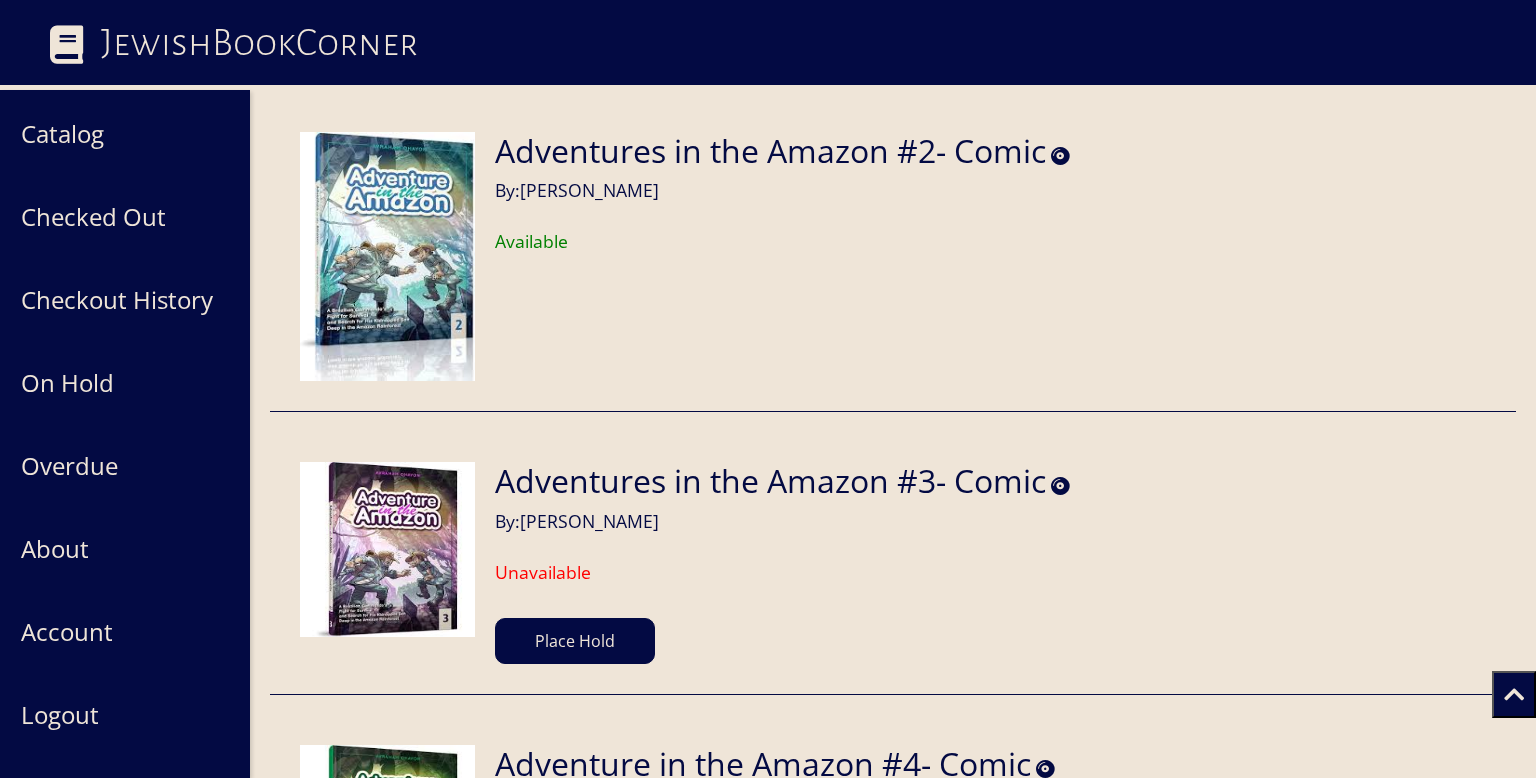 scroll, scrollTop: 1321, scrollLeft: 0, axis: vertical 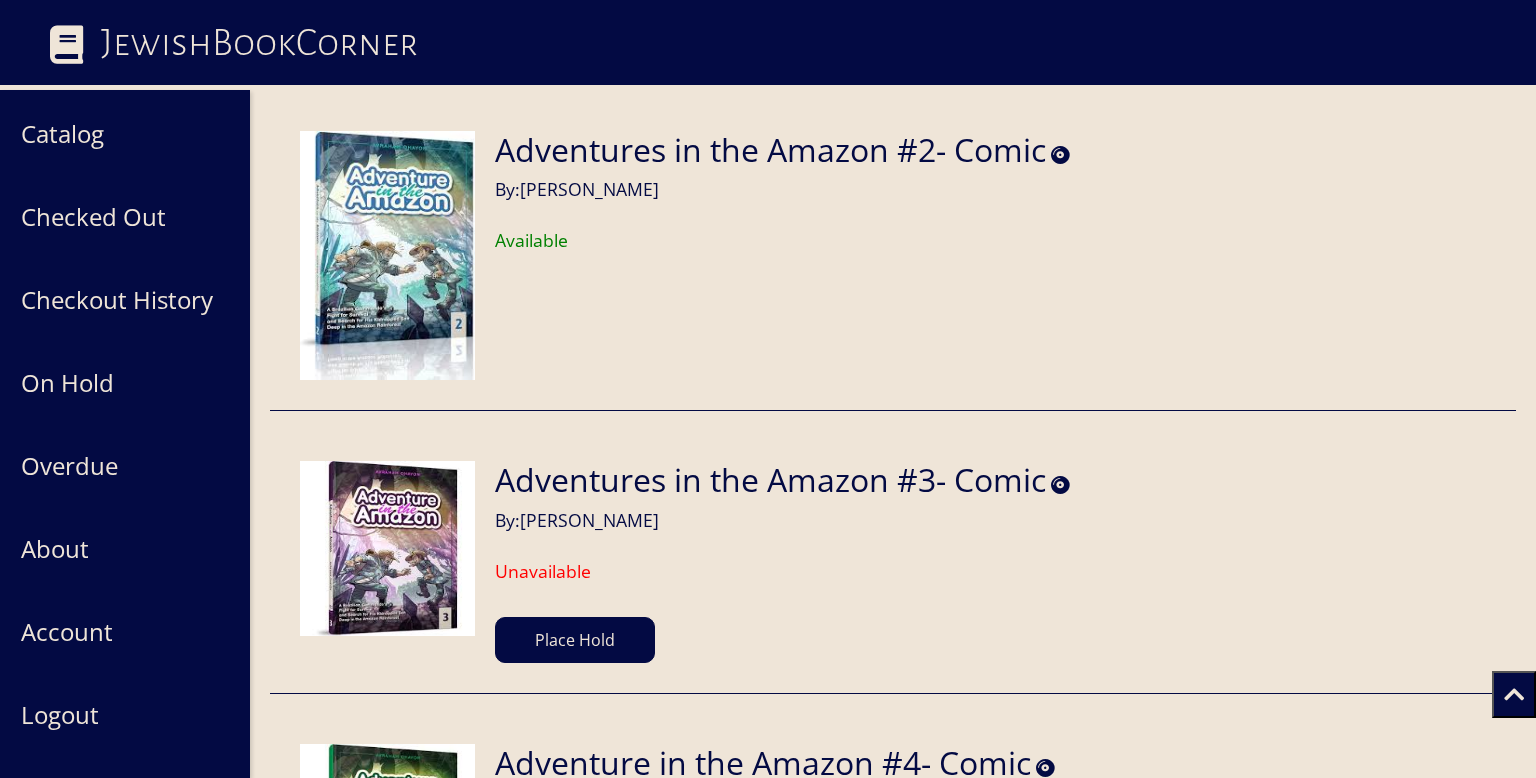 type on "**********" 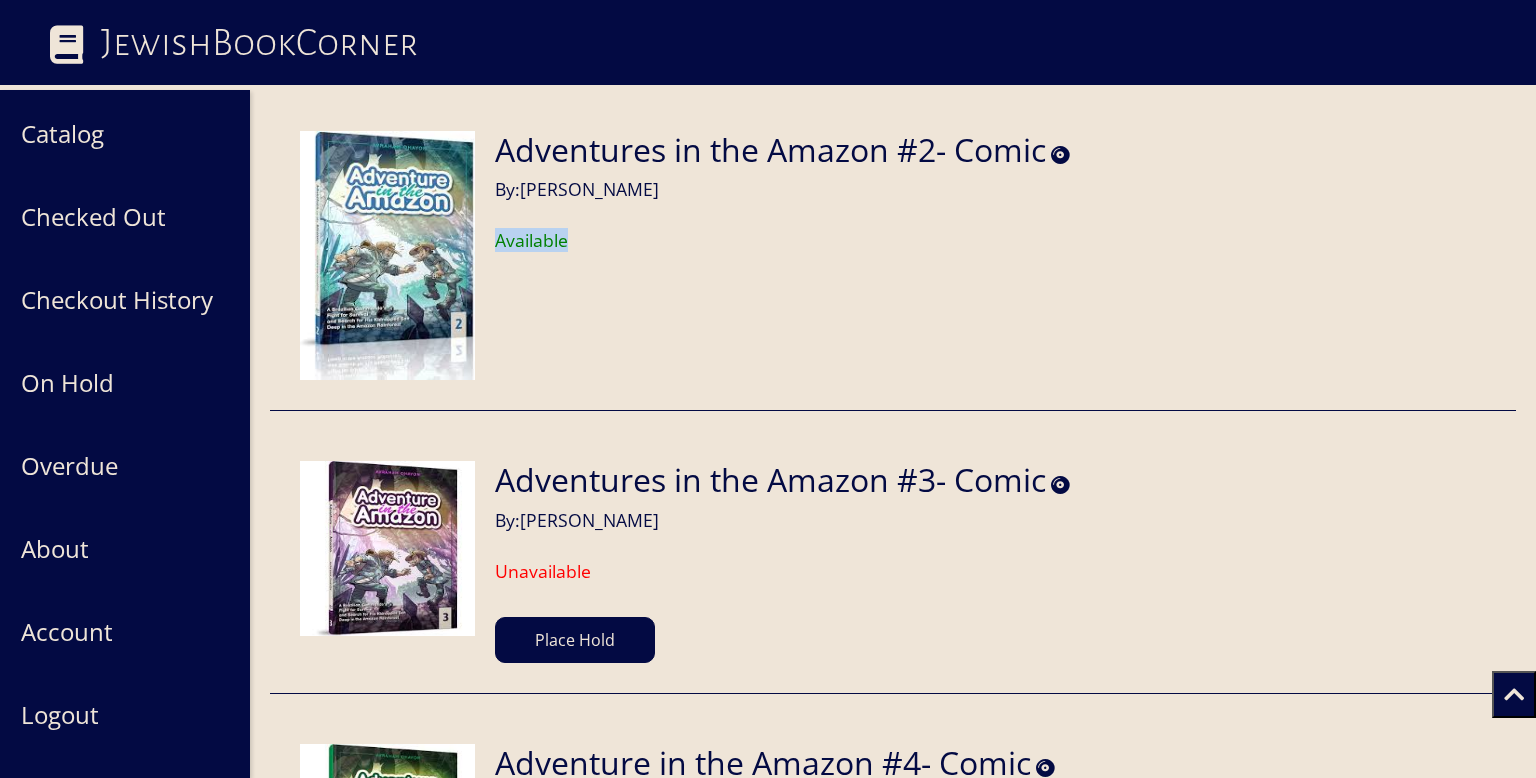 drag, startPoint x: 495, startPoint y: 236, endPoint x: 680, endPoint y: 229, distance: 185.13239 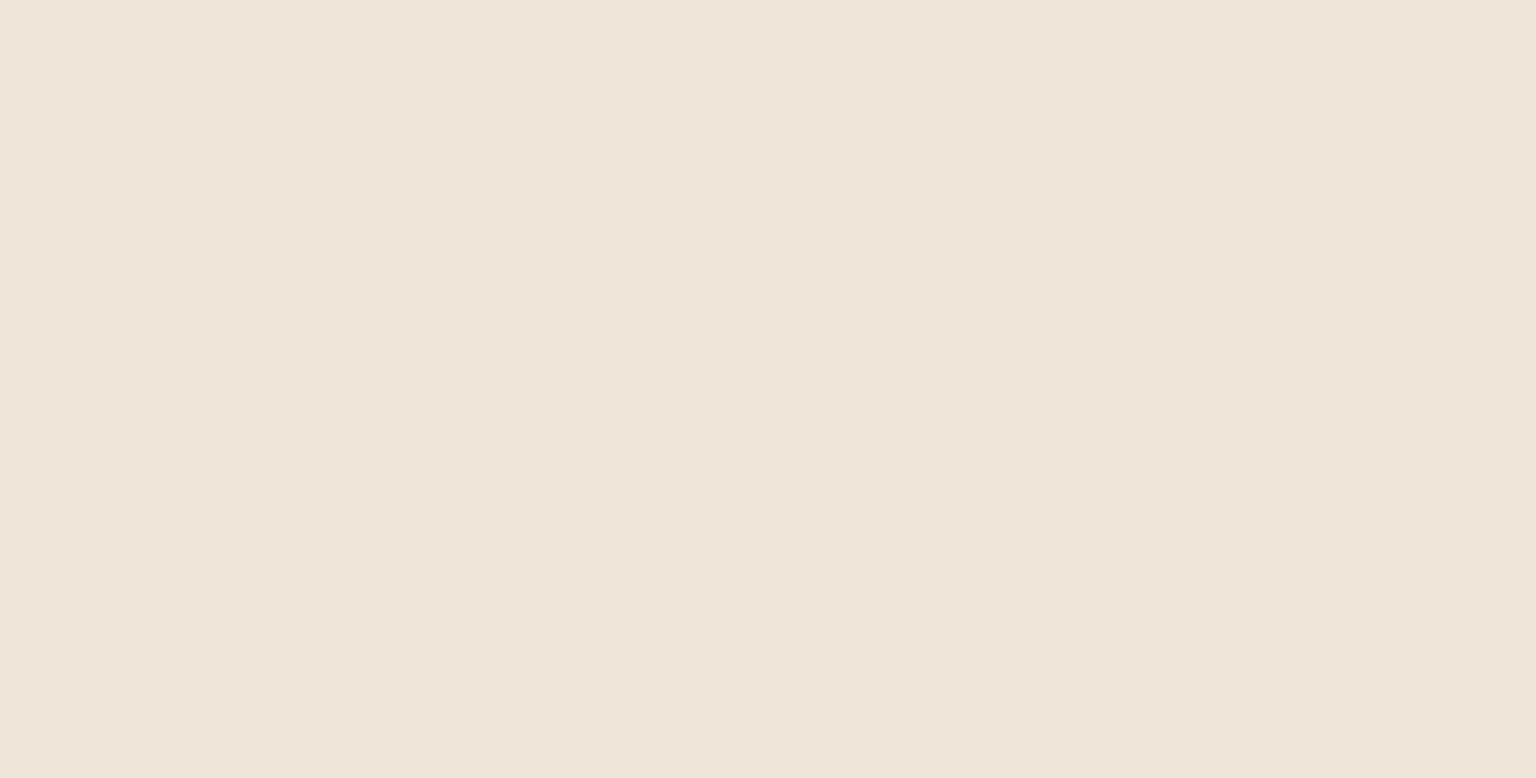 scroll, scrollTop: 0, scrollLeft: 0, axis: both 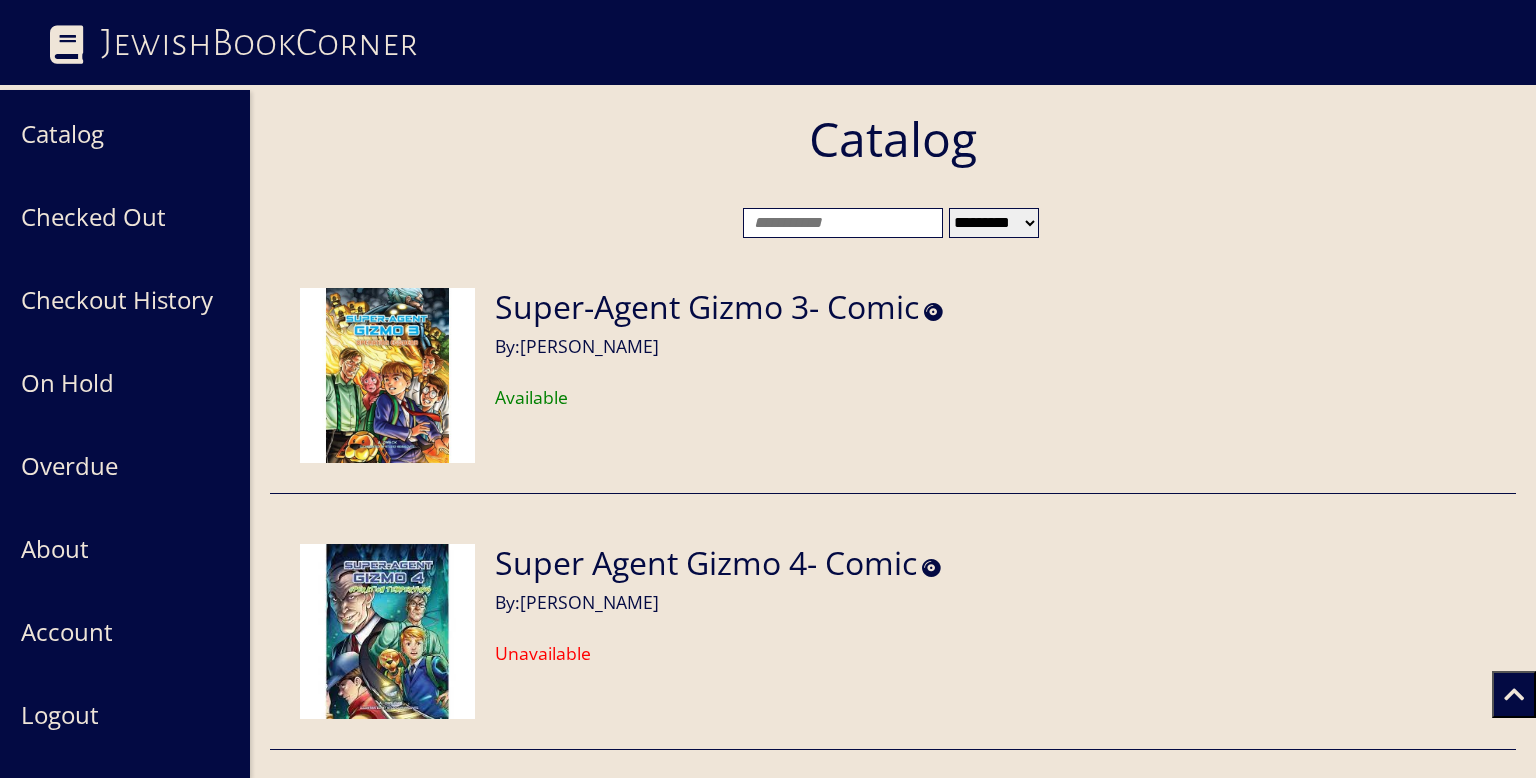 click at bounding box center [843, 223] 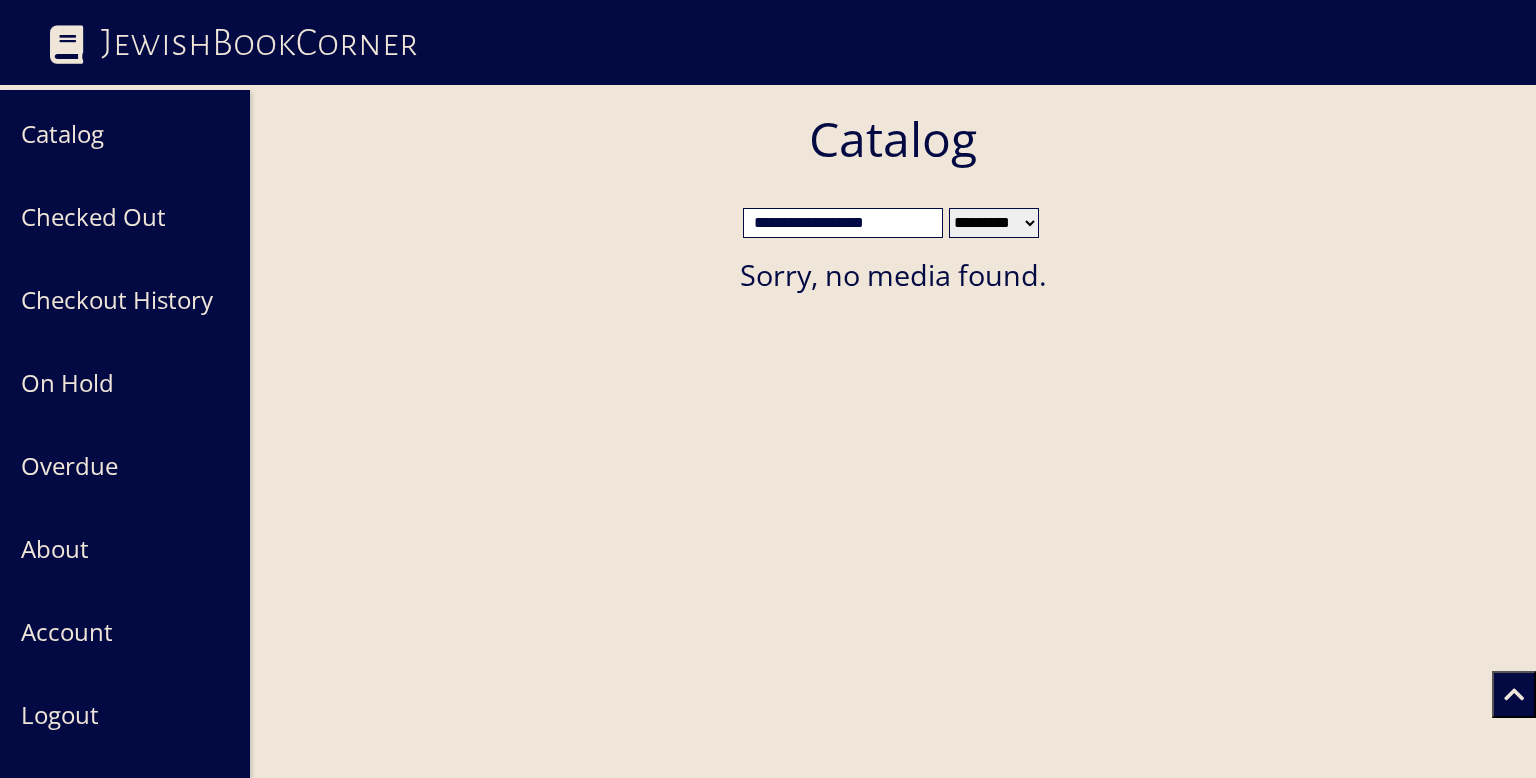 click on "**********" at bounding box center [843, 223] 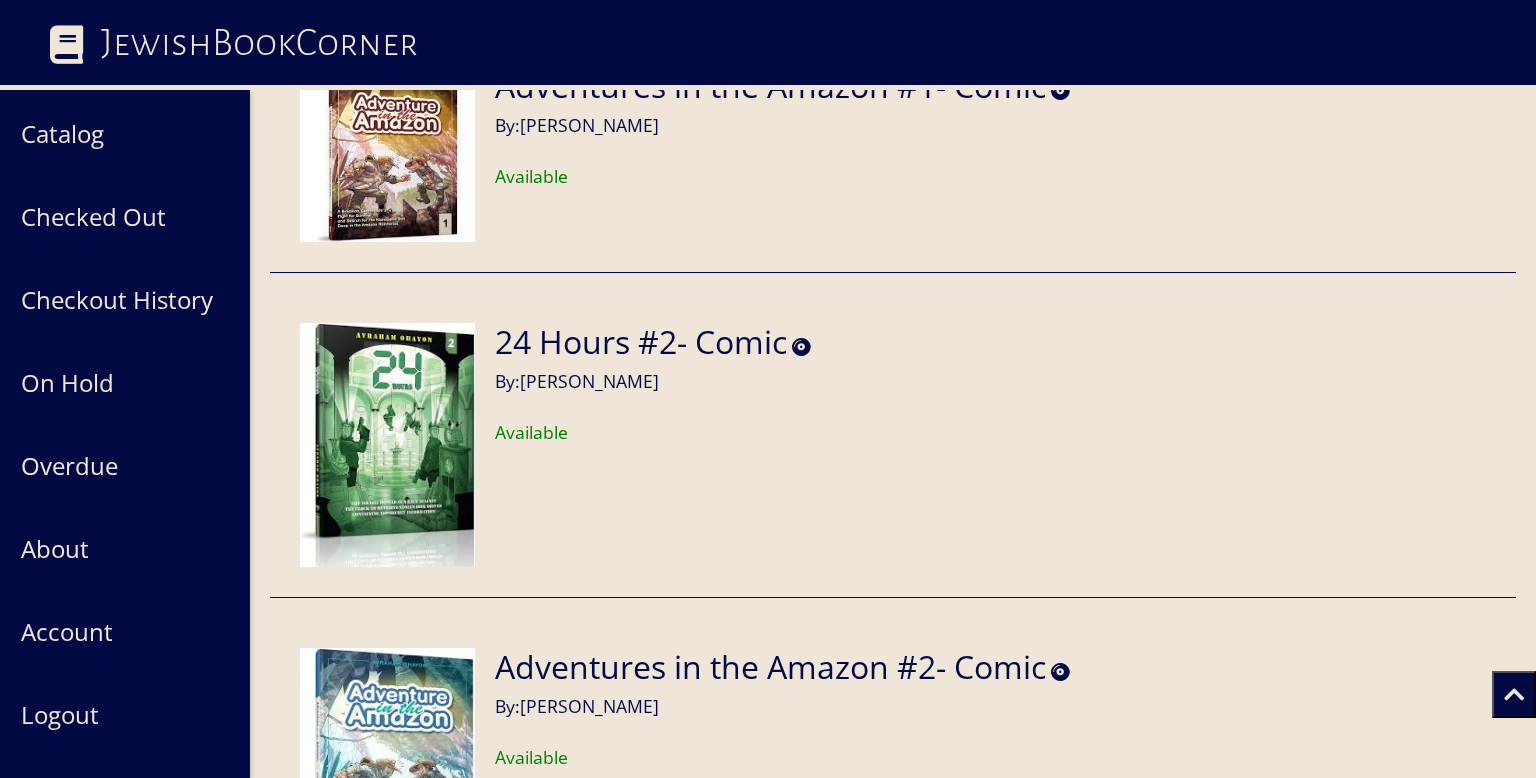 scroll, scrollTop: 807, scrollLeft: 0, axis: vertical 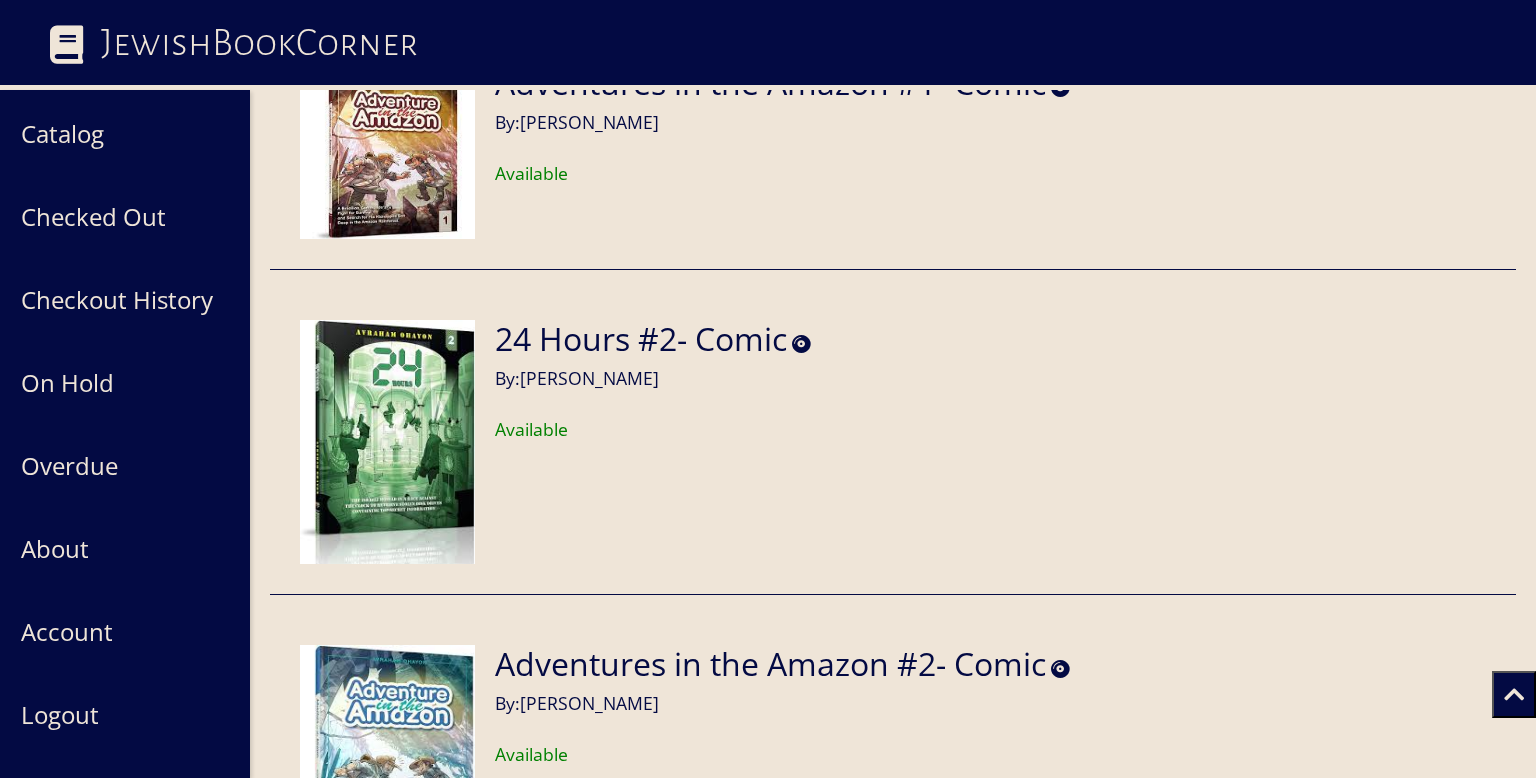 type on "**********" 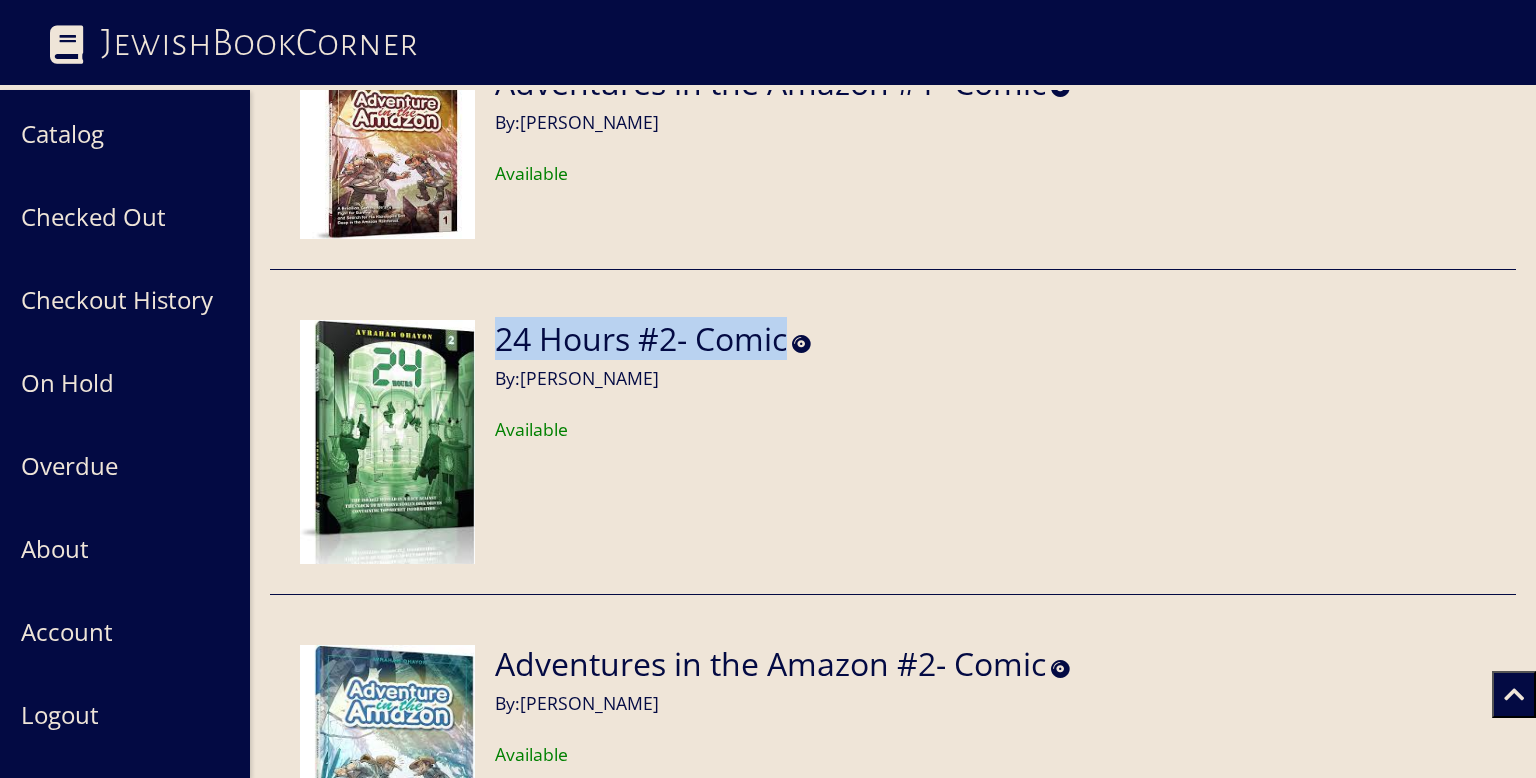 click at bounding box center (801, 343) 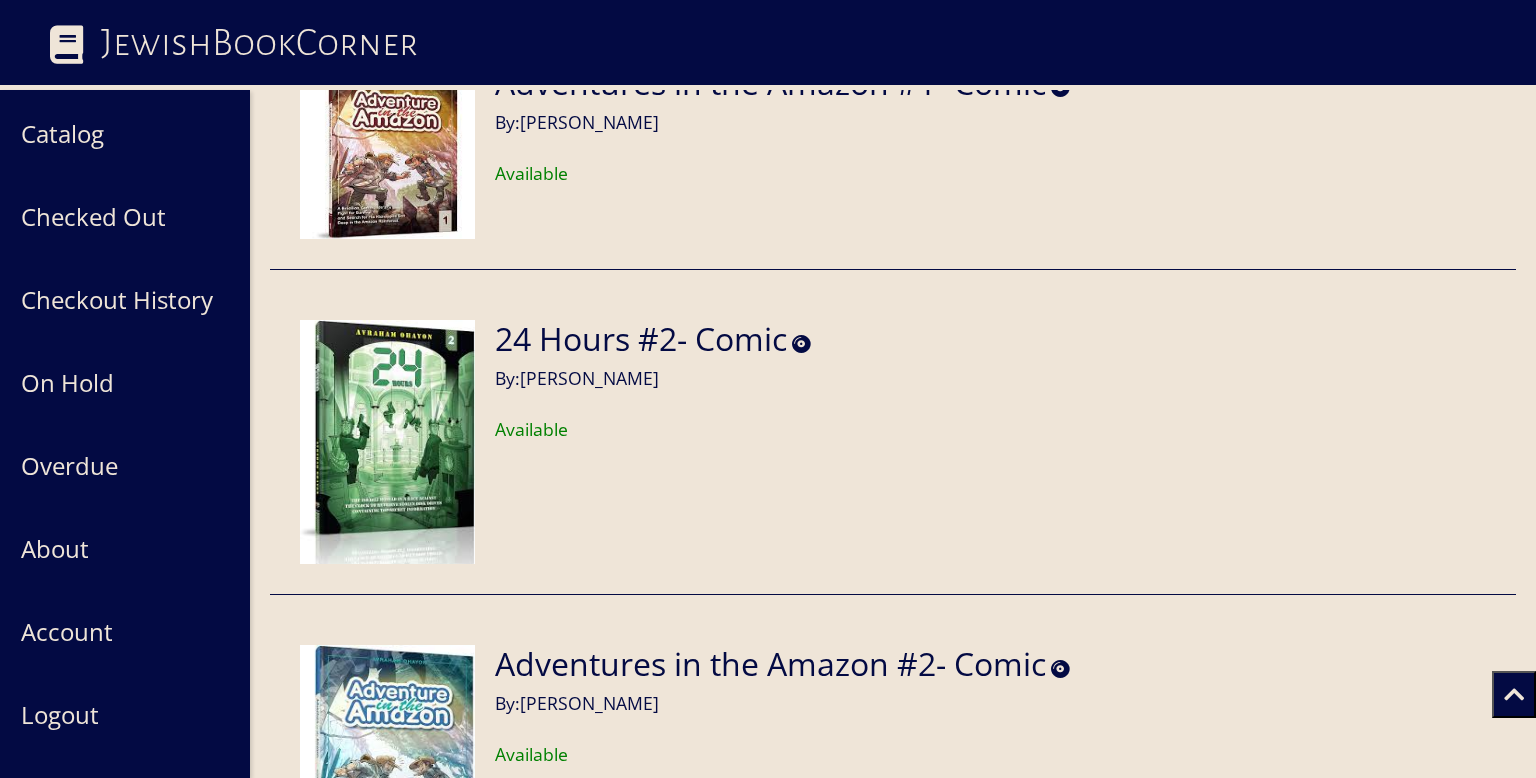 click at bounding box center [801, 343] 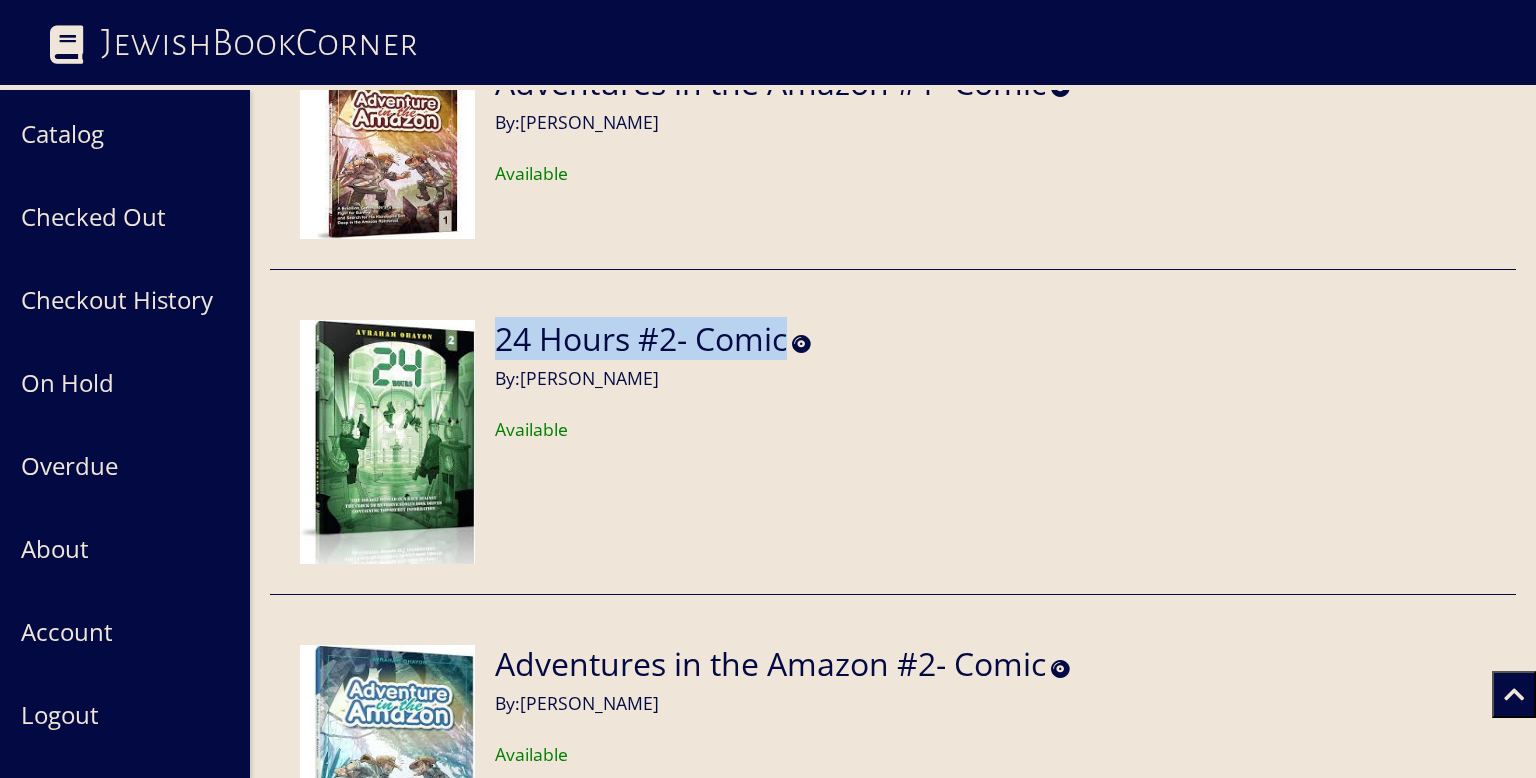 click at bounding box center (387, 442) 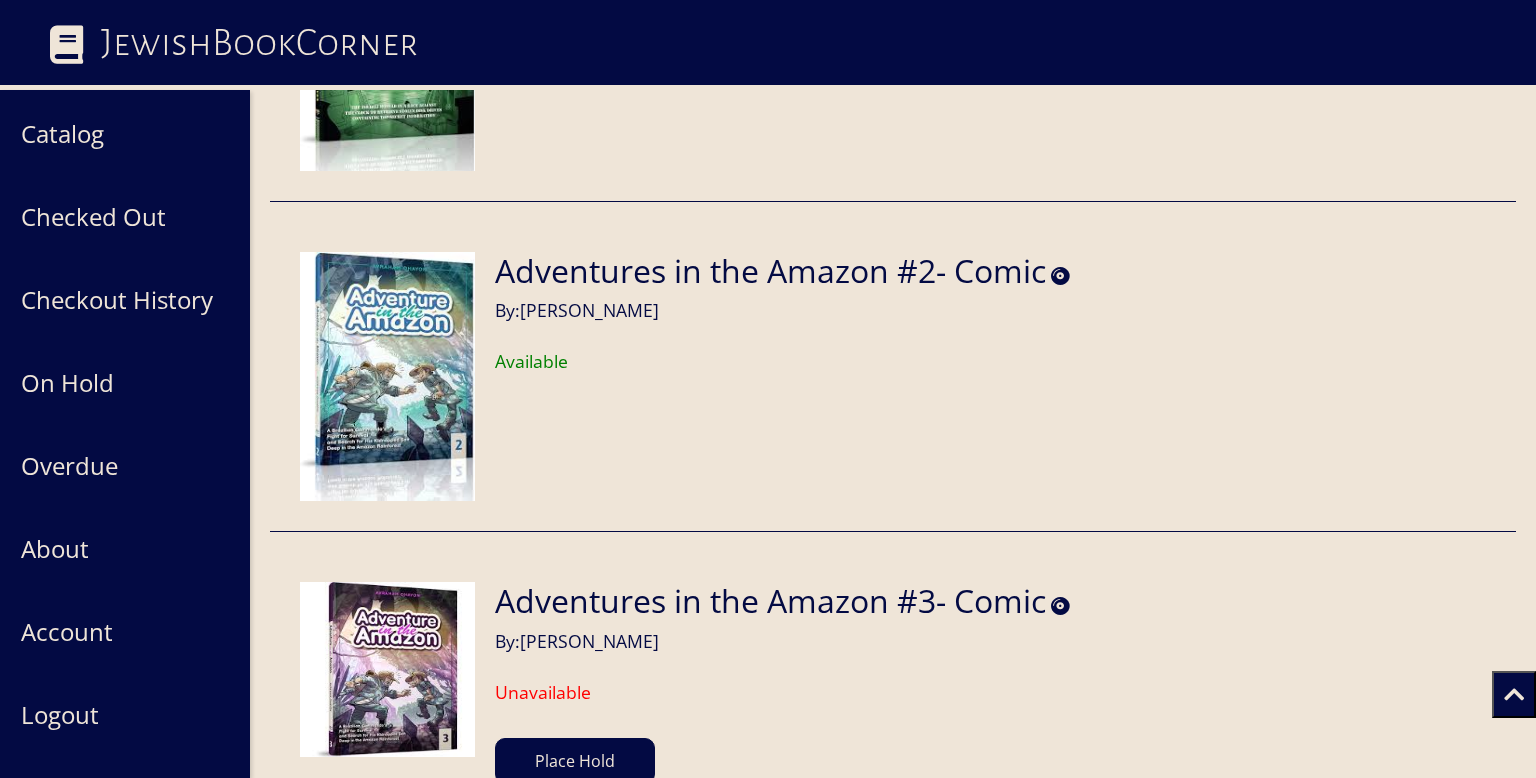 scroll, scrollTop: 1201, scrollLeft: 0, axis: vertical 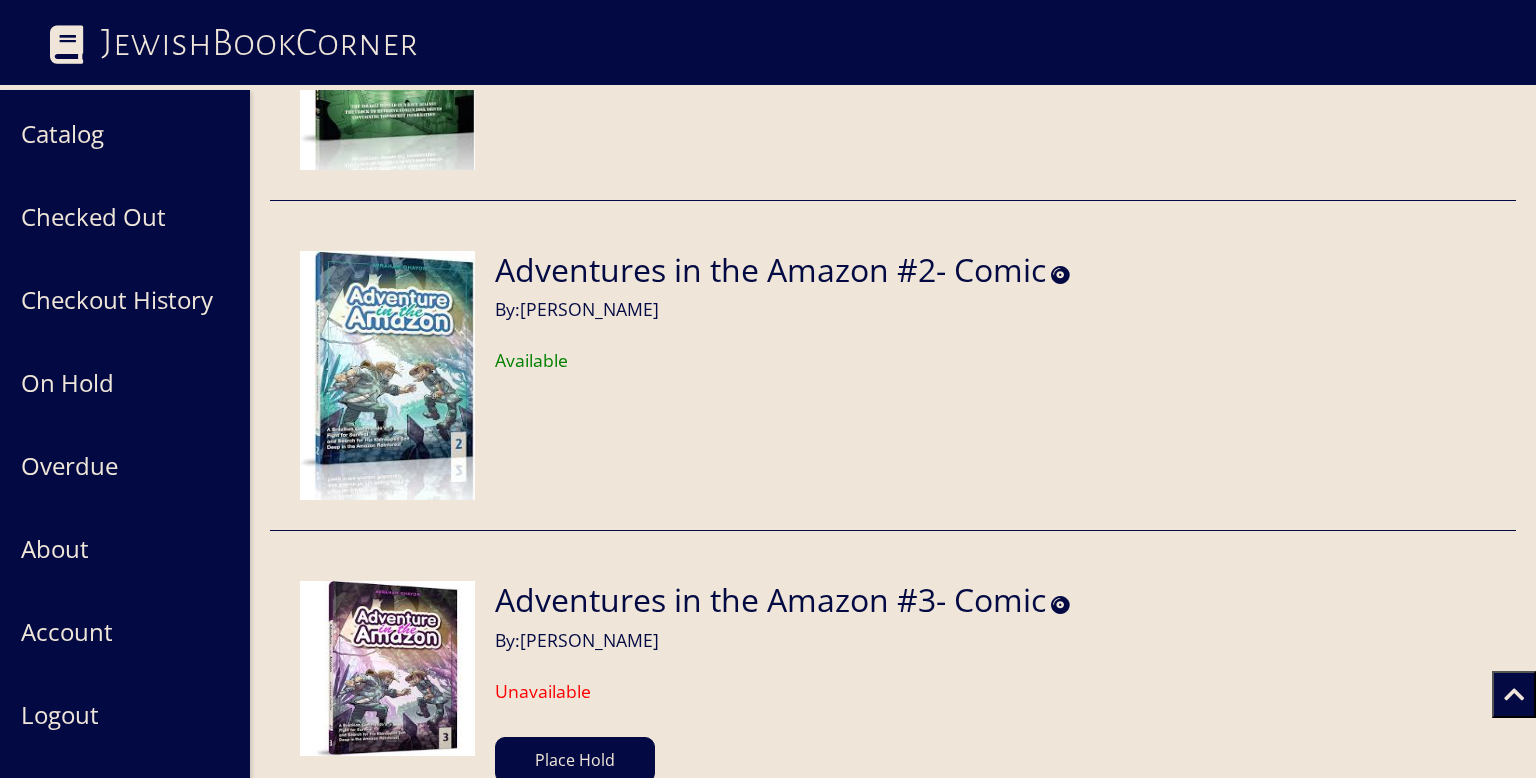click on "Adventures in the Amazon #2- Comic" at bounding box center (770, 270) 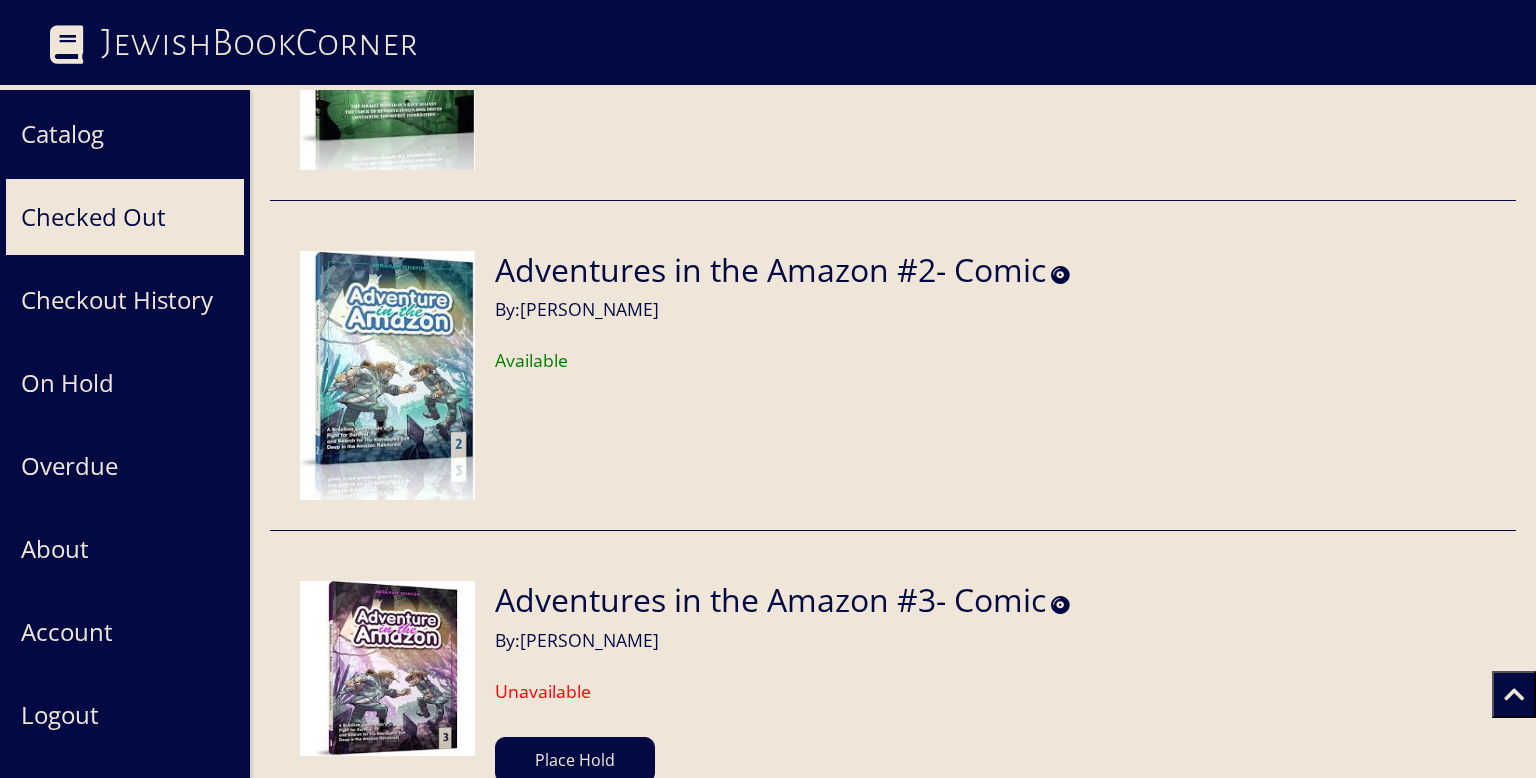 click on "Checked Out" at bounding box center (125, 217) 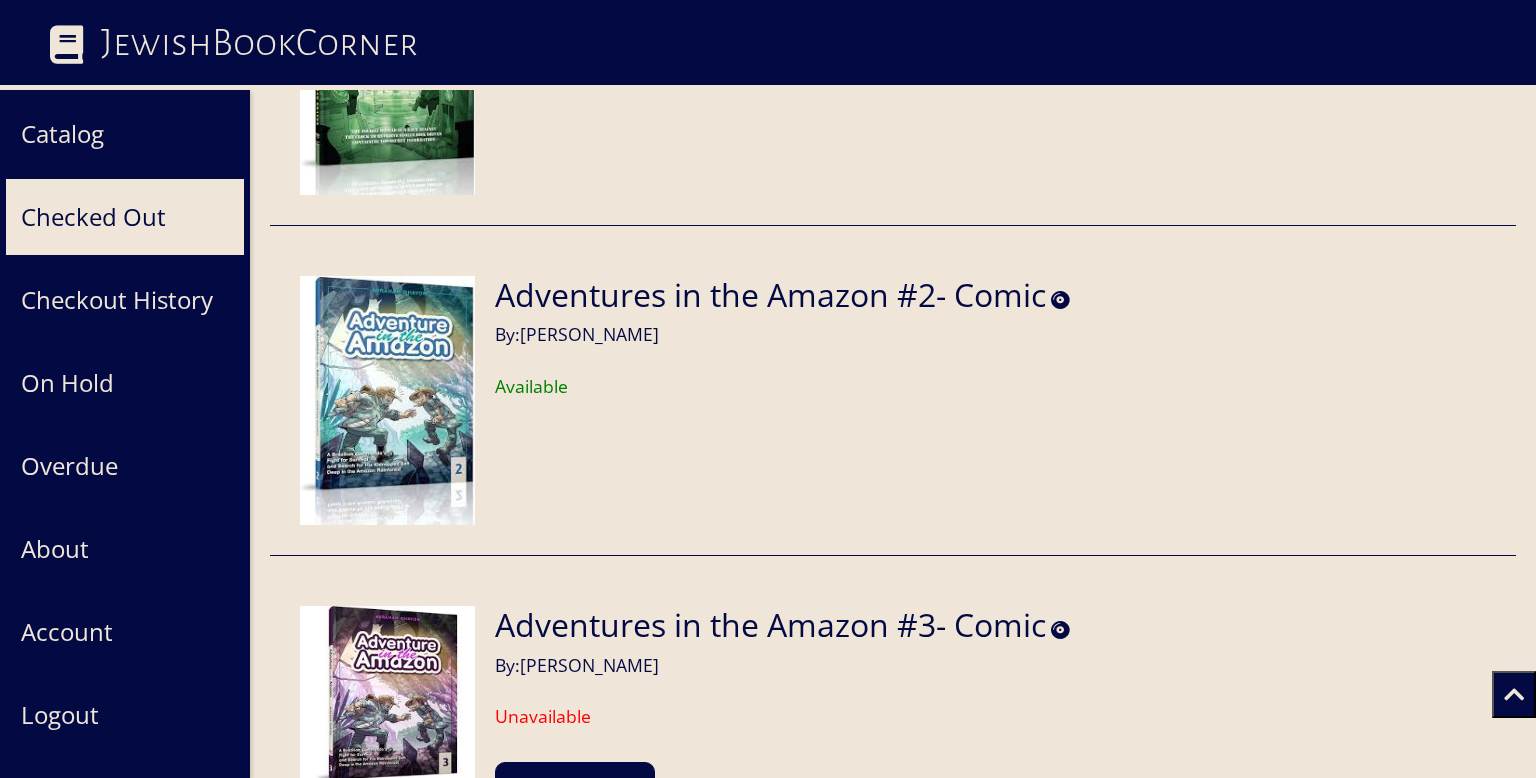 click on "Checked Out" at bounding box center [125, 217] 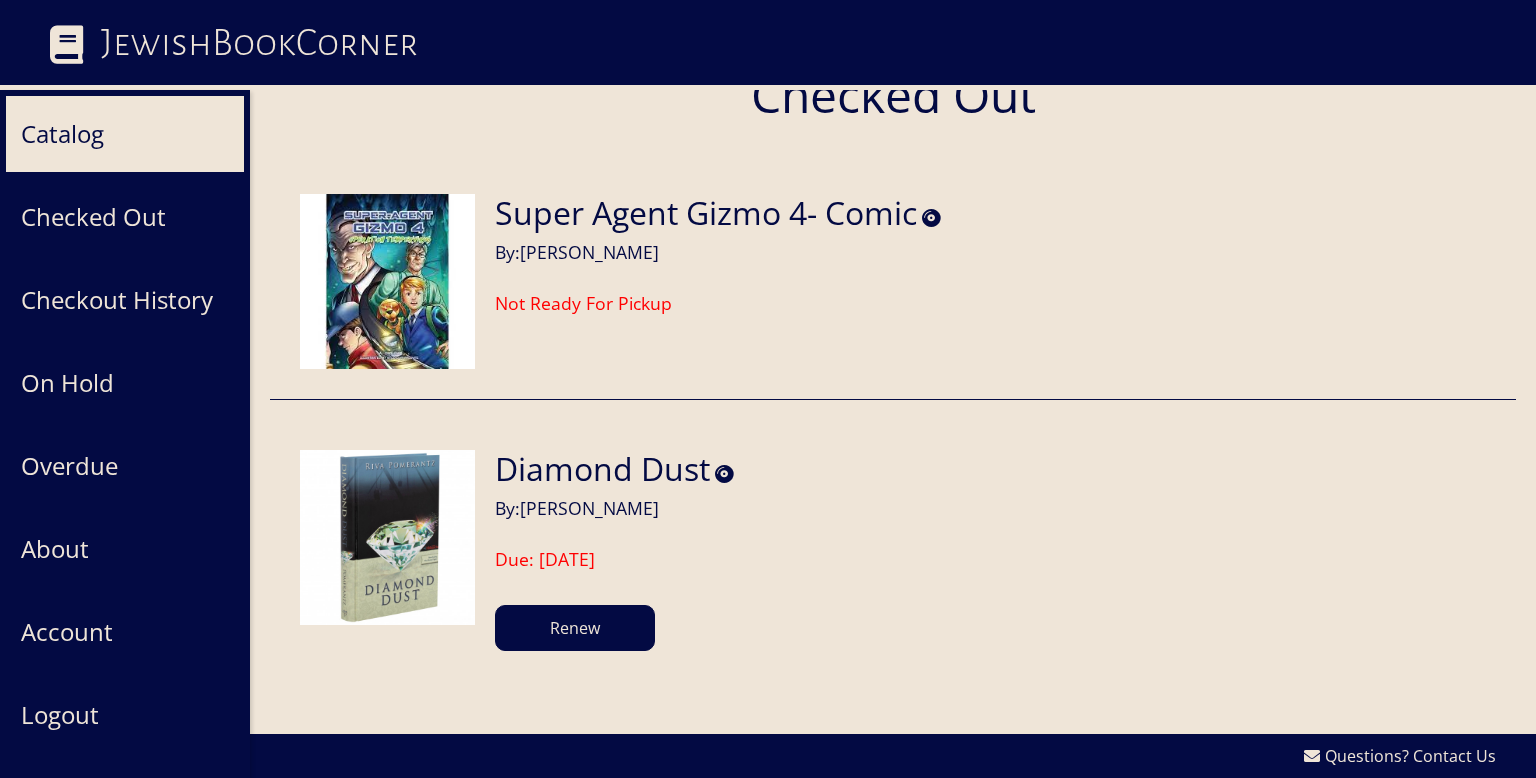 click on "Catalog" at bounding box center [125, 134] 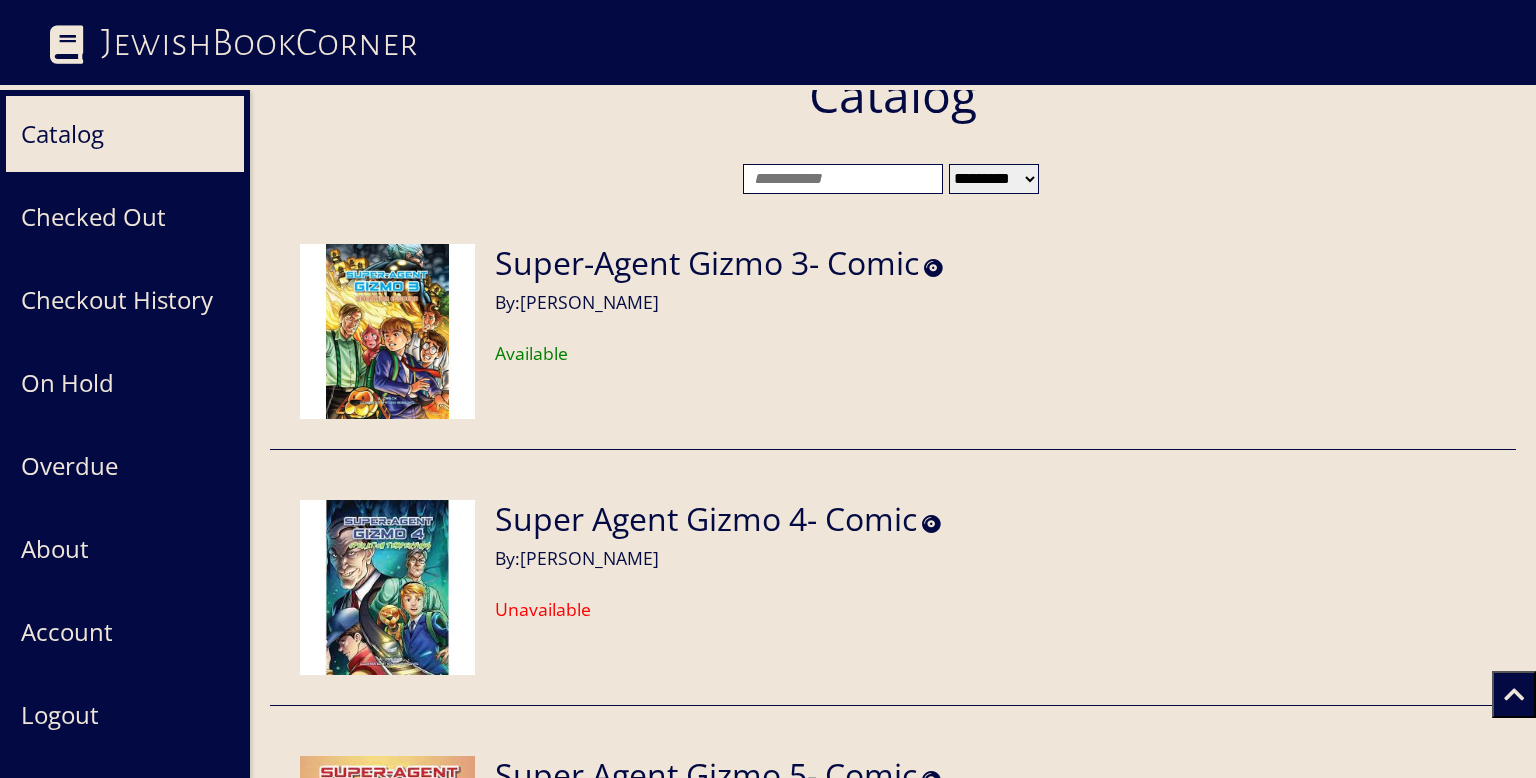 click on "Catalog" at bounding box center [125, 134] 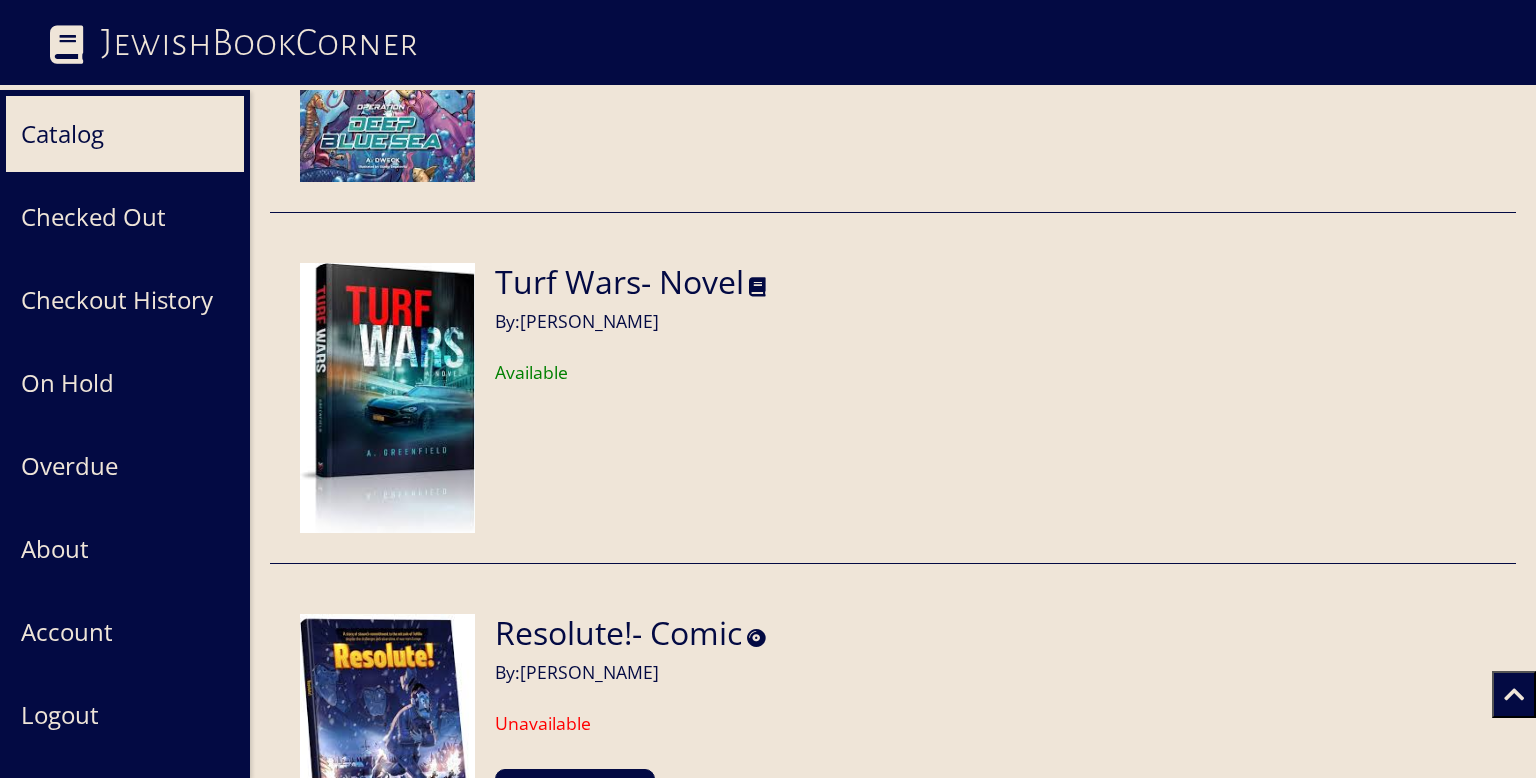 scroll, scrollTop: 1098, scrollLeft: 0, axis: vertical 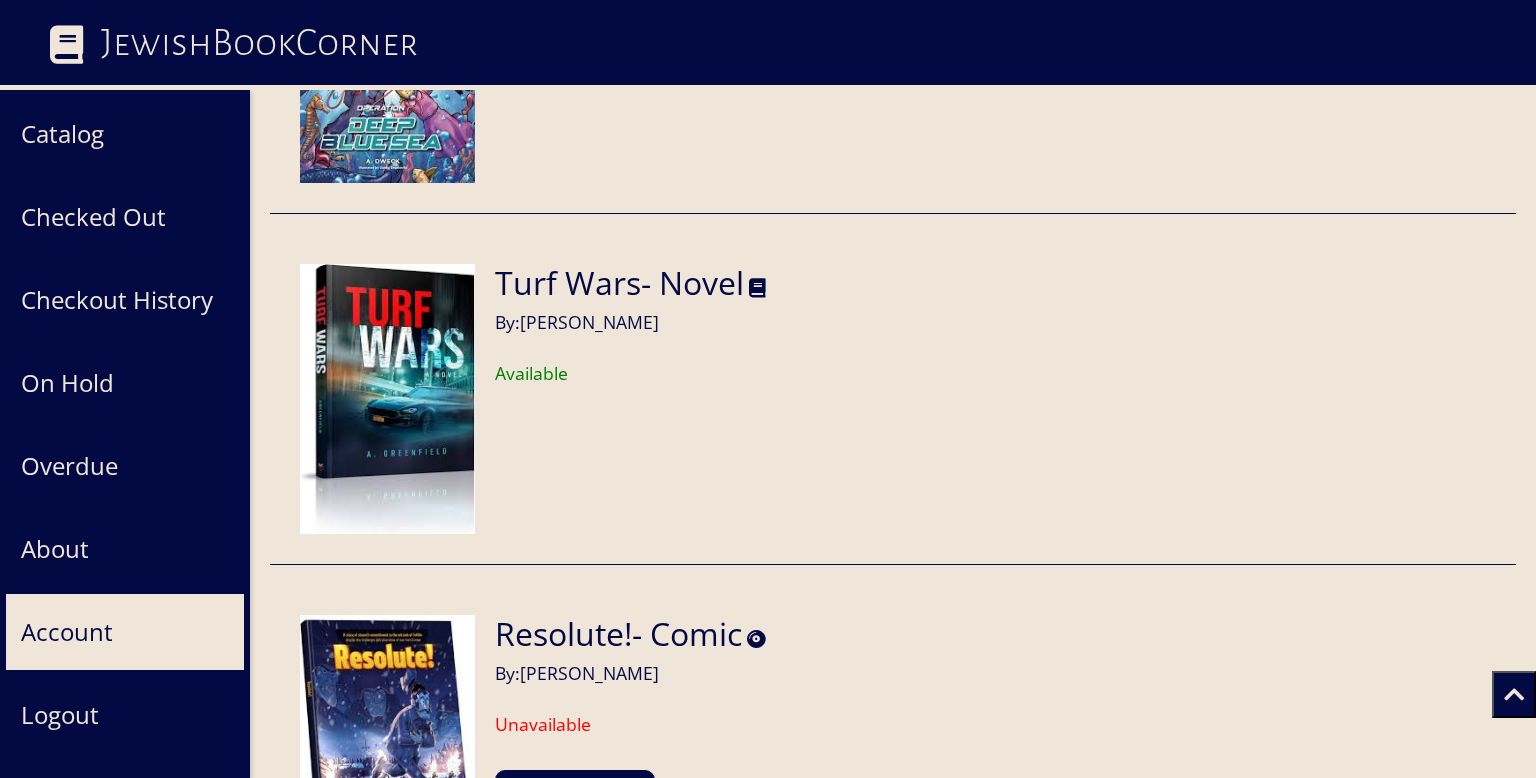 click on "Account" at bounding box center (125, 632) 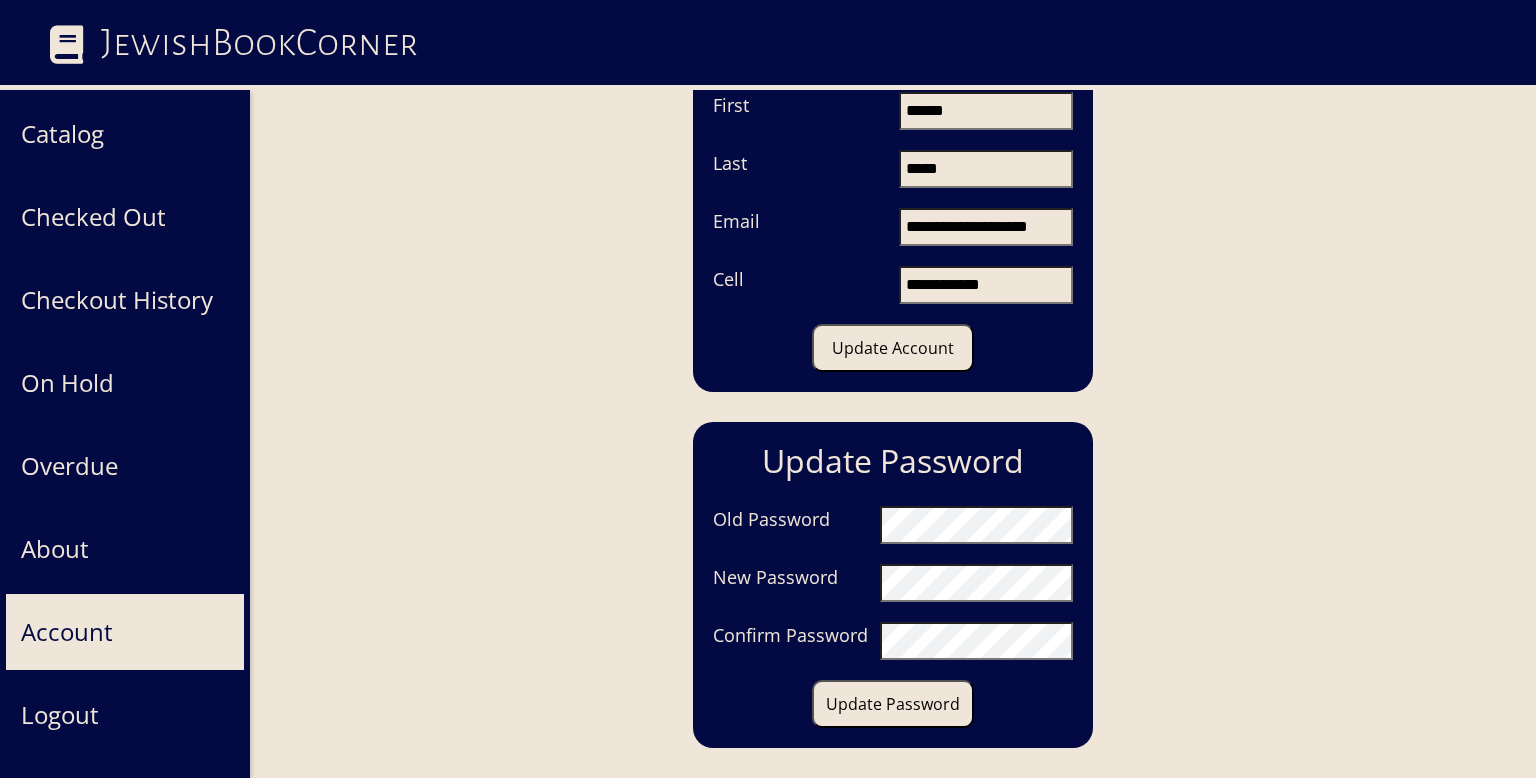 scroll, scrollTop: 104, scrollLeft: 0, axis: vertical 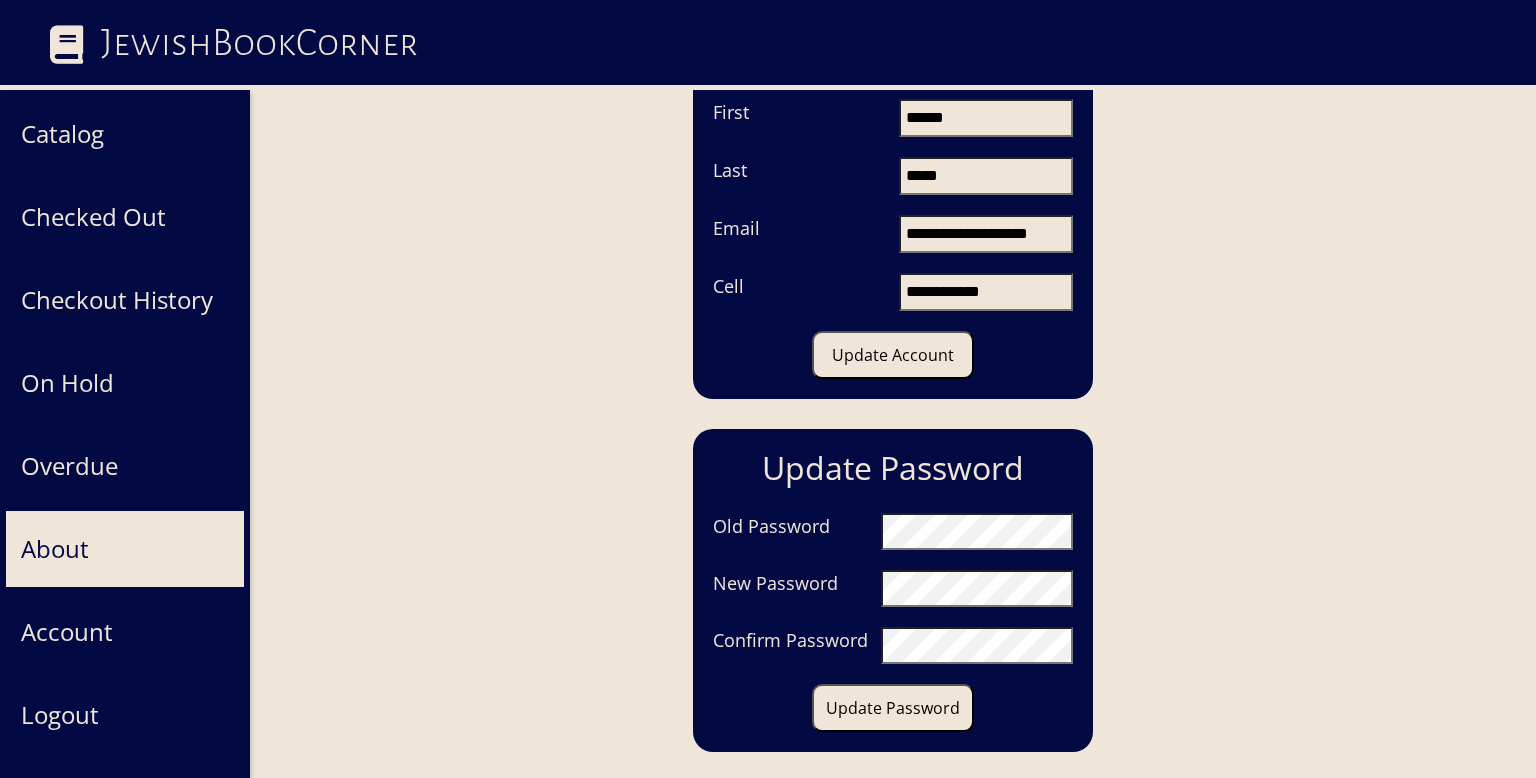 click on "About" at bounding box center (125, 549) 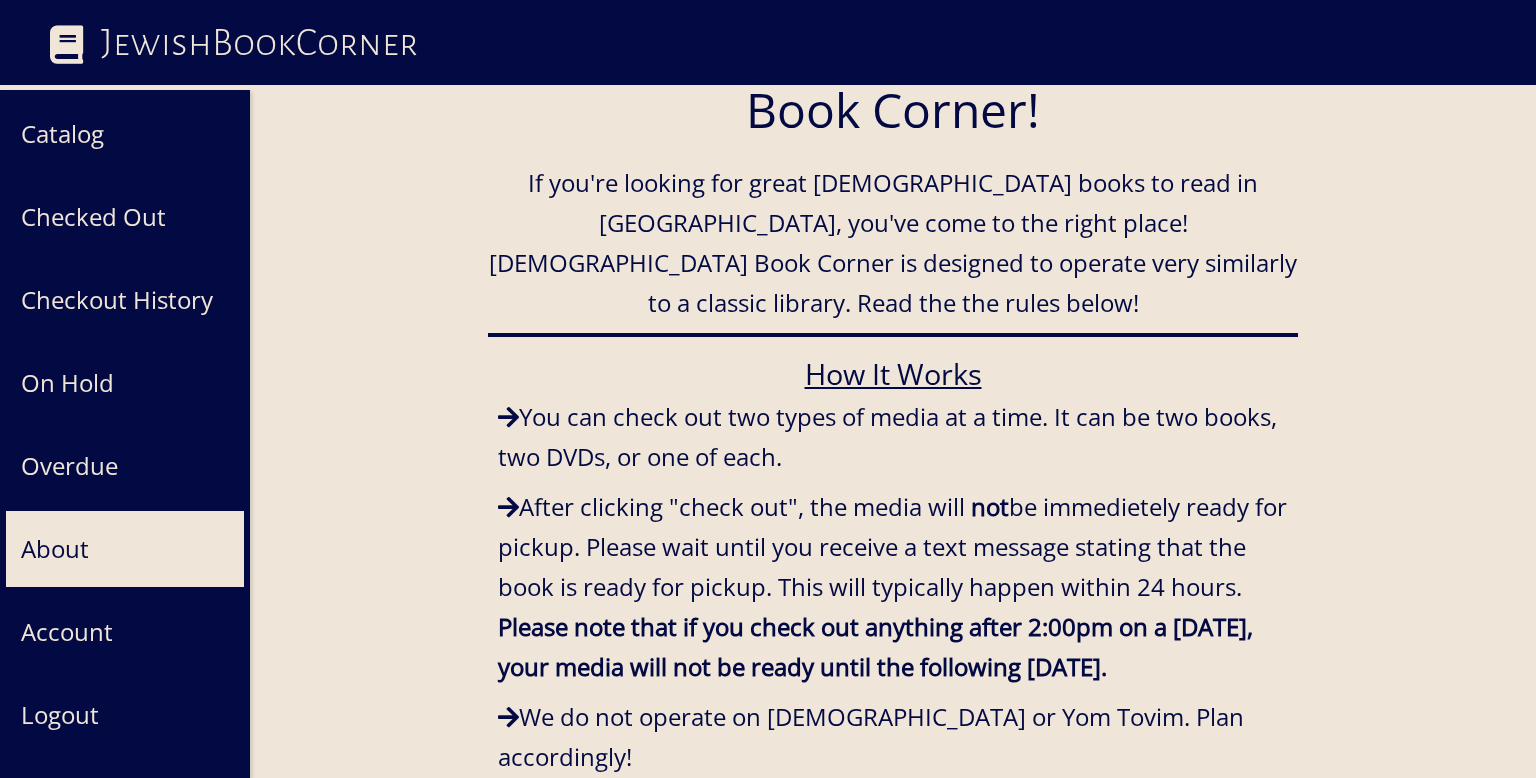 scroll, scrollTop: 109, scrollLeft: 0, axis: vertical 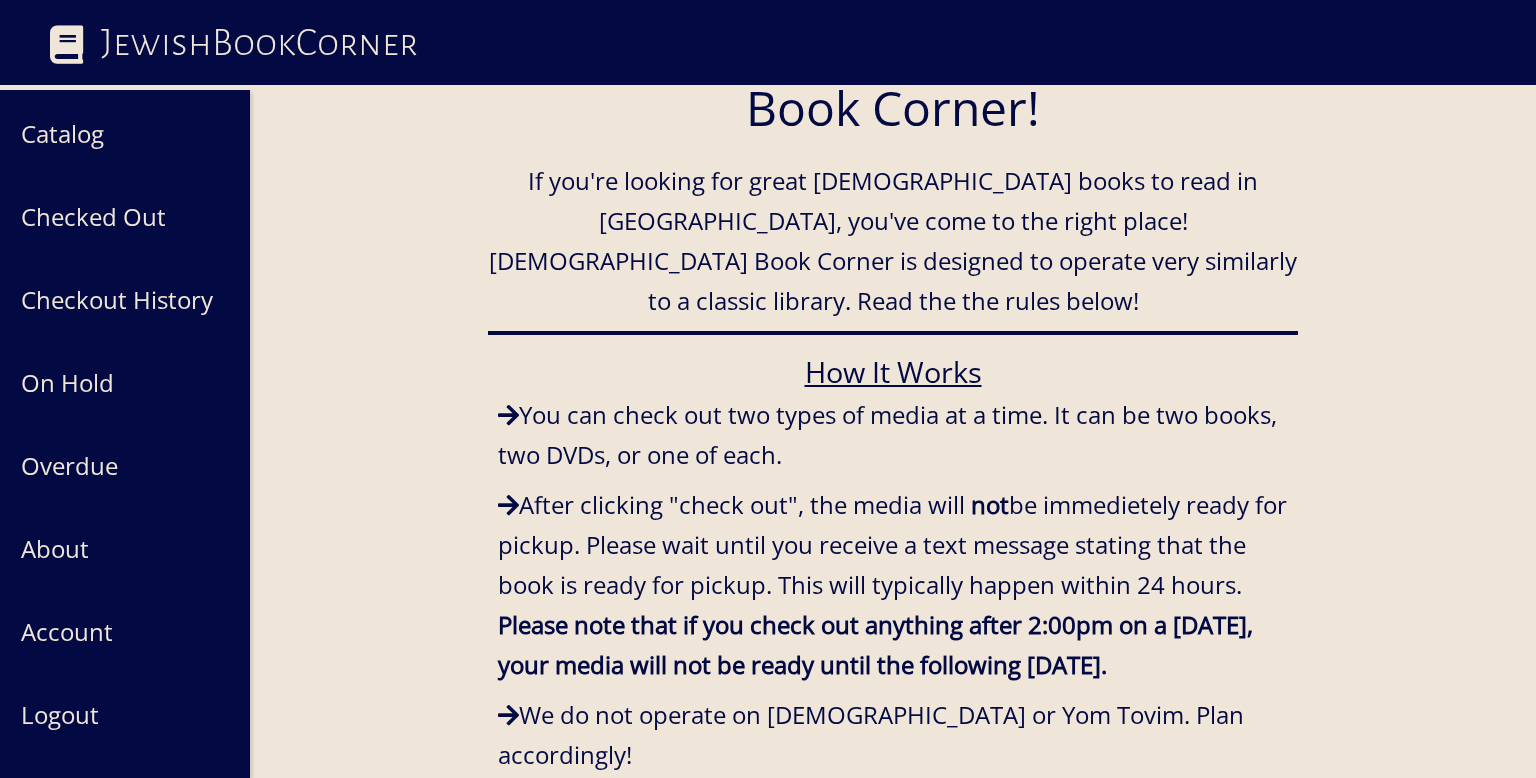 drag, startPoint x: 738, startPoint y: 312, endPoint x: 928, endPoint y: 311, distance: 190.00262 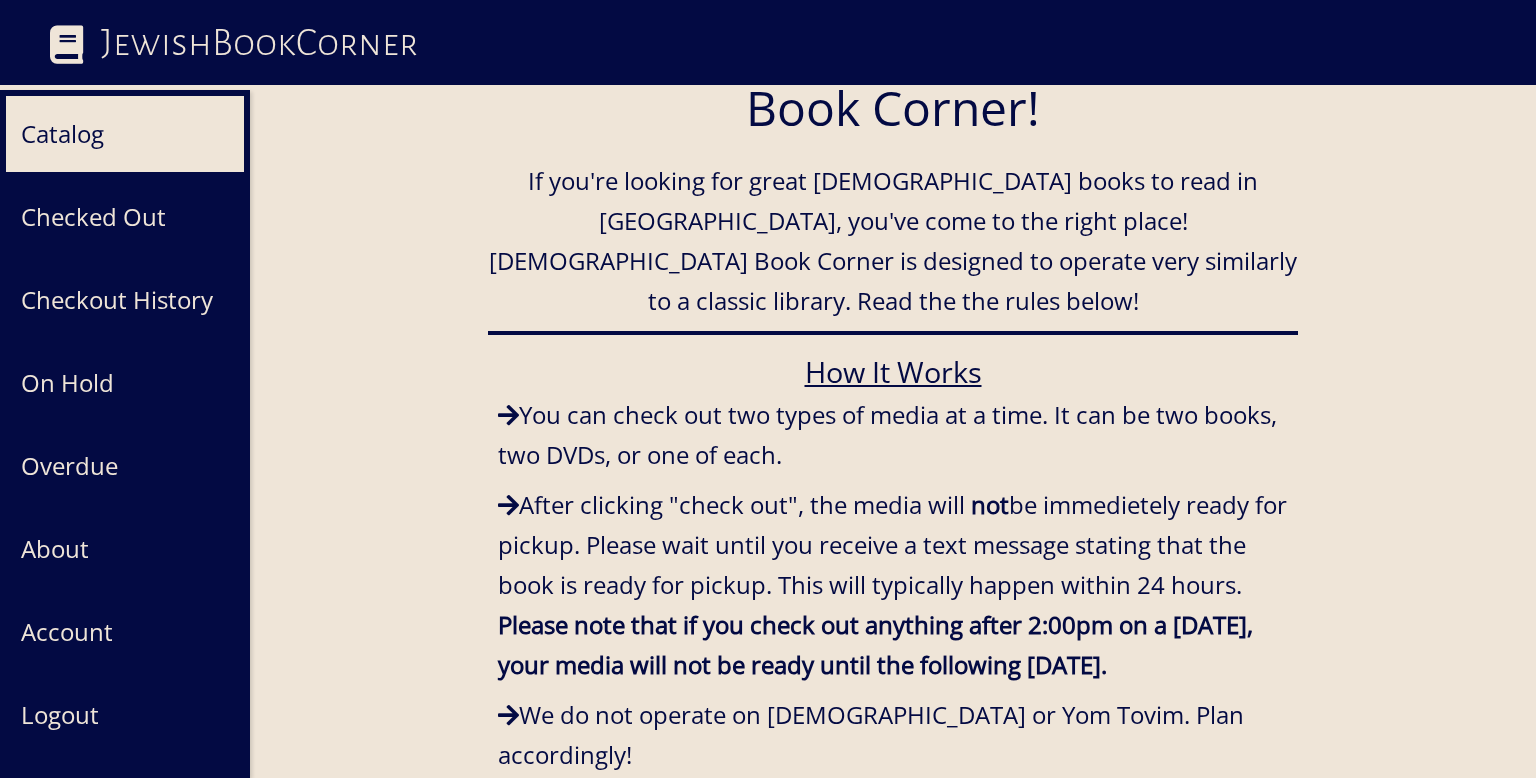 click on "Catalog" at bounding box center [125, 134] 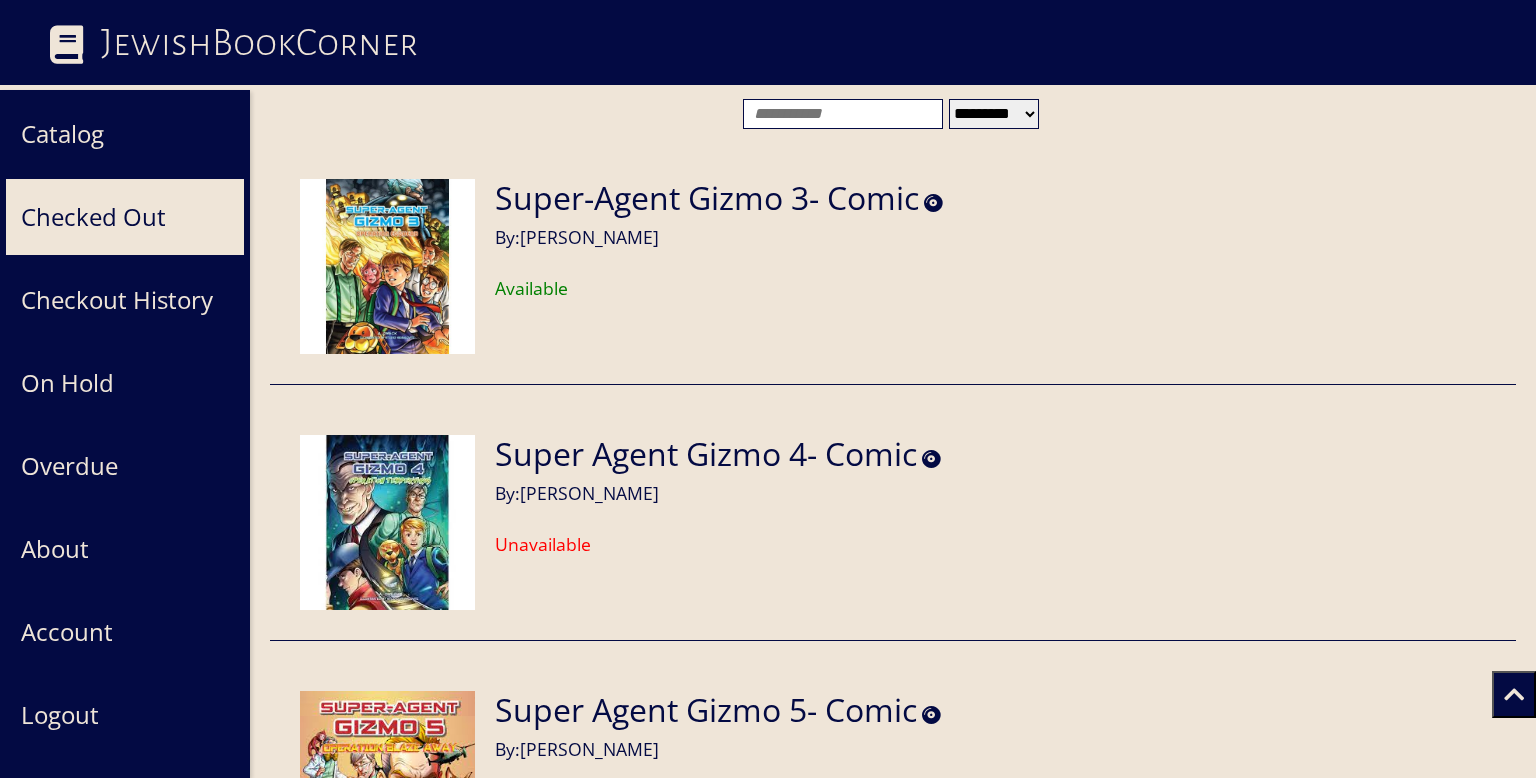 click on "Checked Out" at bounding box center [125, 217] 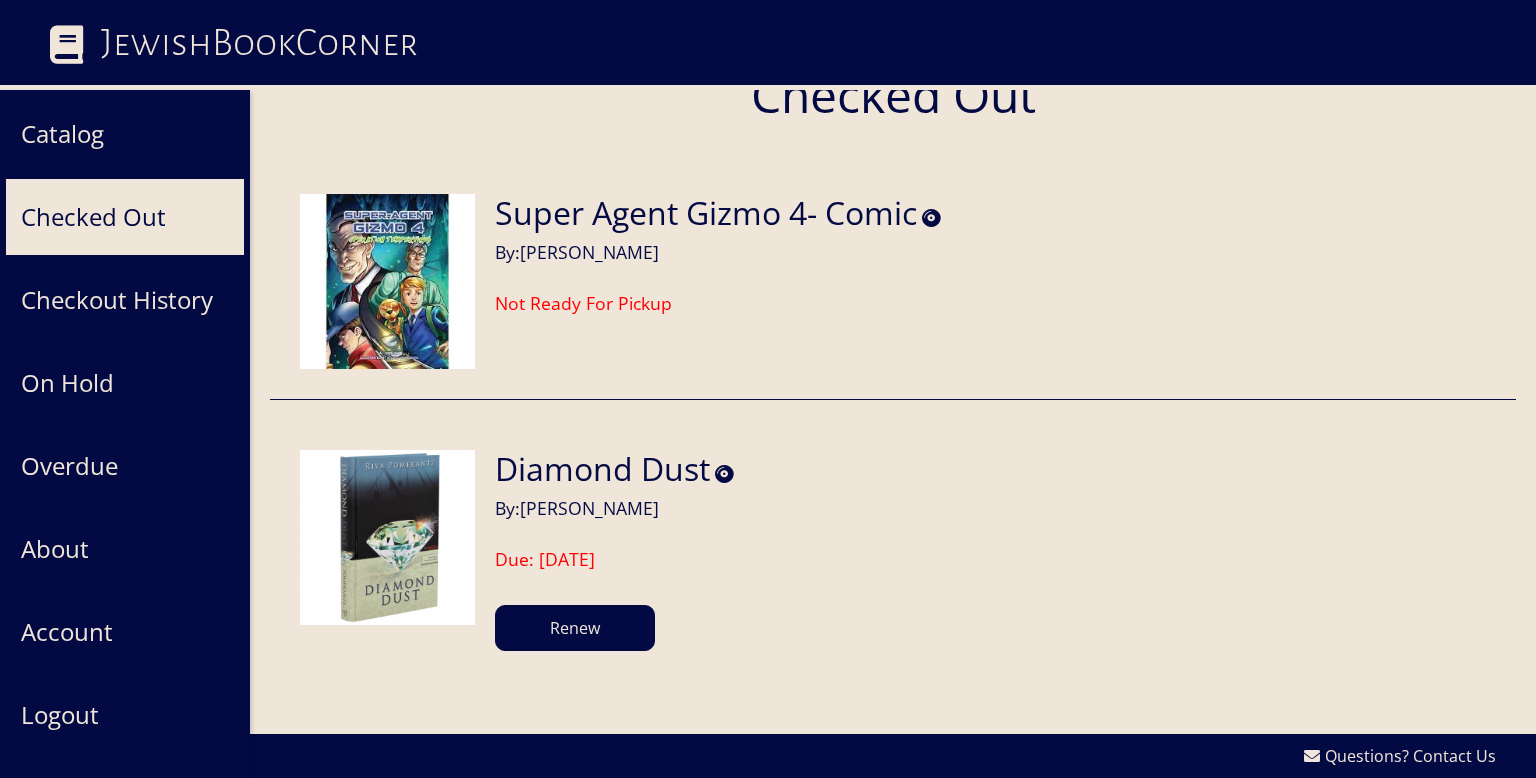 scroll, scrollTop: 44, scrollLeft: 0, axis: vertical 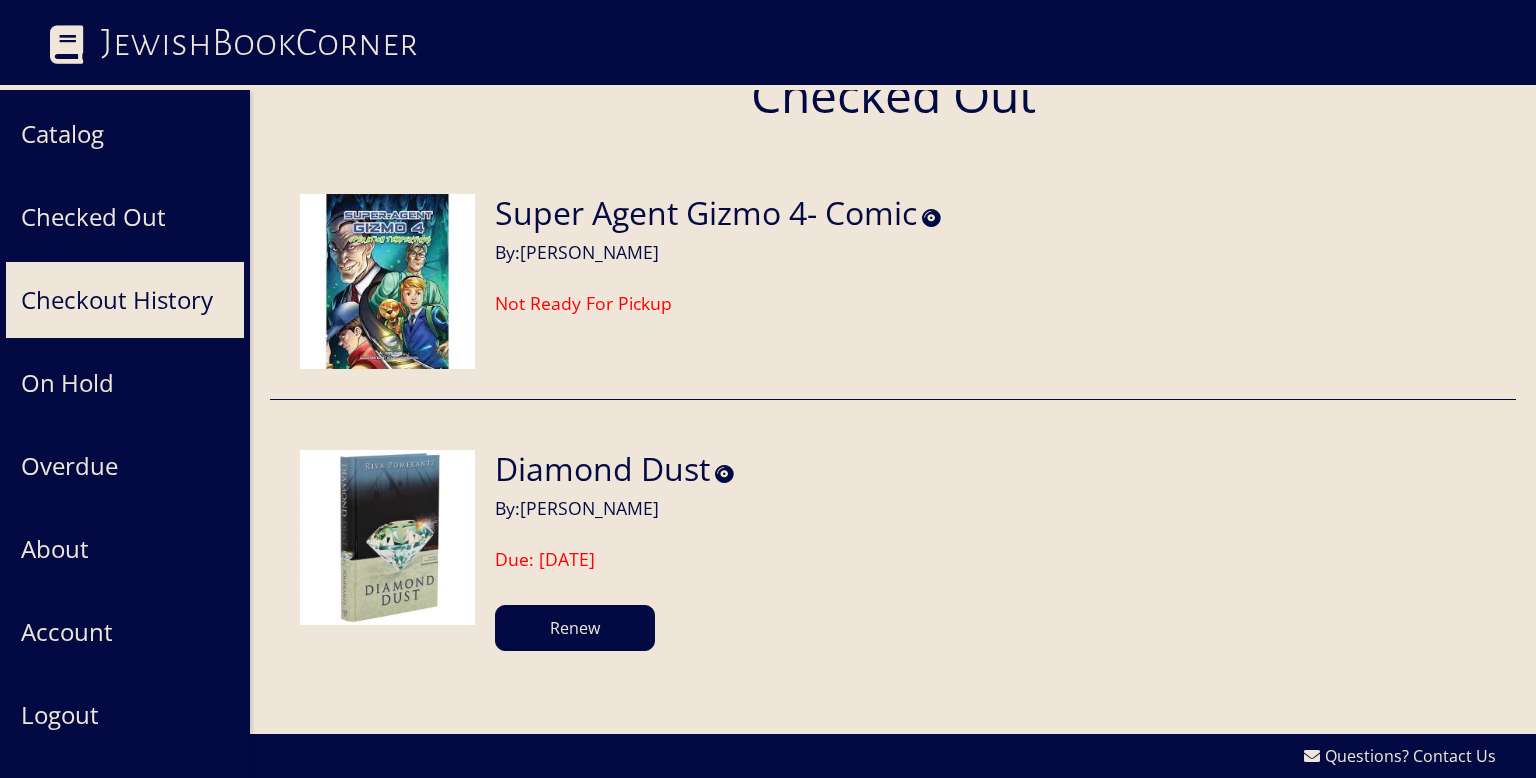 click on "Checkout History" at bounding box center [125, 300] 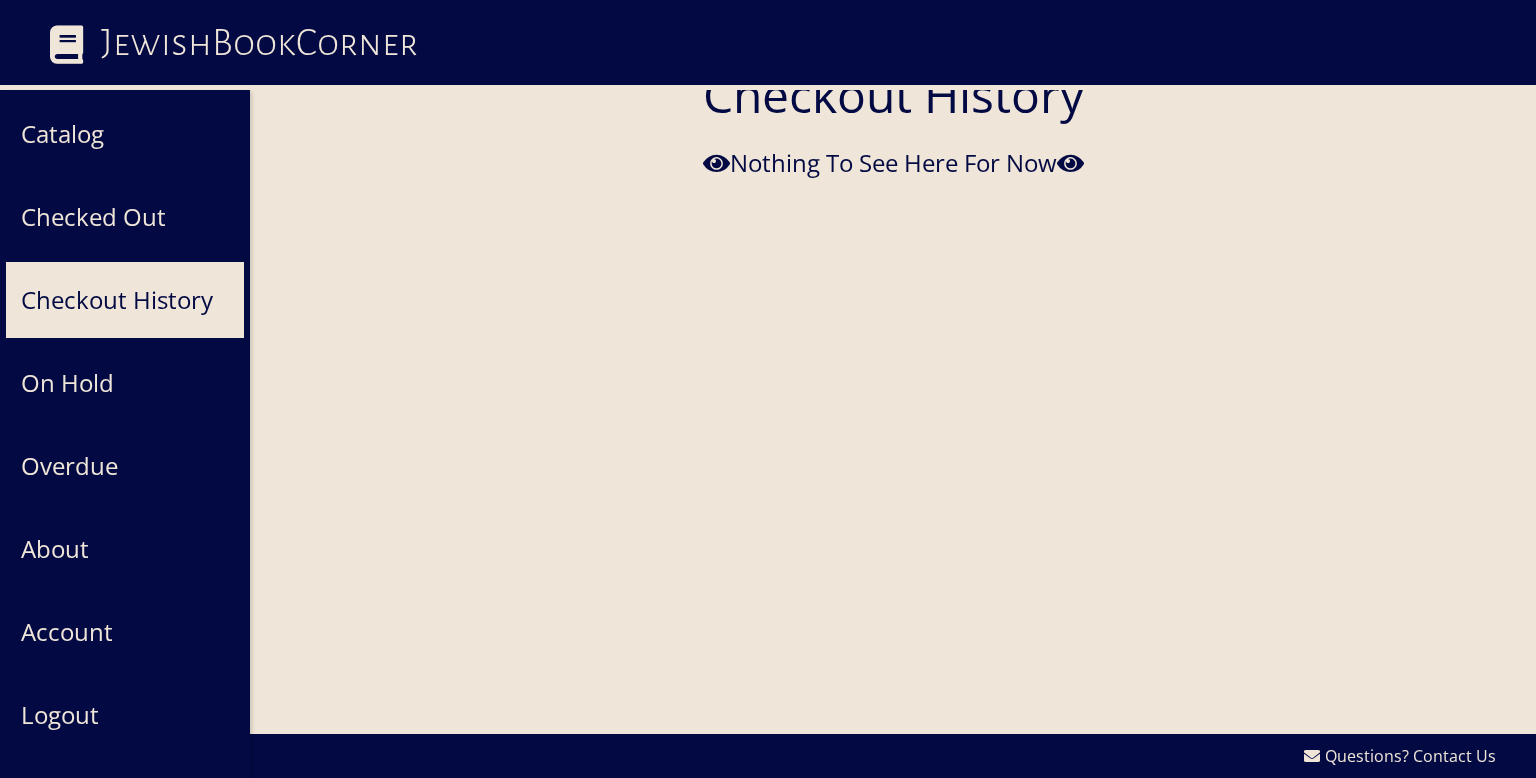 scroll, scrollTop: 0, scrollLeft: 0, axis: both 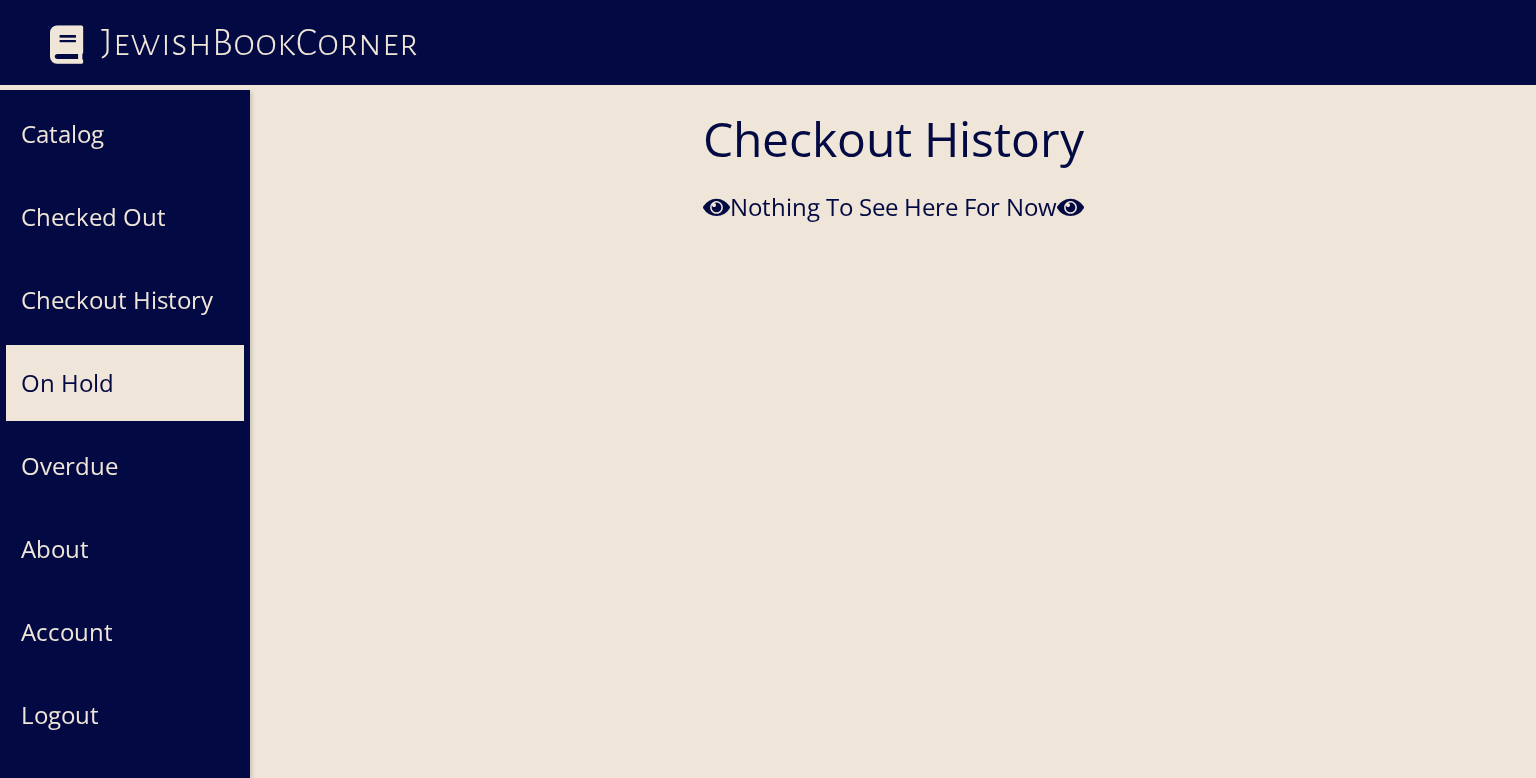 click on "On Hold" at bounding box center (125, 383) 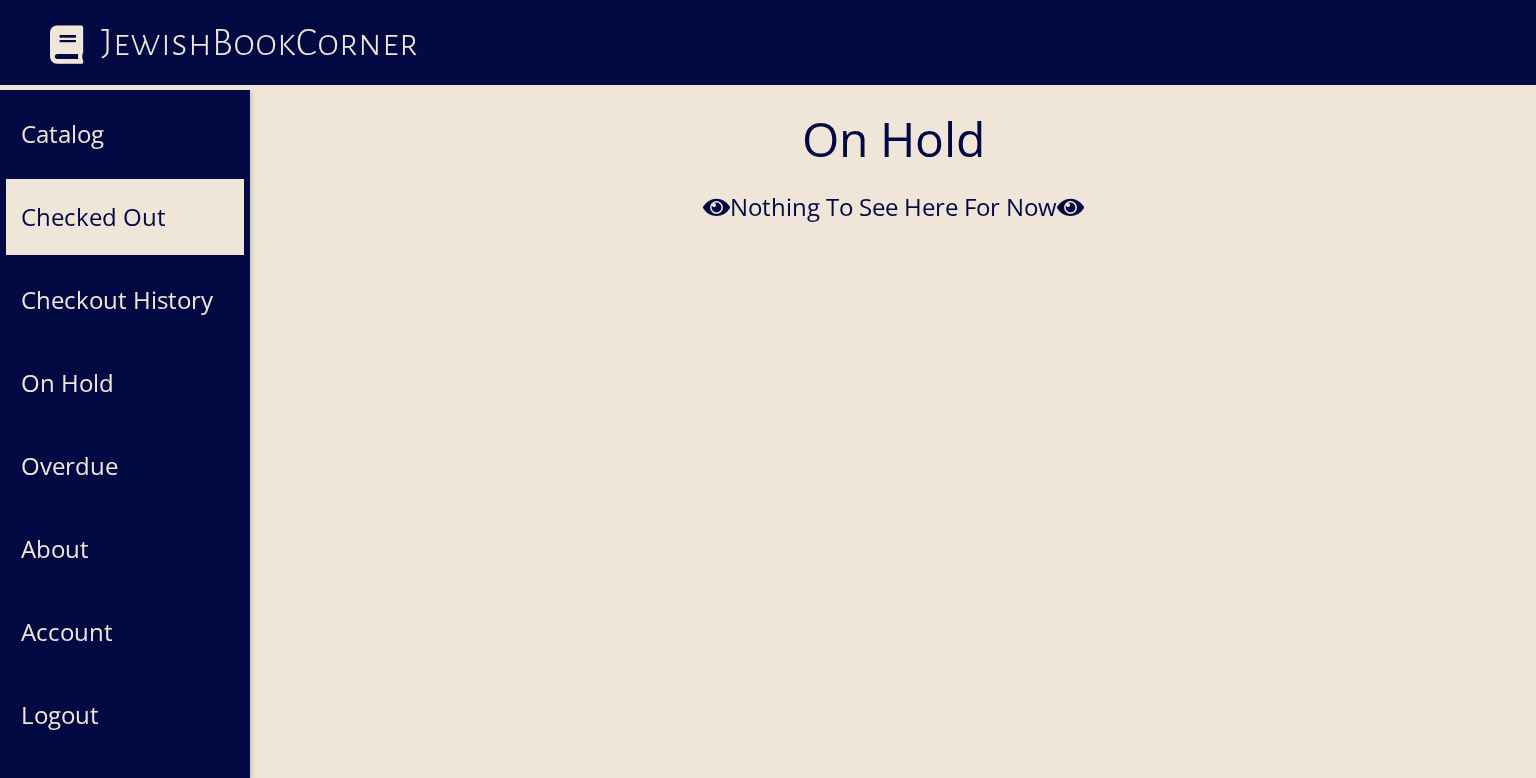 click on "Checked Out" at bounding box center [125, 217] 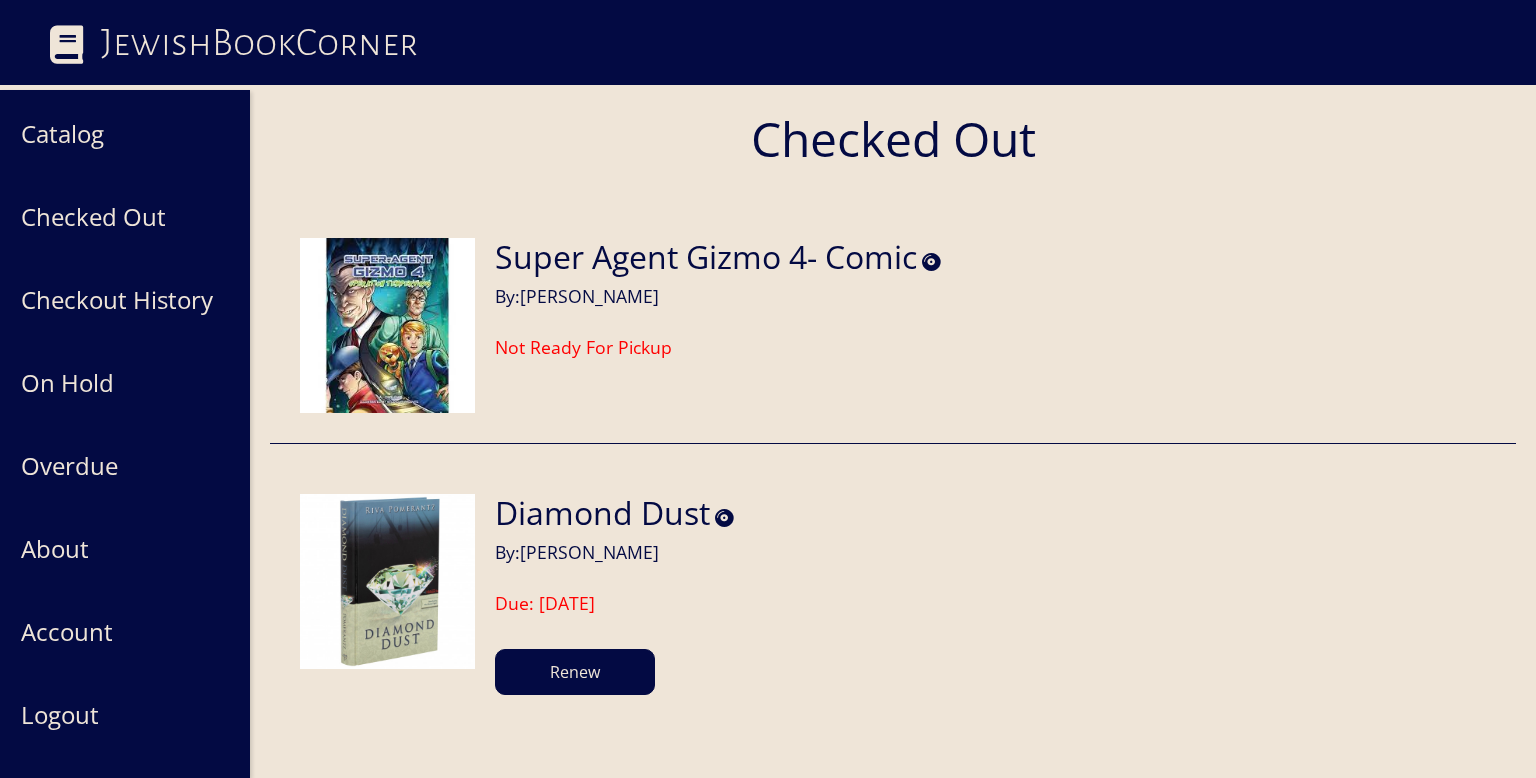 click on "Super Agent Gizmo 4- Comic By:  A. Dweck Not Ready For Pickup" at bounding box center (893, 326) 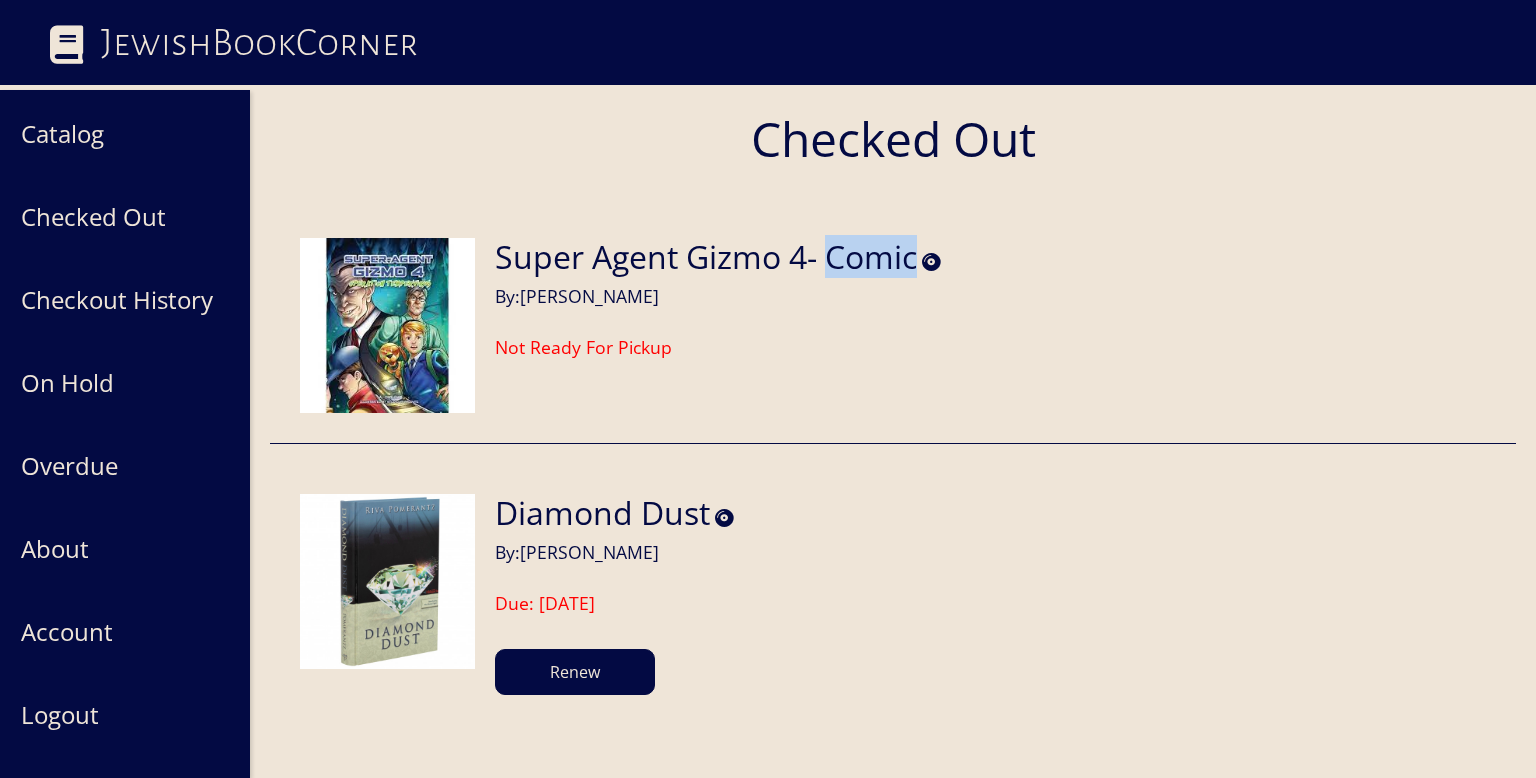click on "Super Agent Gizmo 4- Comic" at bounding box center [706, 257] 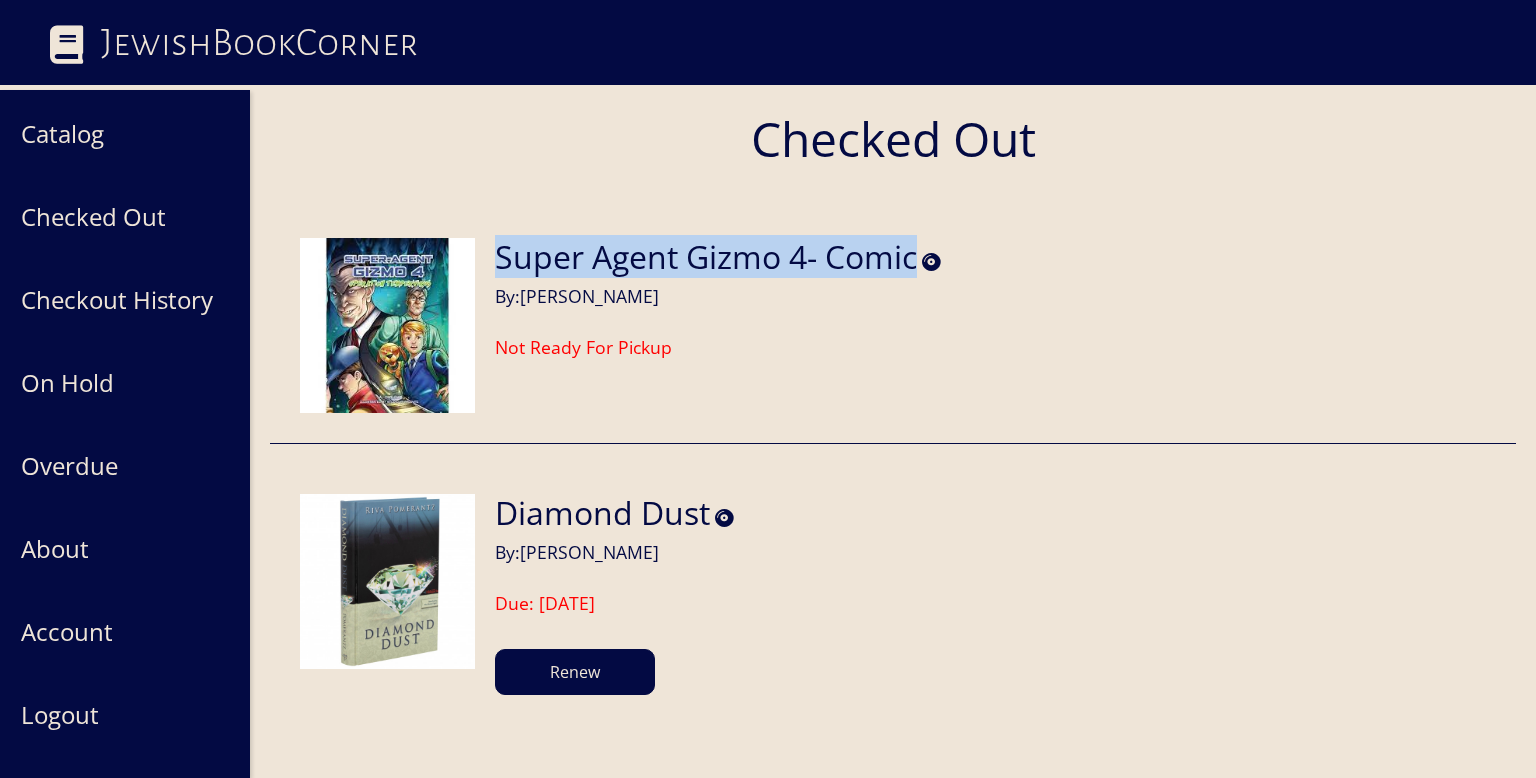 click on "Super Agent Gizmo 4- Comic" at bounding box center (706, 257) 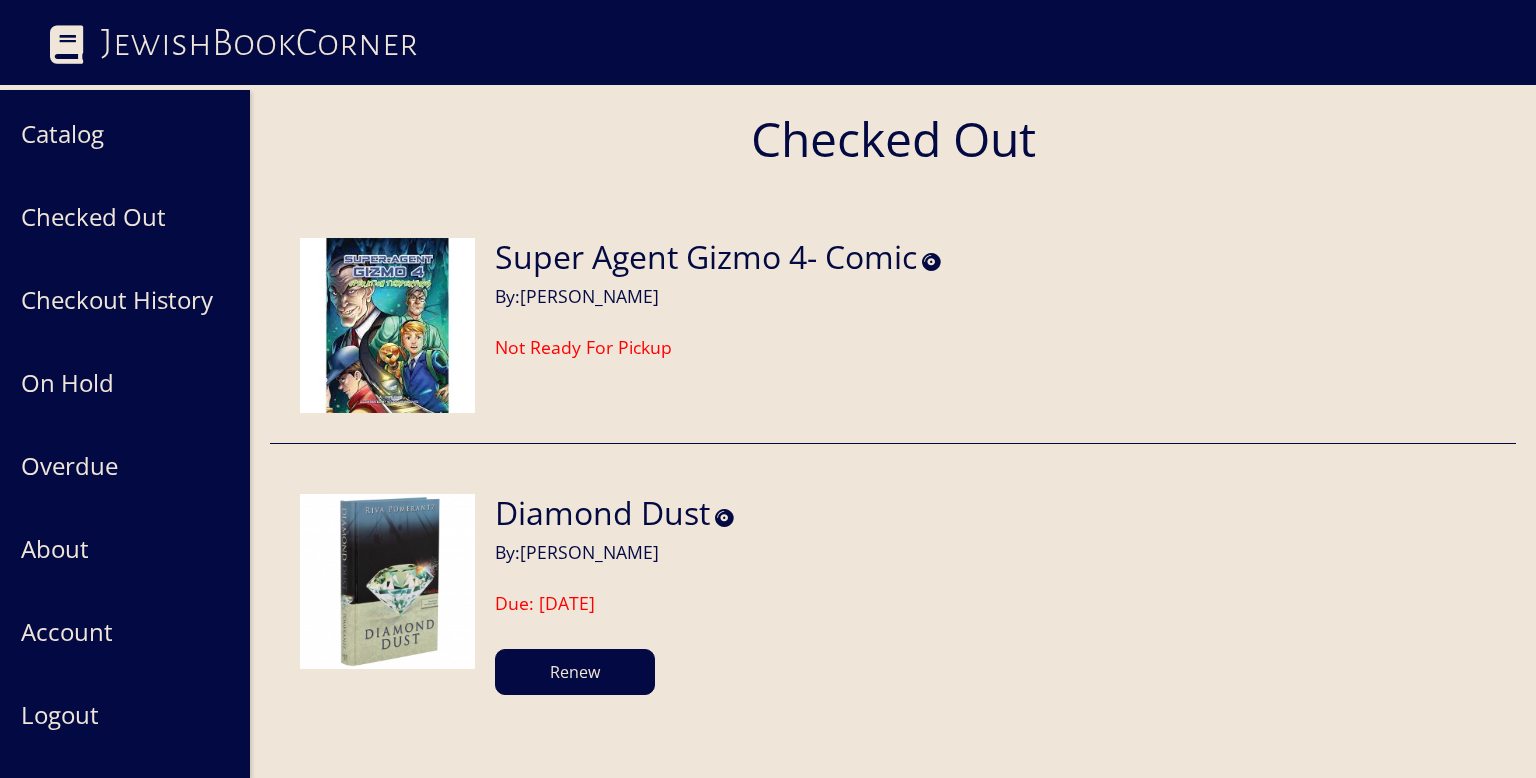 click on "Super Agent Gizmo 4- Comic" at bounding box center (706, 257) 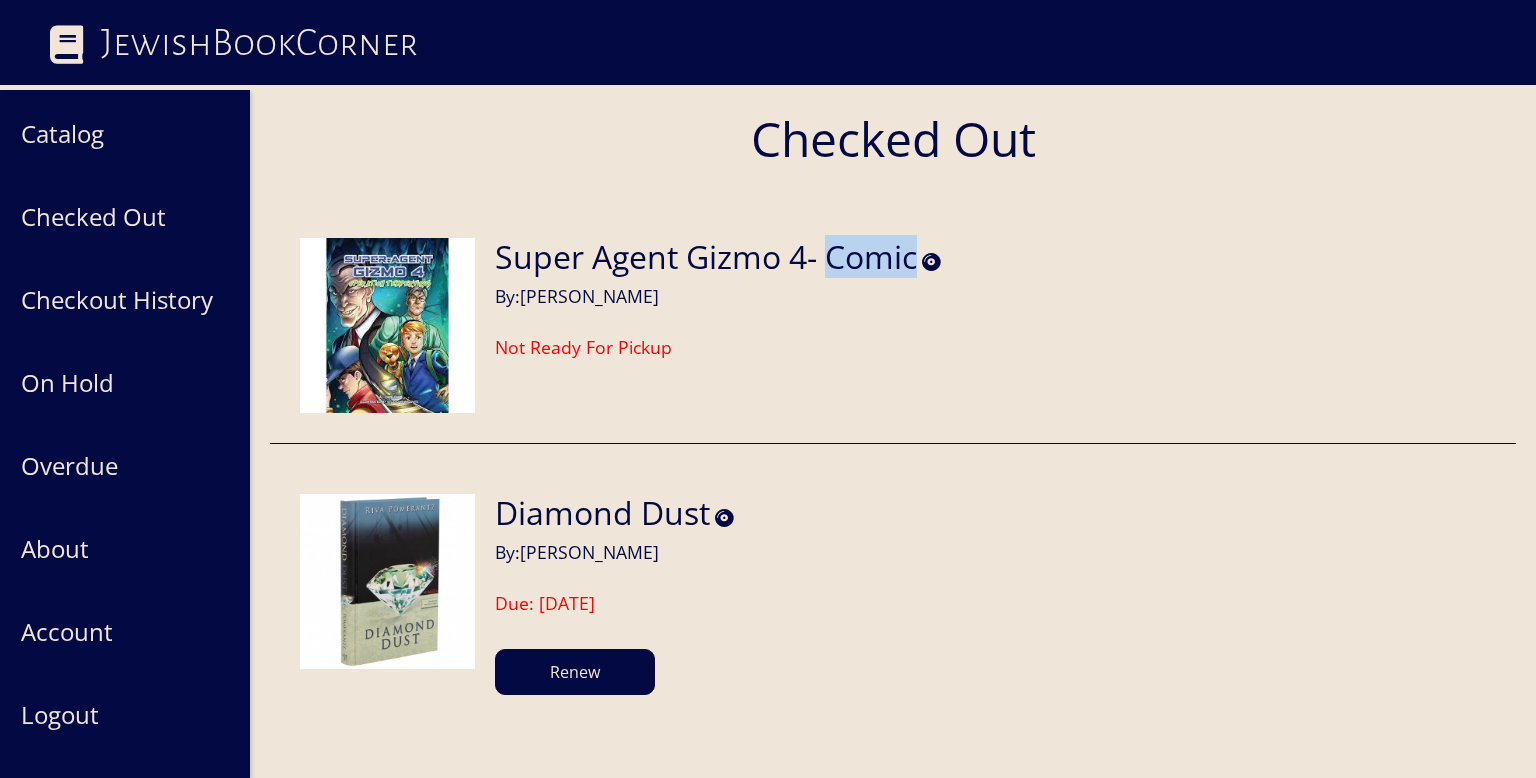 click on "Super Agent Gizmo 4- Comic" at bounding box center [706, 257] 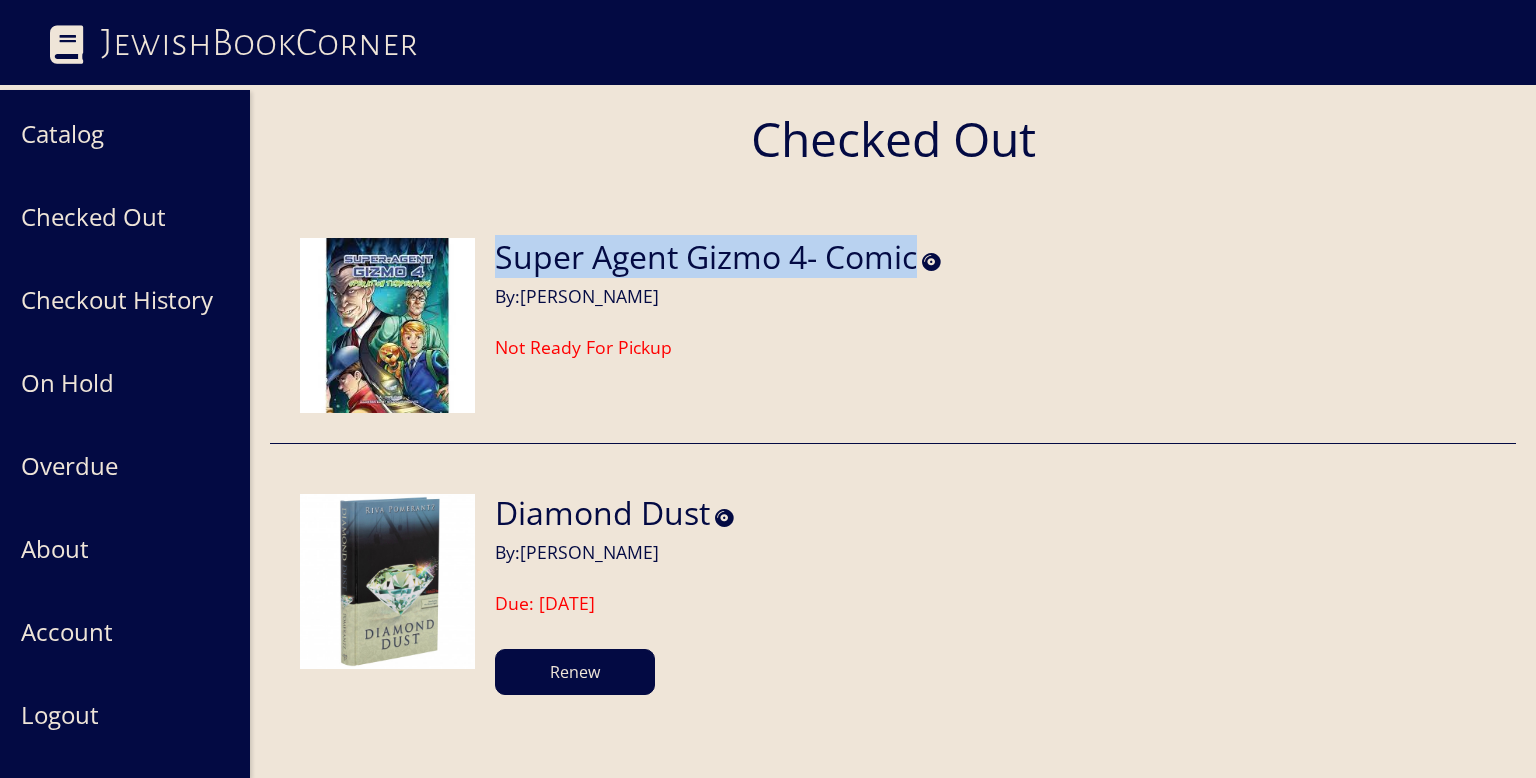 click on "Super Agent Gizmo 4- Comic" at bounding box center [706, 257] 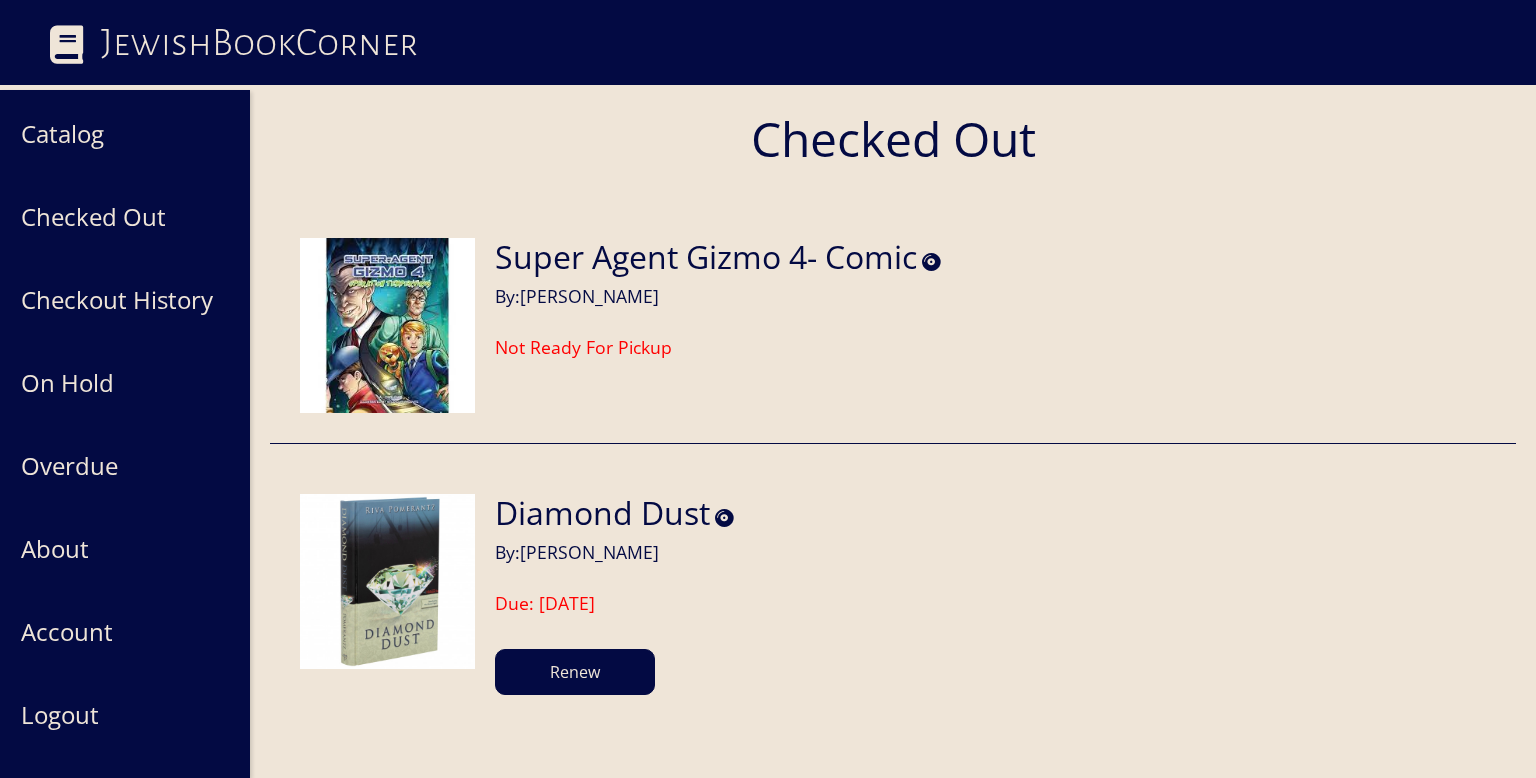 click on "Super Agent Gizmo 4- Comic" at bounding box center [706, 257] 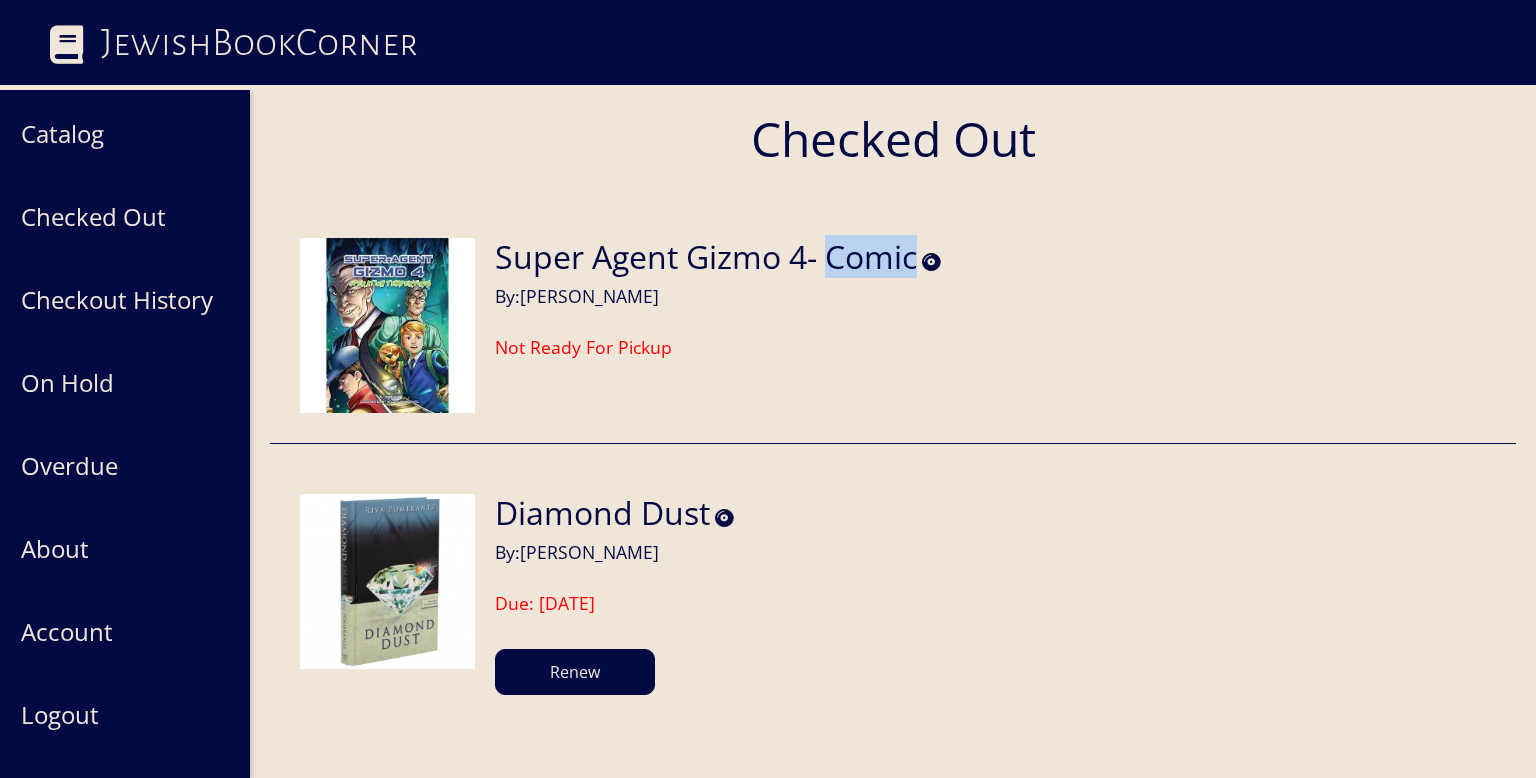click on "Super Agent Gizmo 4- Comic" at bounding box center (706, 257) 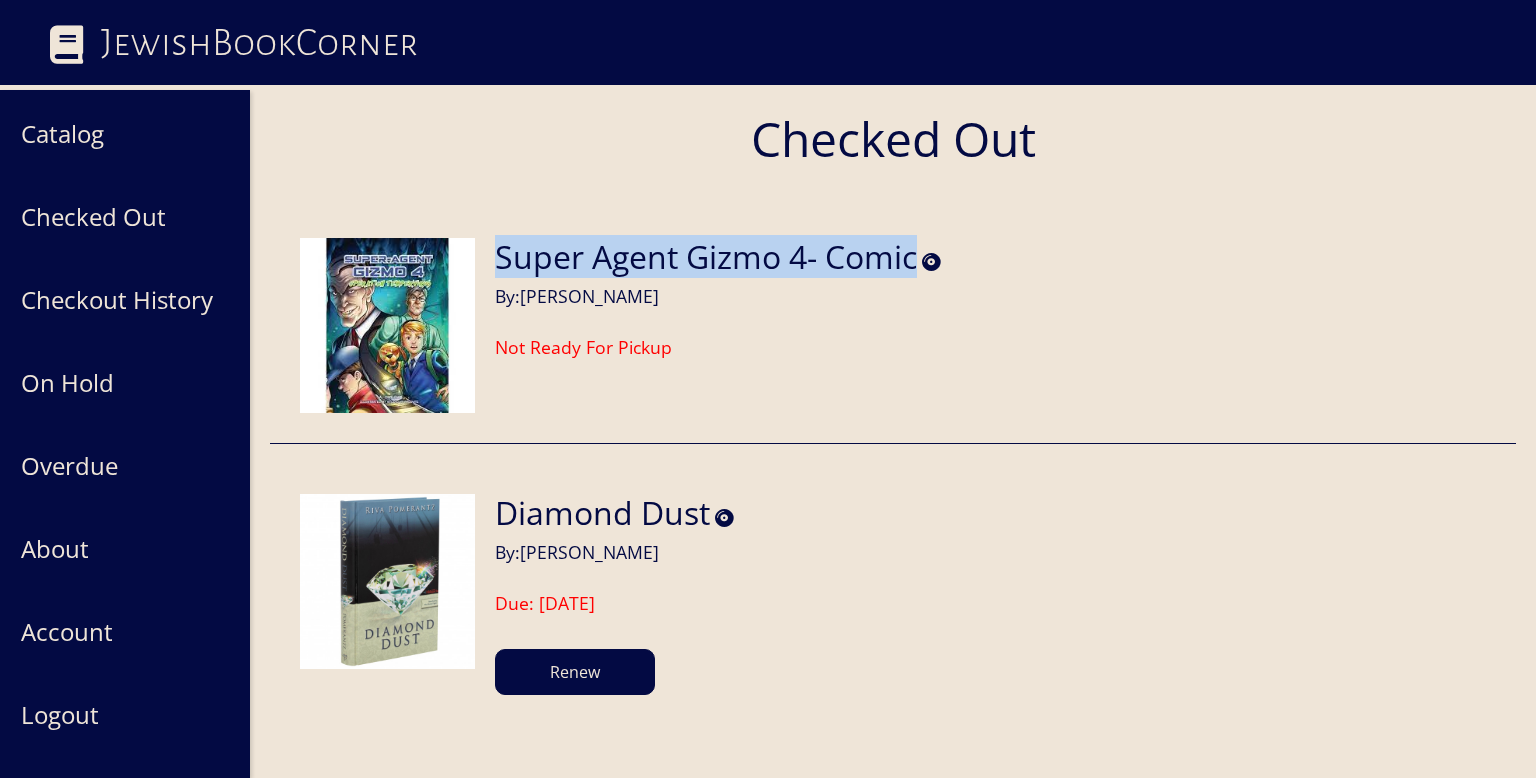 click on "Super Agent Gizmo 4- Comic" at bounding box center (706, 257) 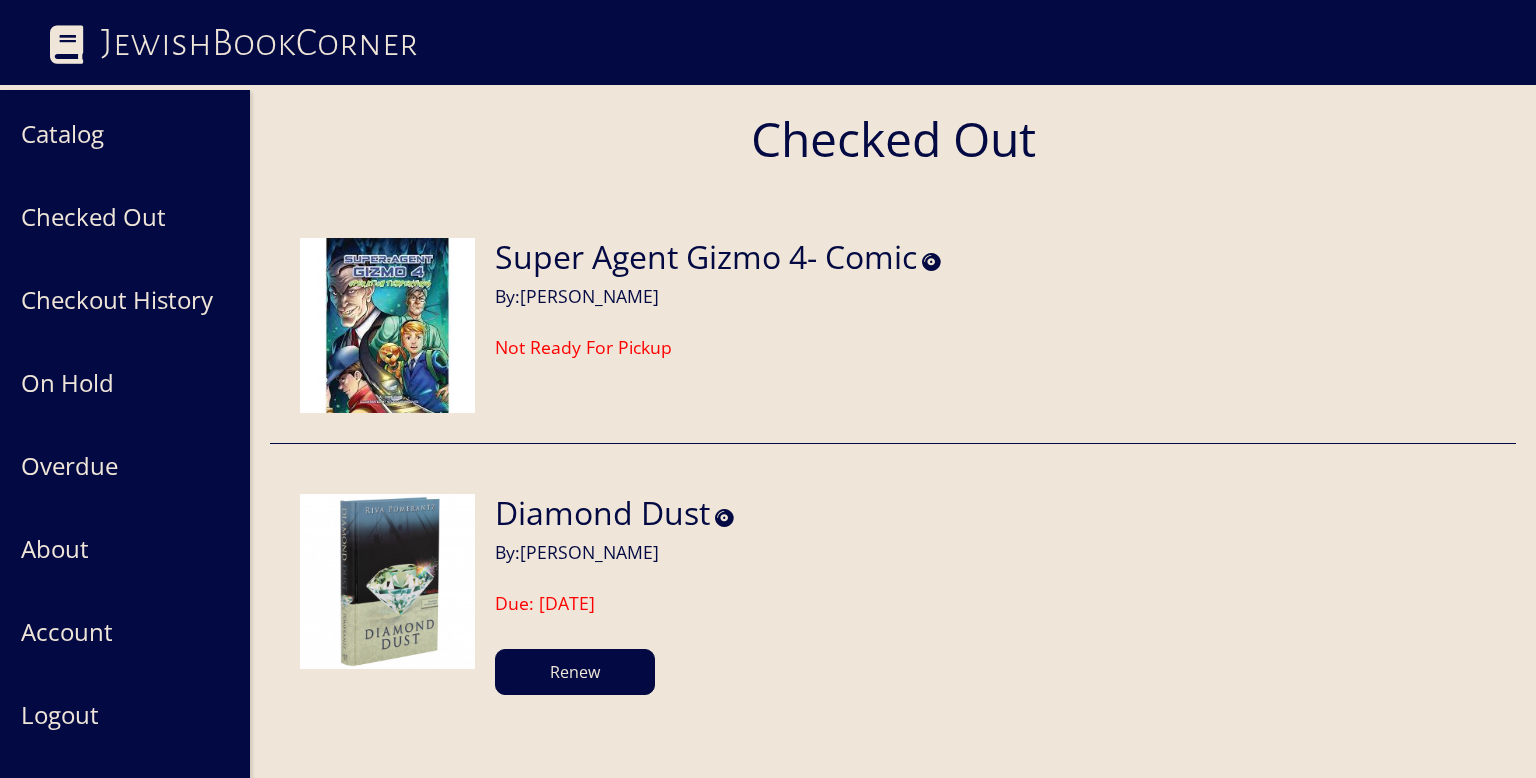 click on "Super Agent Gizmo 4- Comic" at bounding box center (706, 257) 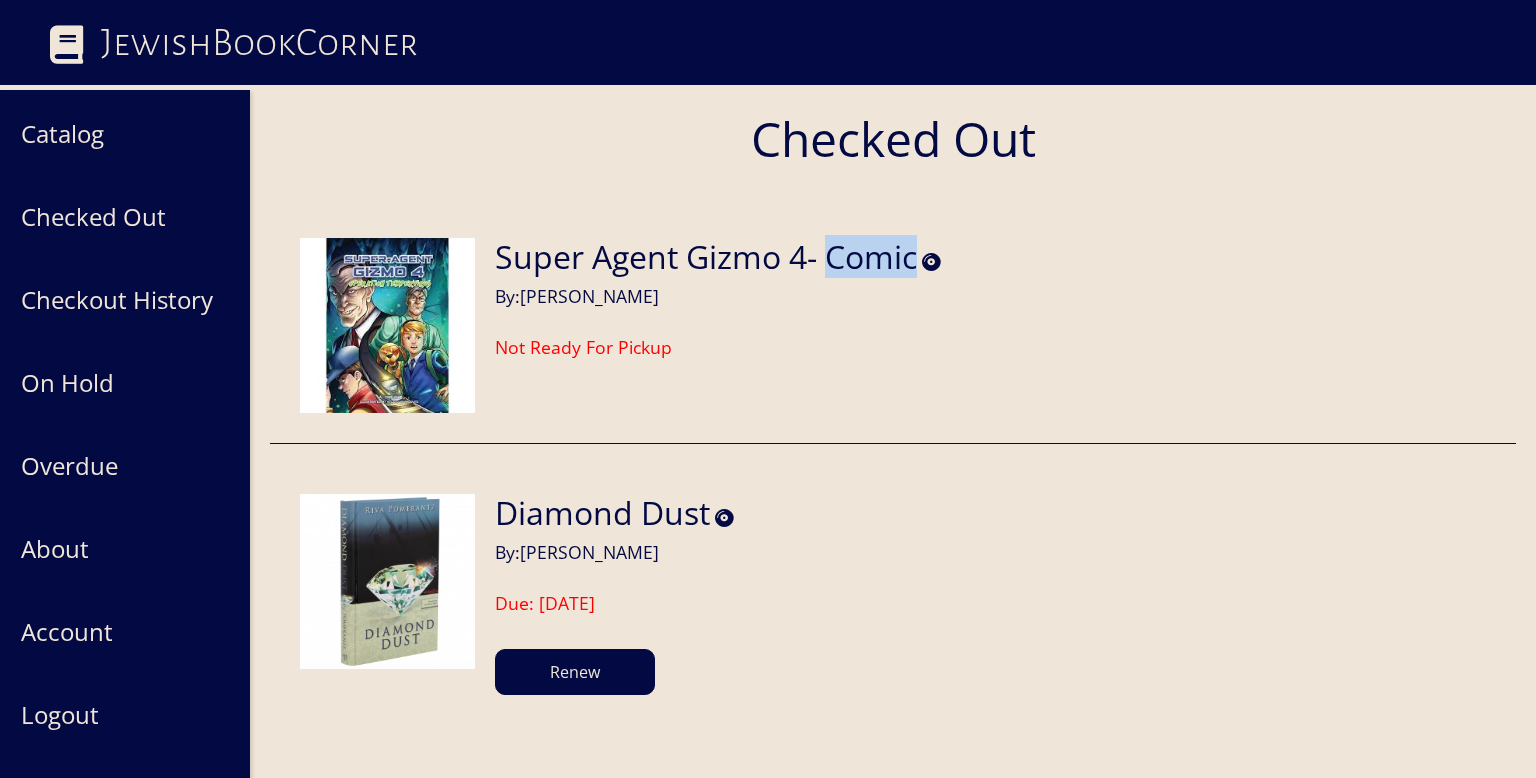 click on "Super Agent Gizmo 4- Comic" at bounding box center (706, 257) 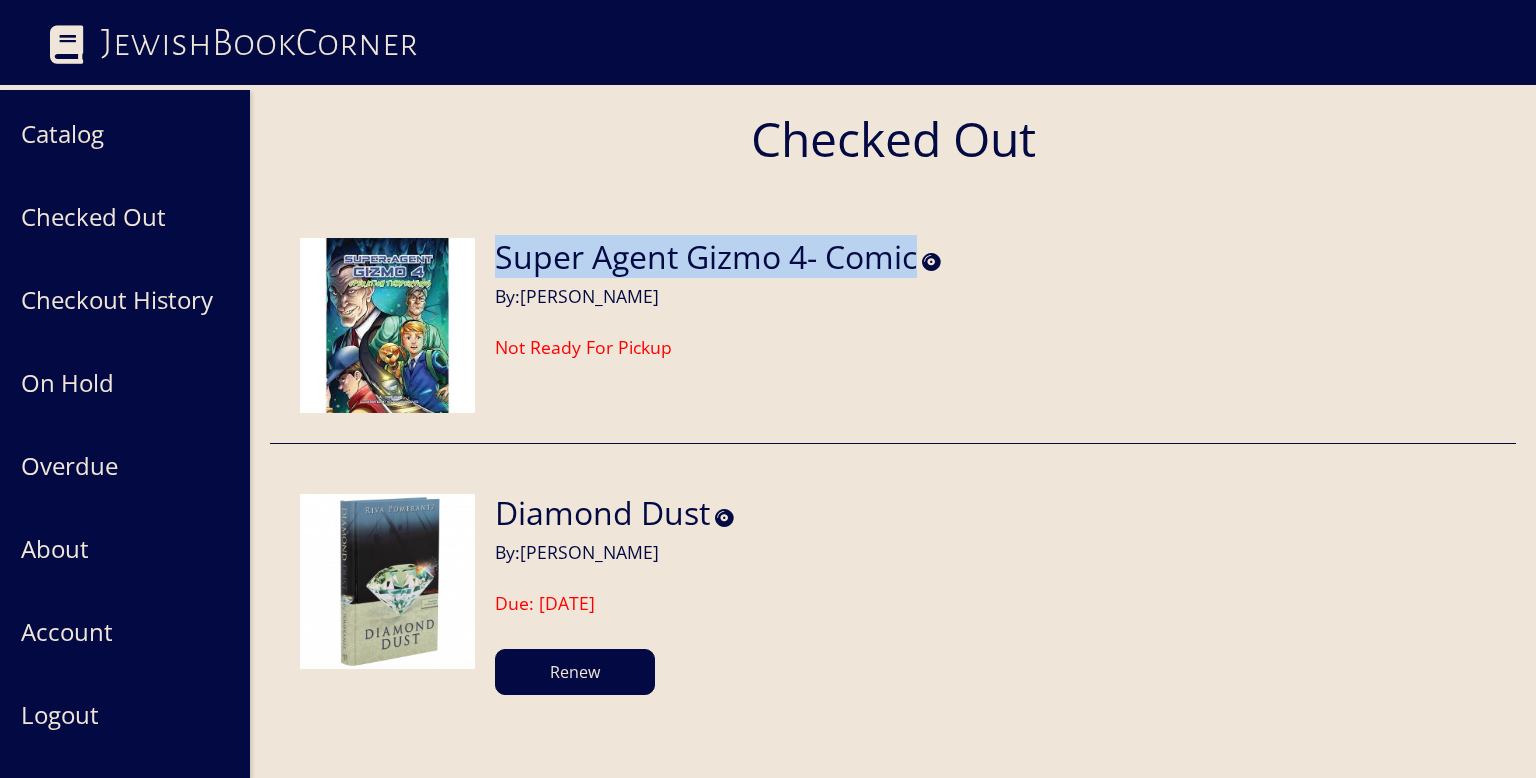 click on "Super Agent Gizmo 4- Comic" at bounding box center (706, 257) 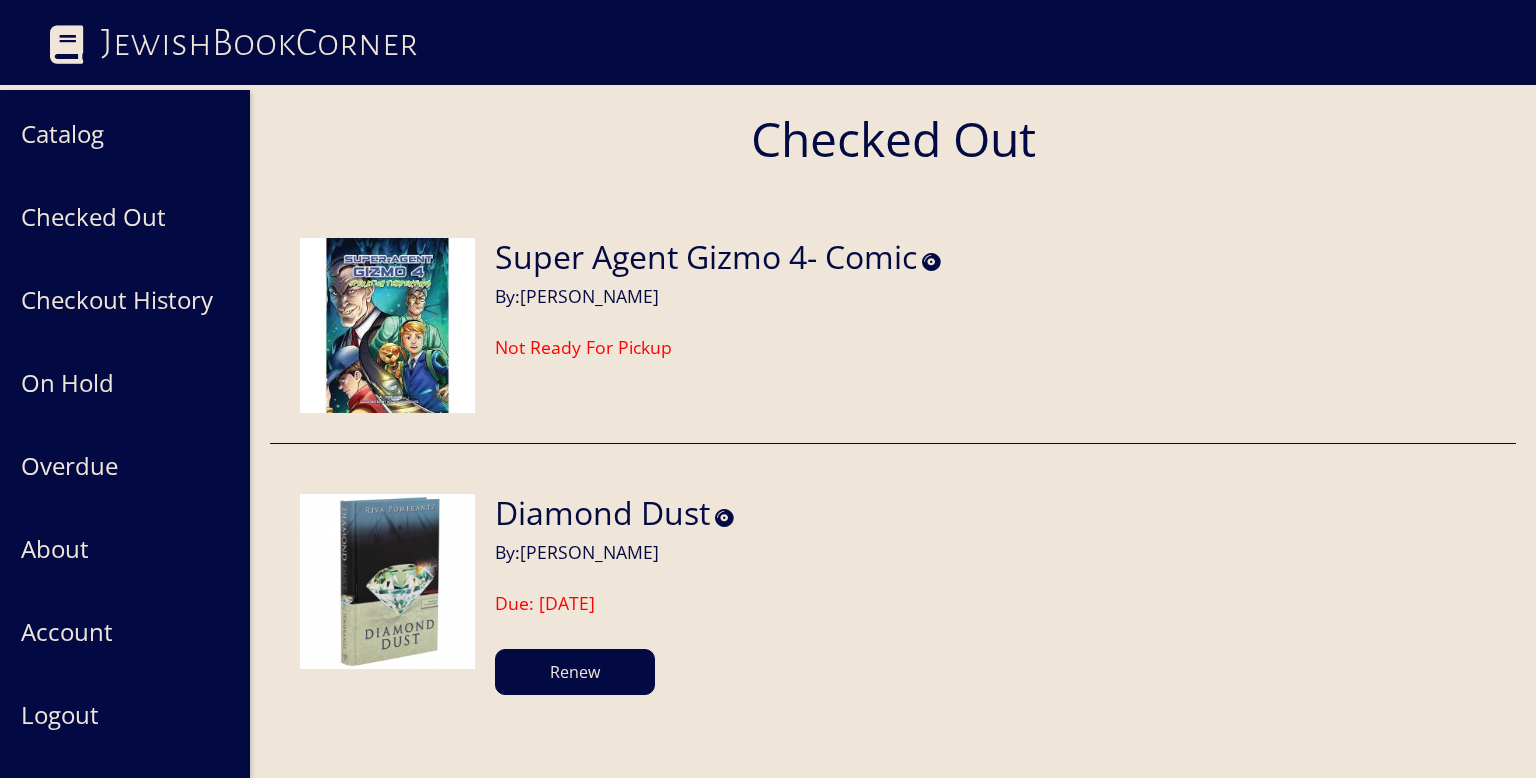 click on "Super Agent Gizmo 4- Comic" at bounding box center [706, 257] 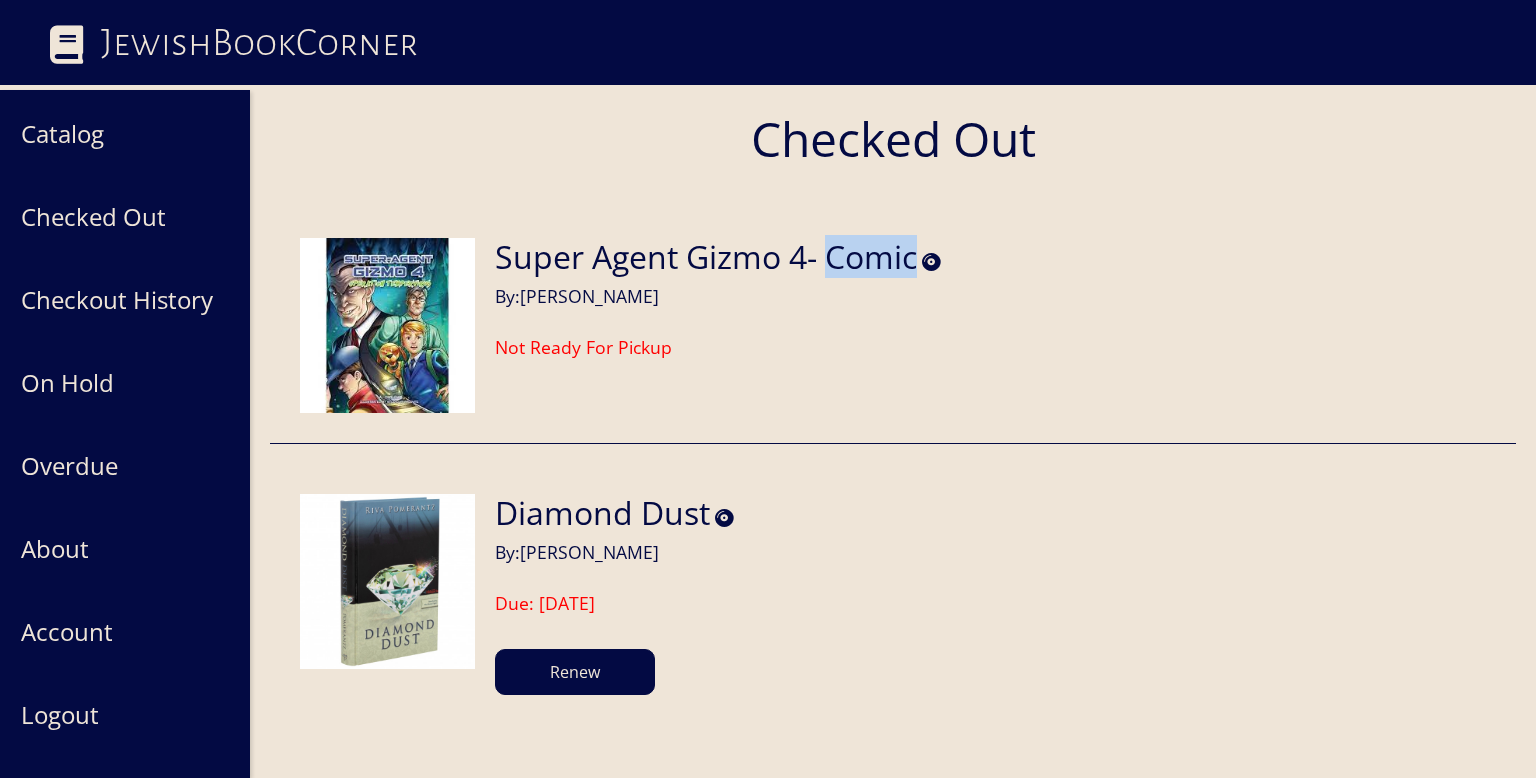 click on "Super Agent Gizmo 4- Comic" at bounding box center (706, 257) 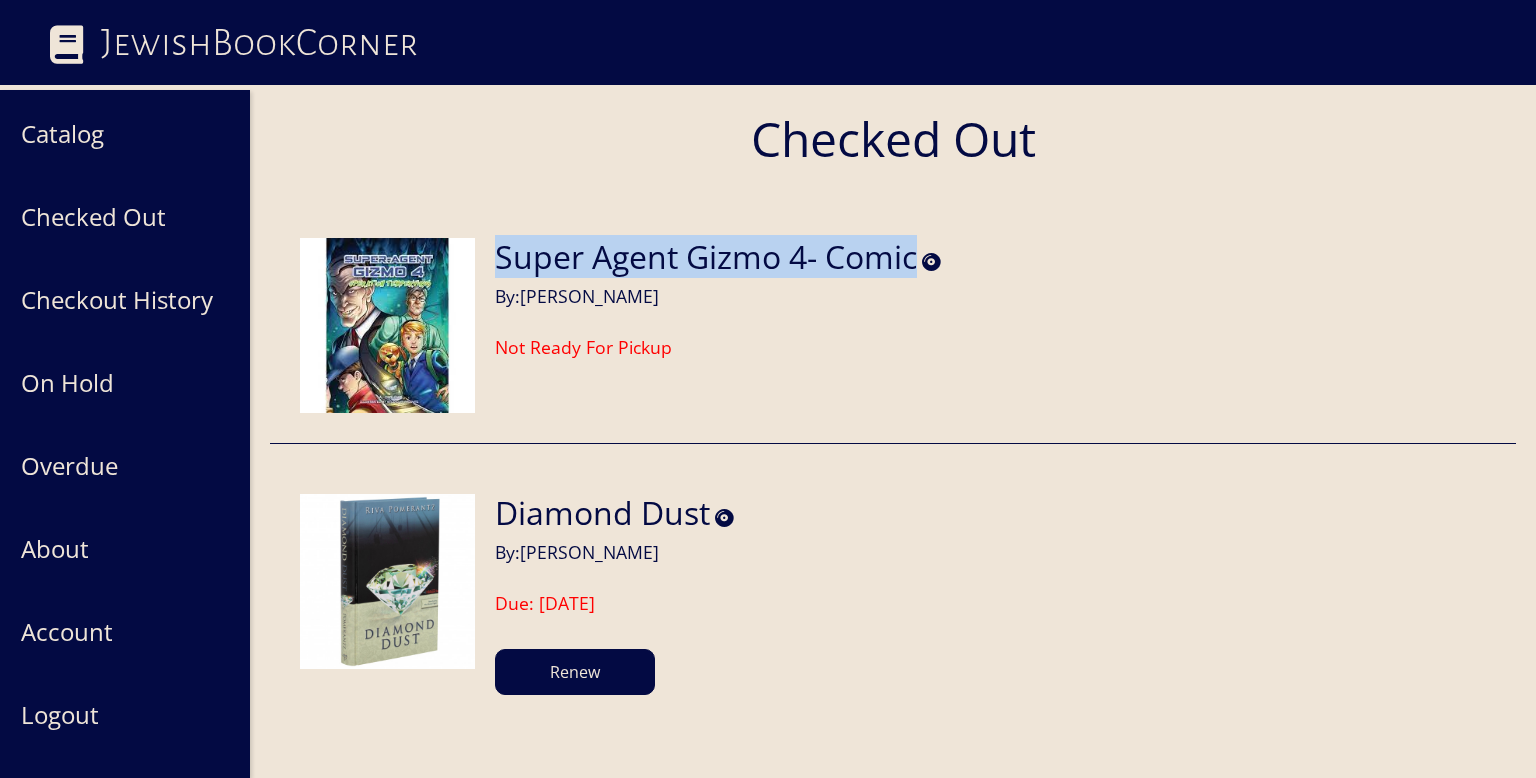 click on "Super Agent Gizmo 4- Comic" at bounding box center [706, 257] 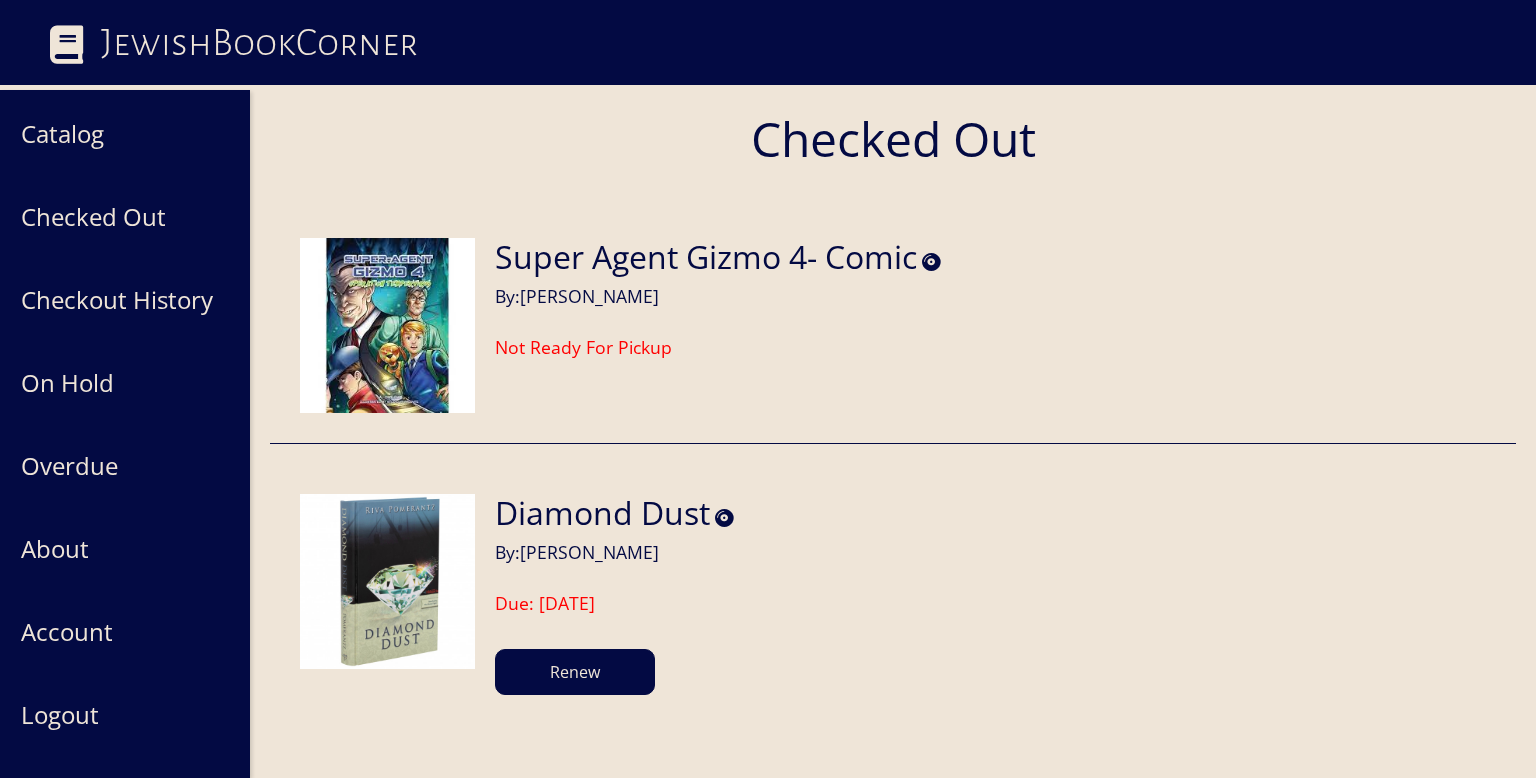 click on "JewishBookCorner" at bounding box center (209, 43) 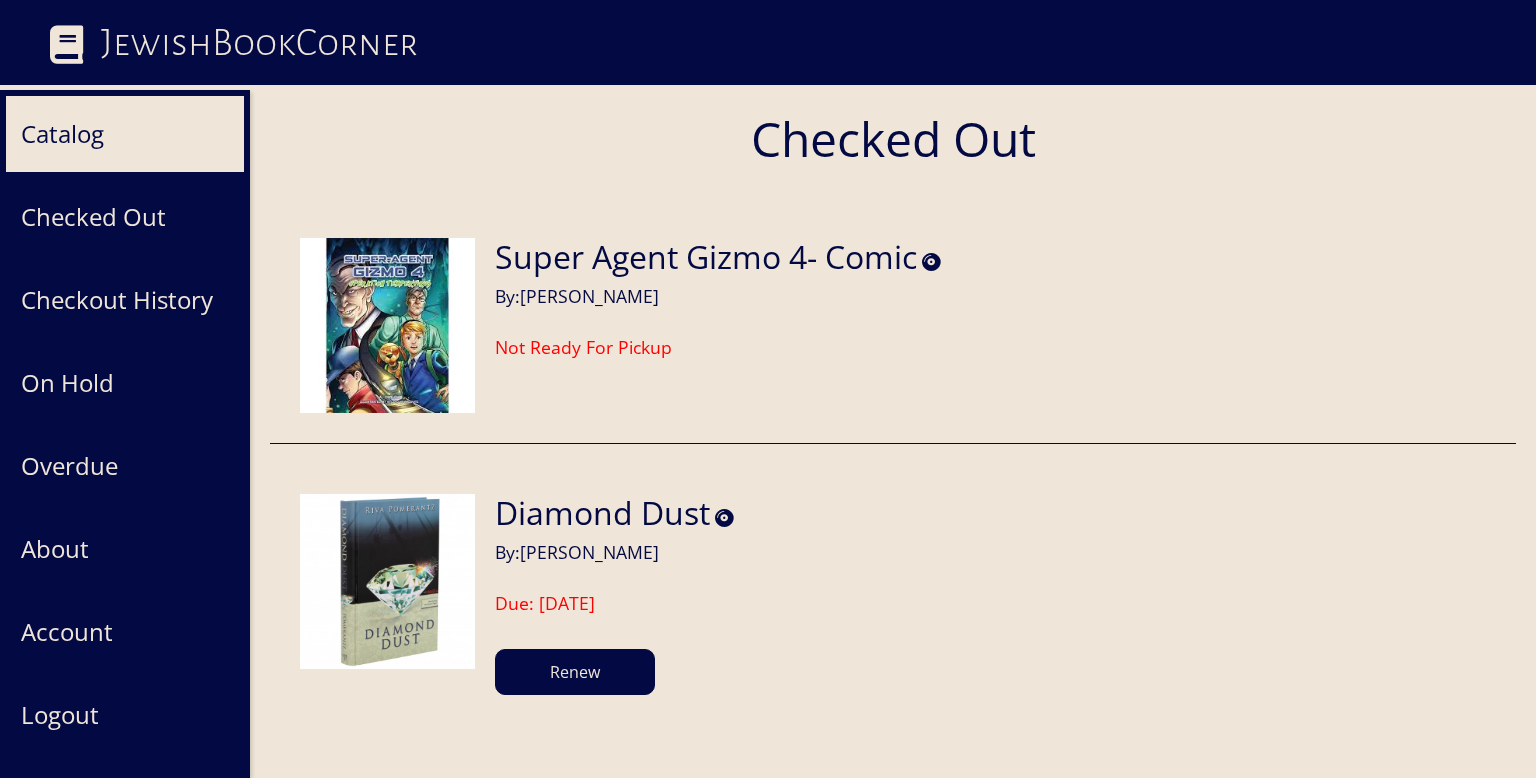 click on "Catalog" at bounding box center [125, 134] 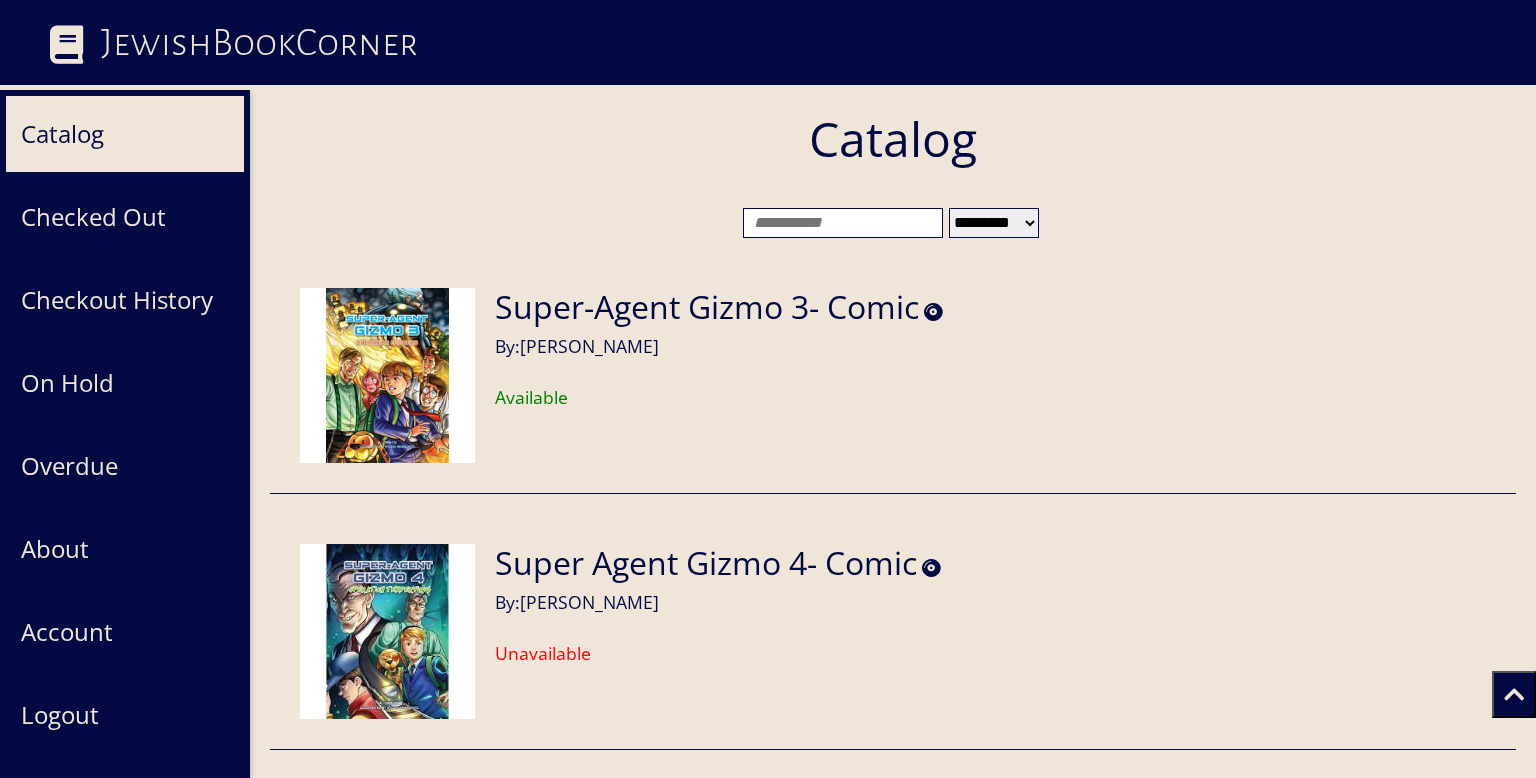 click on "Catalog" at bounding box center [125, 134] 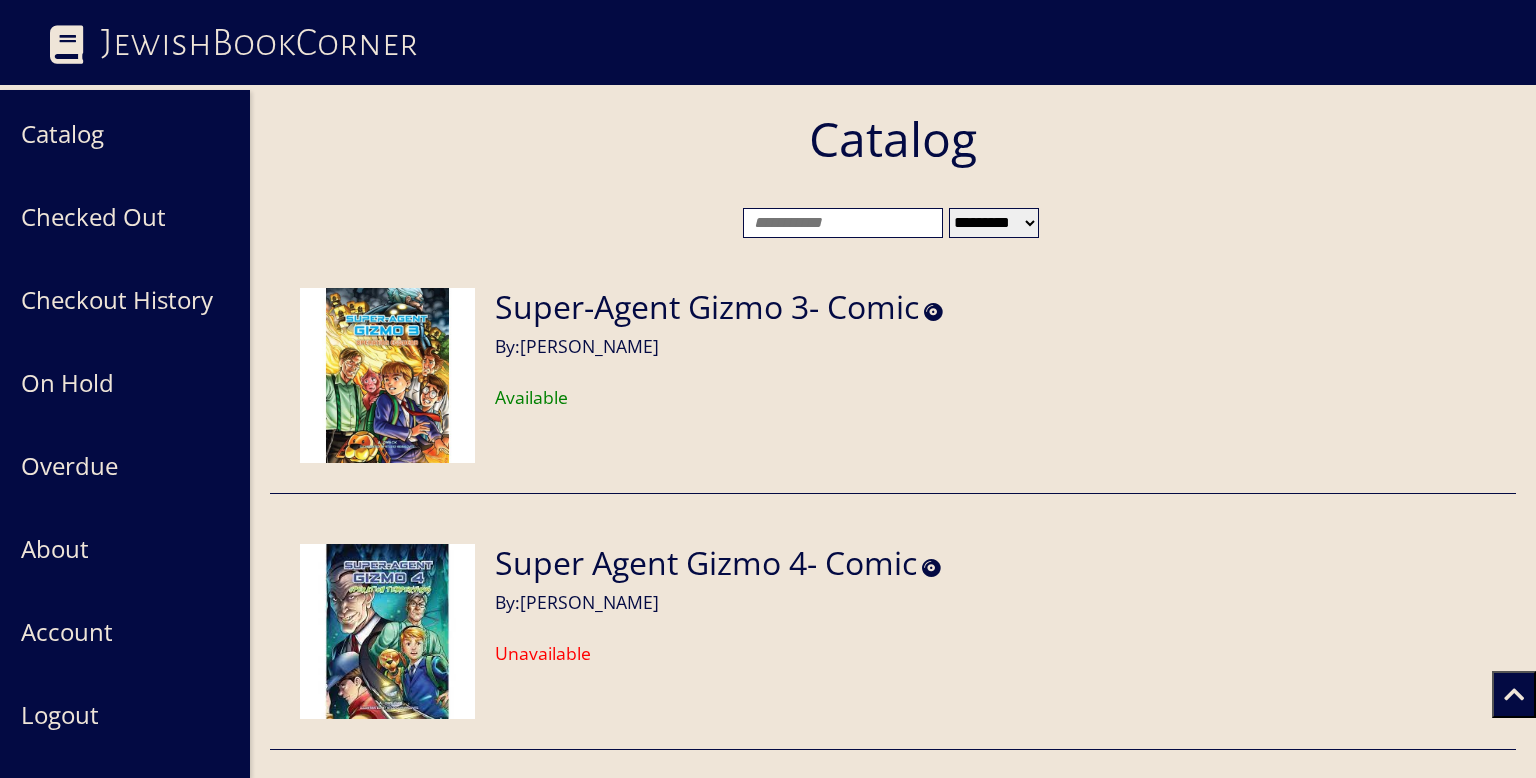 click at bounding box center (843, 223) 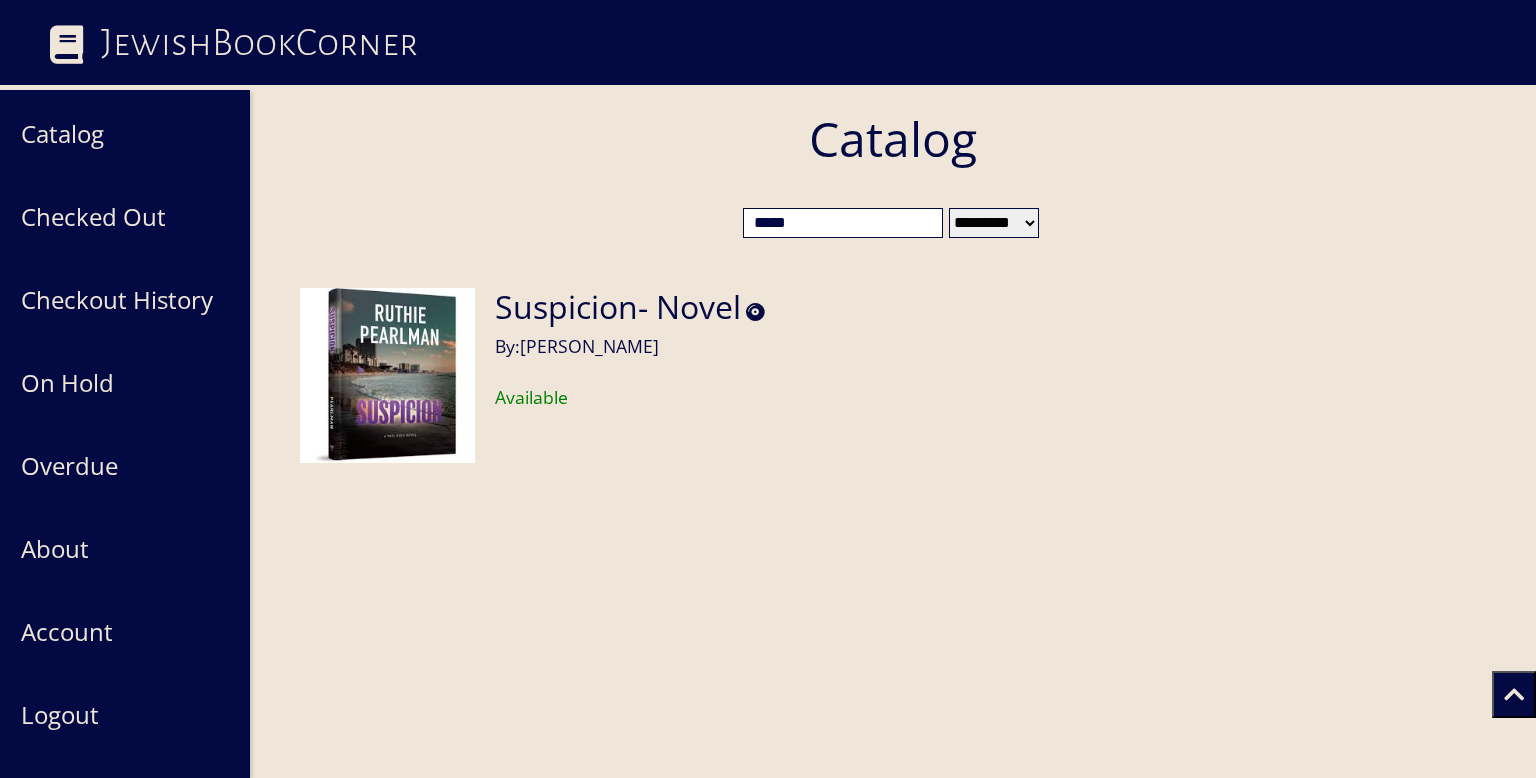 scroll, scrollTop: 44, scrollLeft: 0, axis: vertical 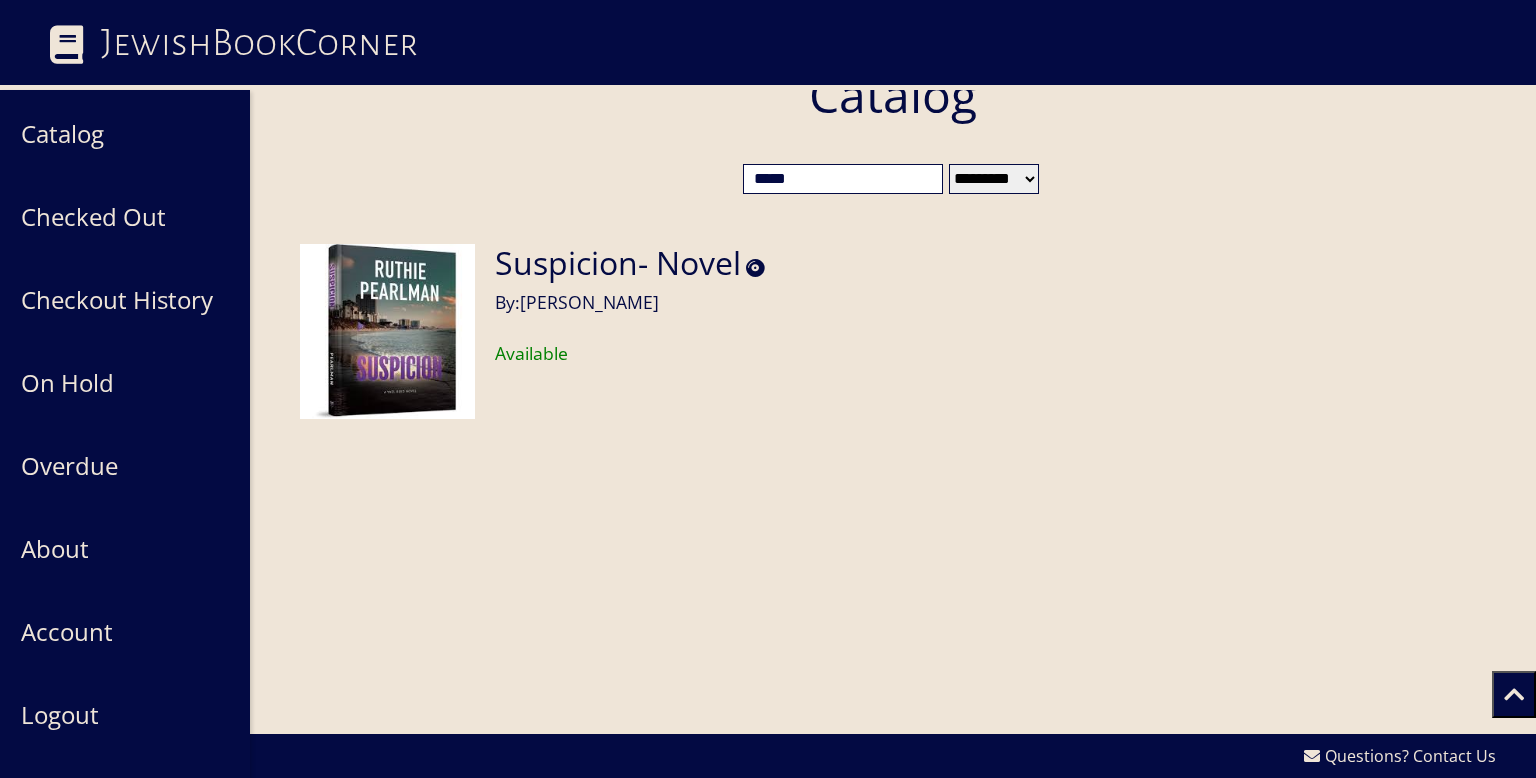 type on "*****" 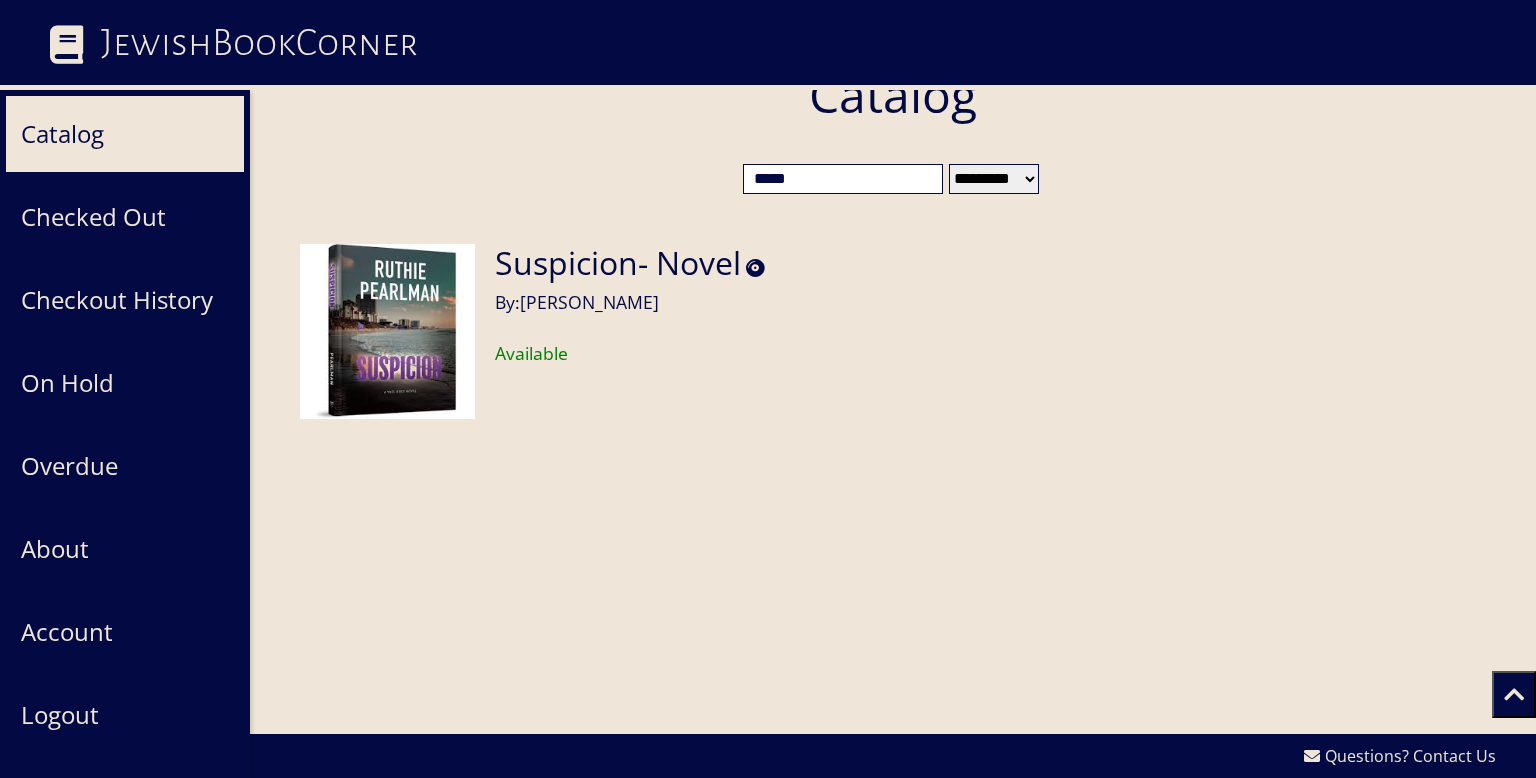 click on "Catalog" at bounding box center (125, 134) 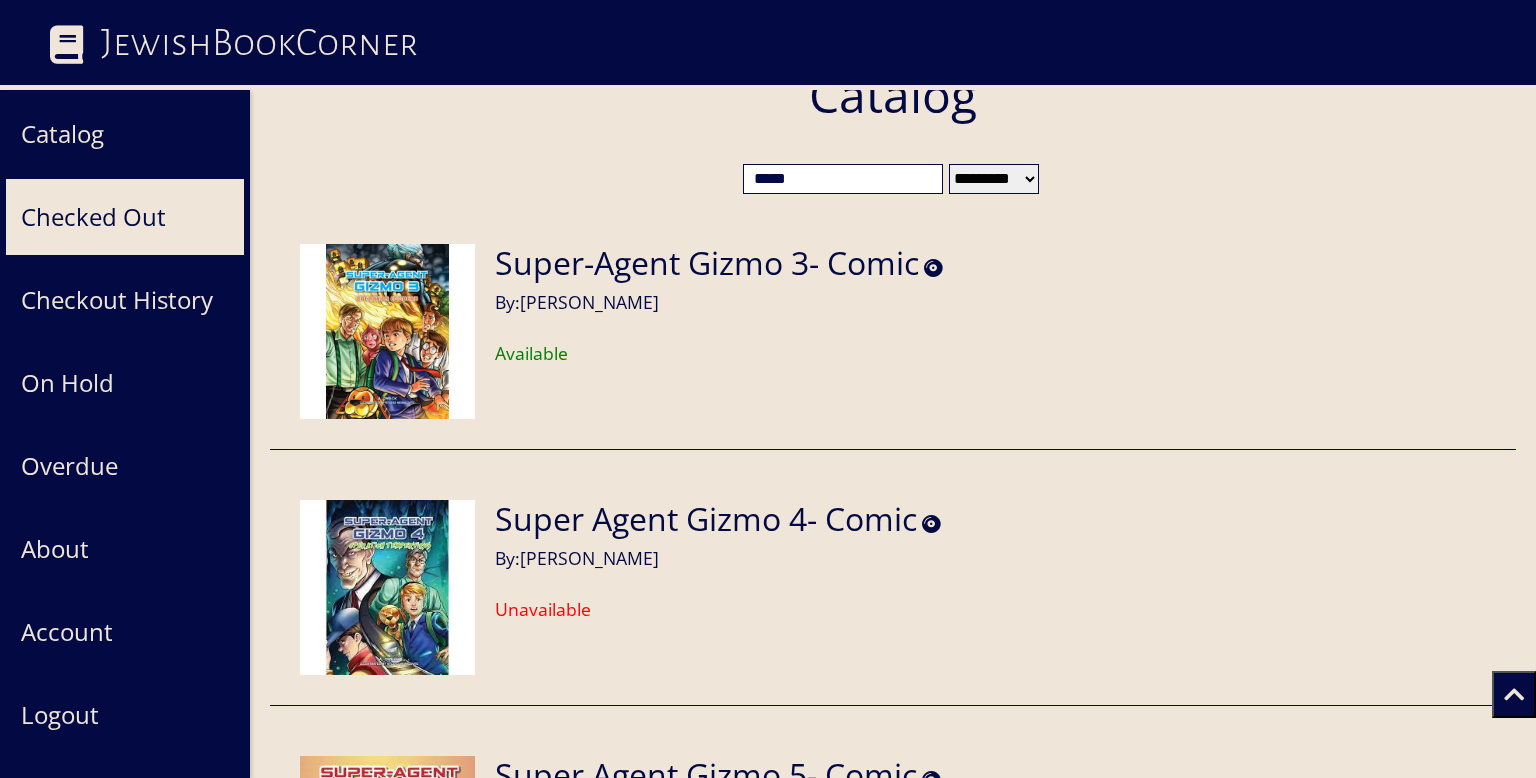 click on "Checked Out" at bounding box center [125, 217] 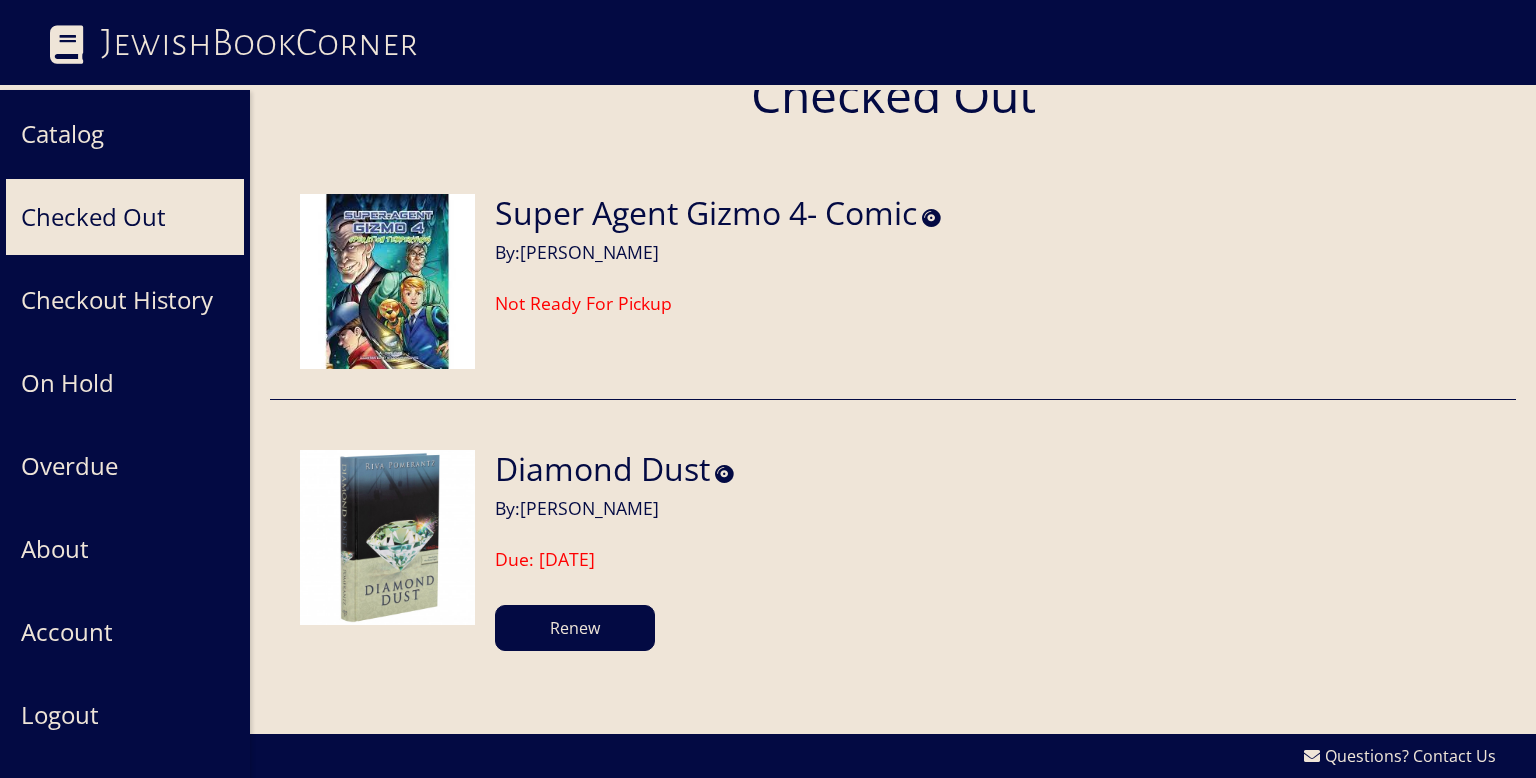 click on "Checked Out" at bounding box center (125, 217) 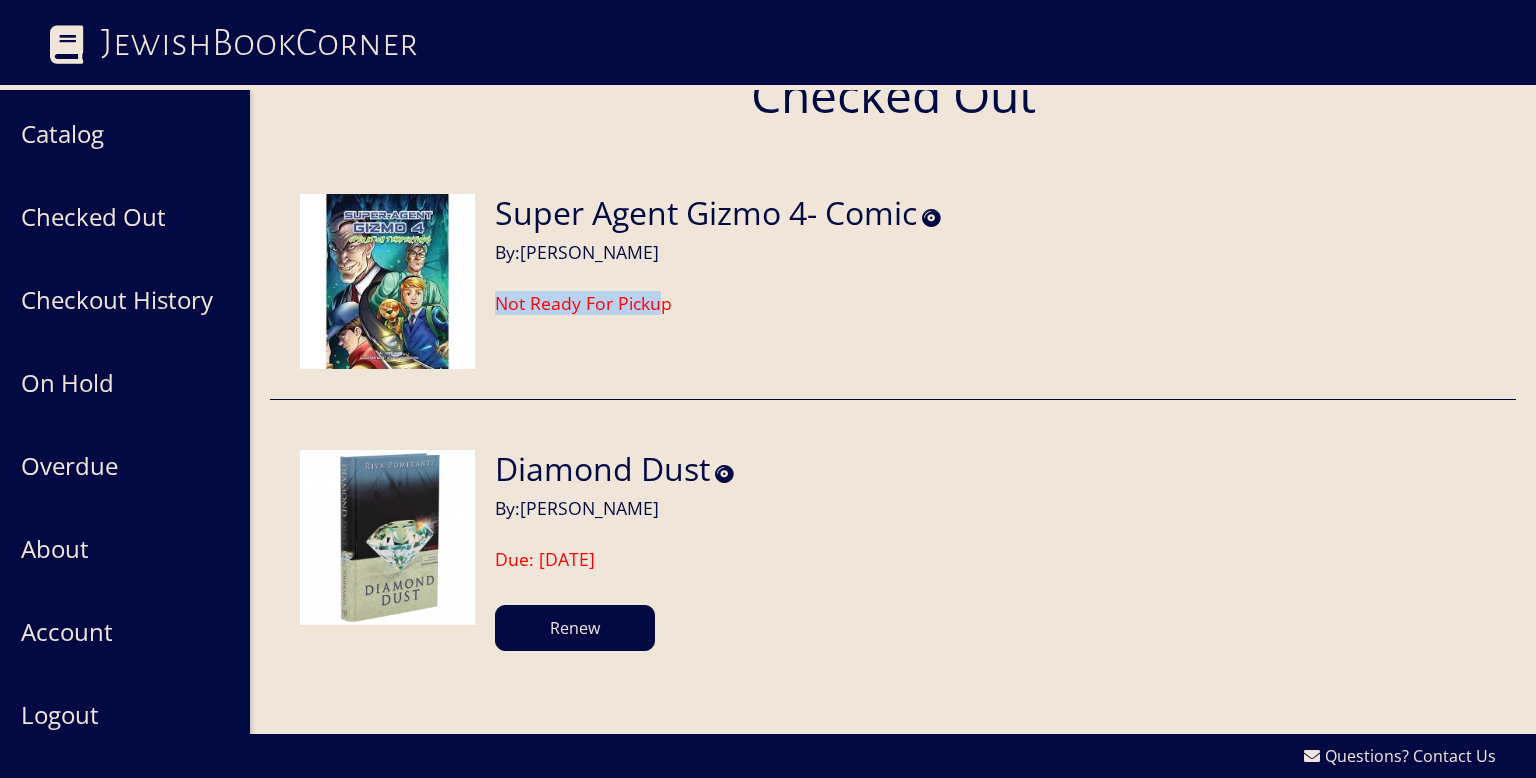 drag, startPoint x: 496, startPoint y: 304, endPoint x: 664, endPoint y: 362, distance: 177.73013 